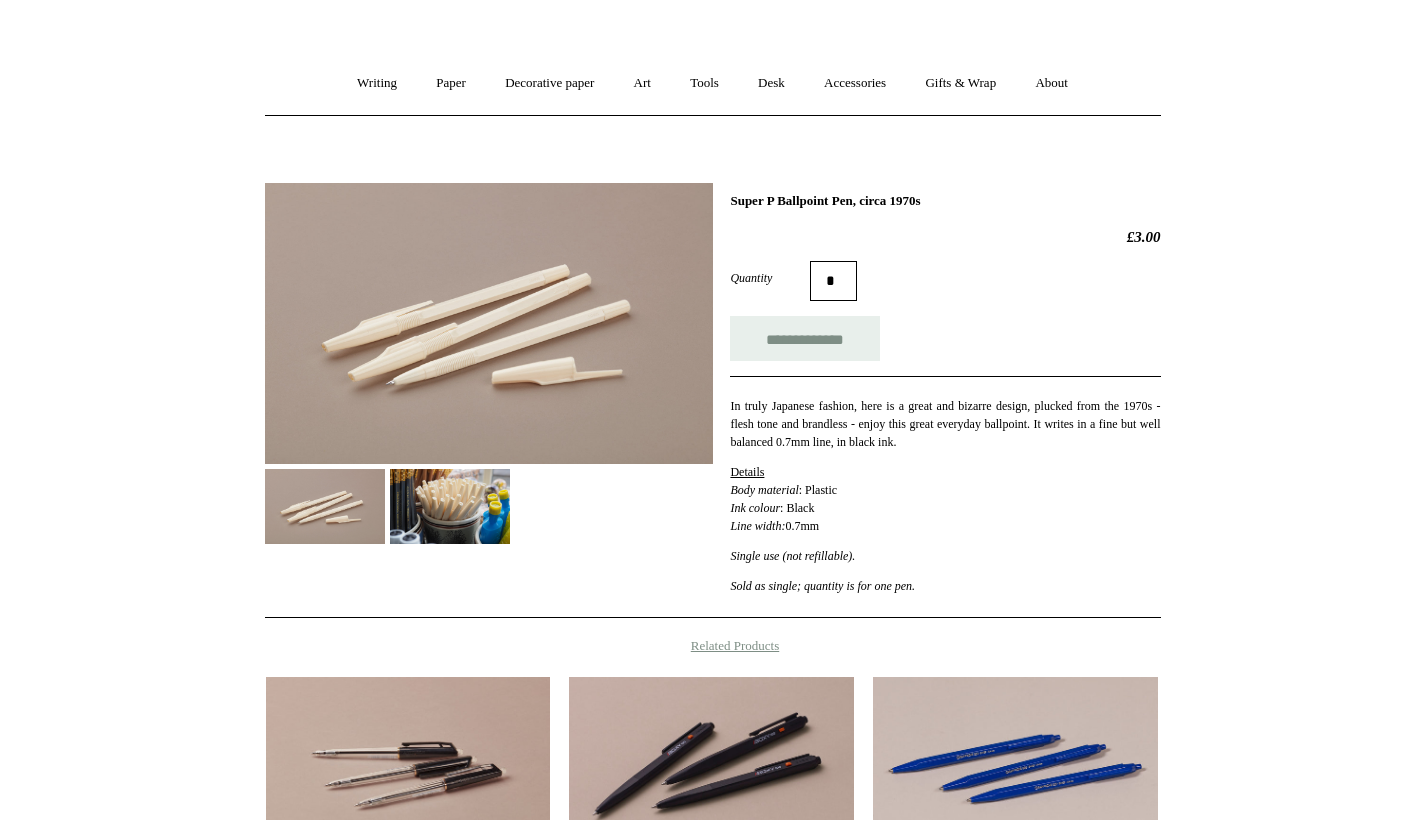 scroll, scrollTop: 0, scrollLeft: 0, axis: both 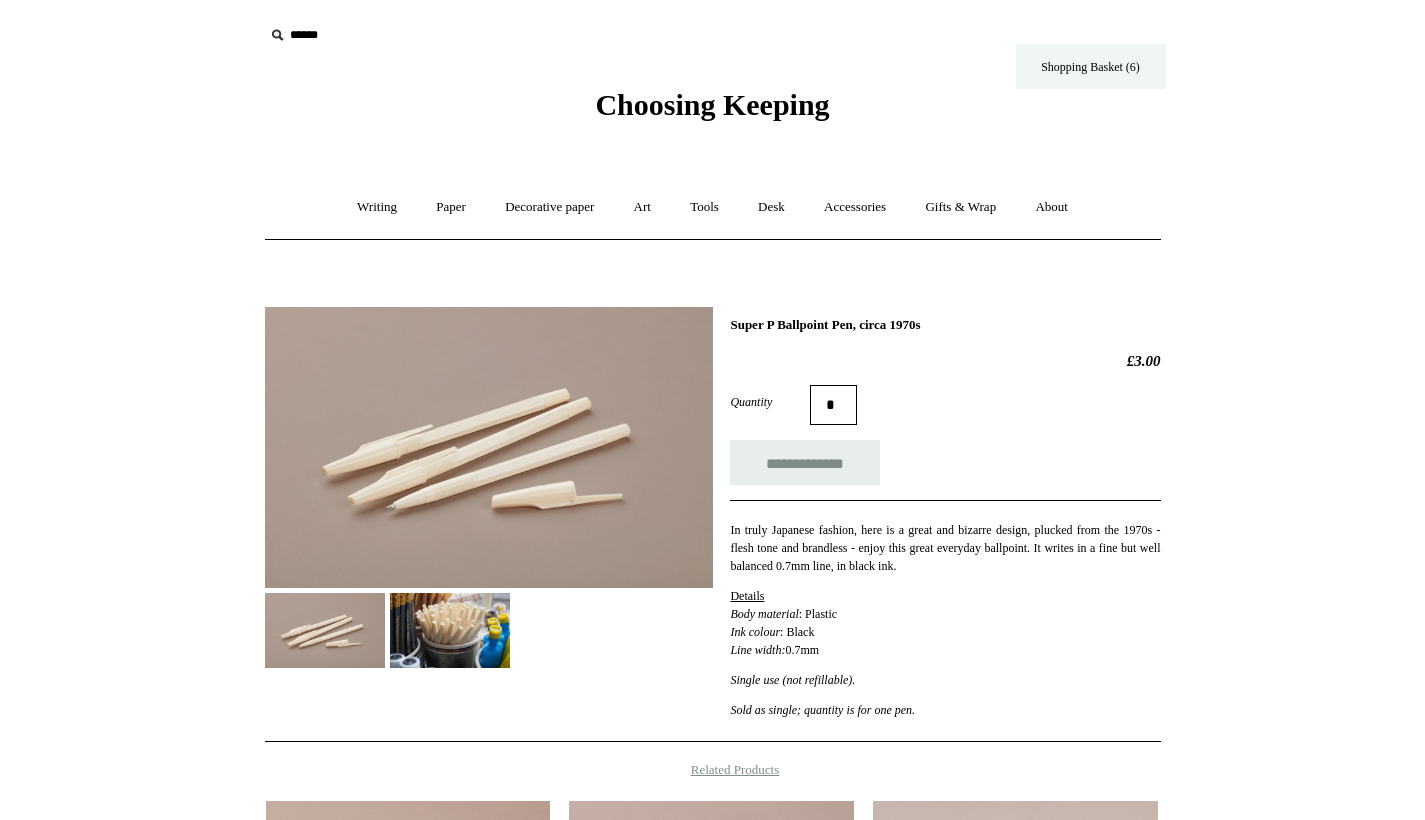 click on "Shopping Basket (6)" at bounding box center (1091, 66) 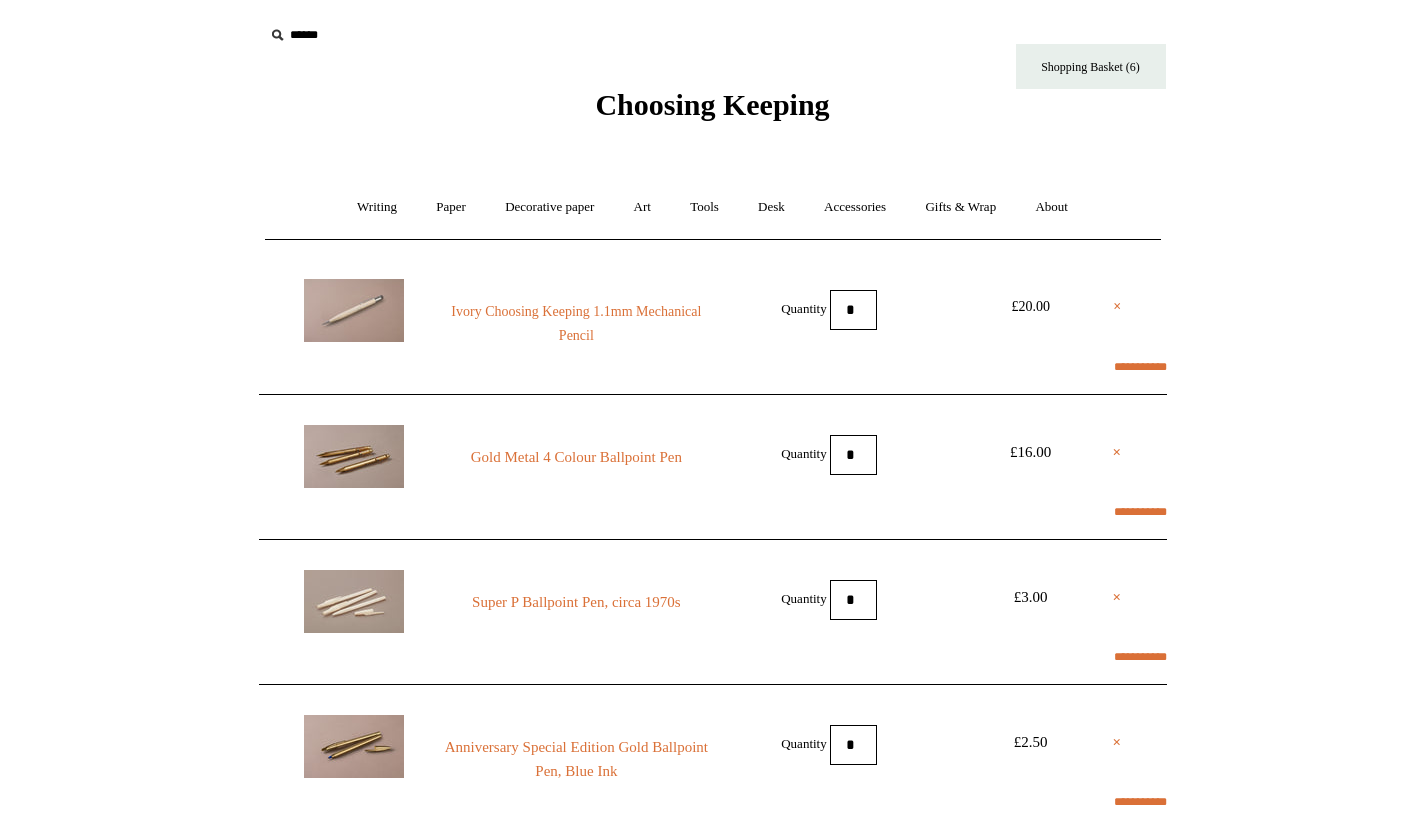 scroll, scrollTop: 0, scrollLeft: 0, axis: both 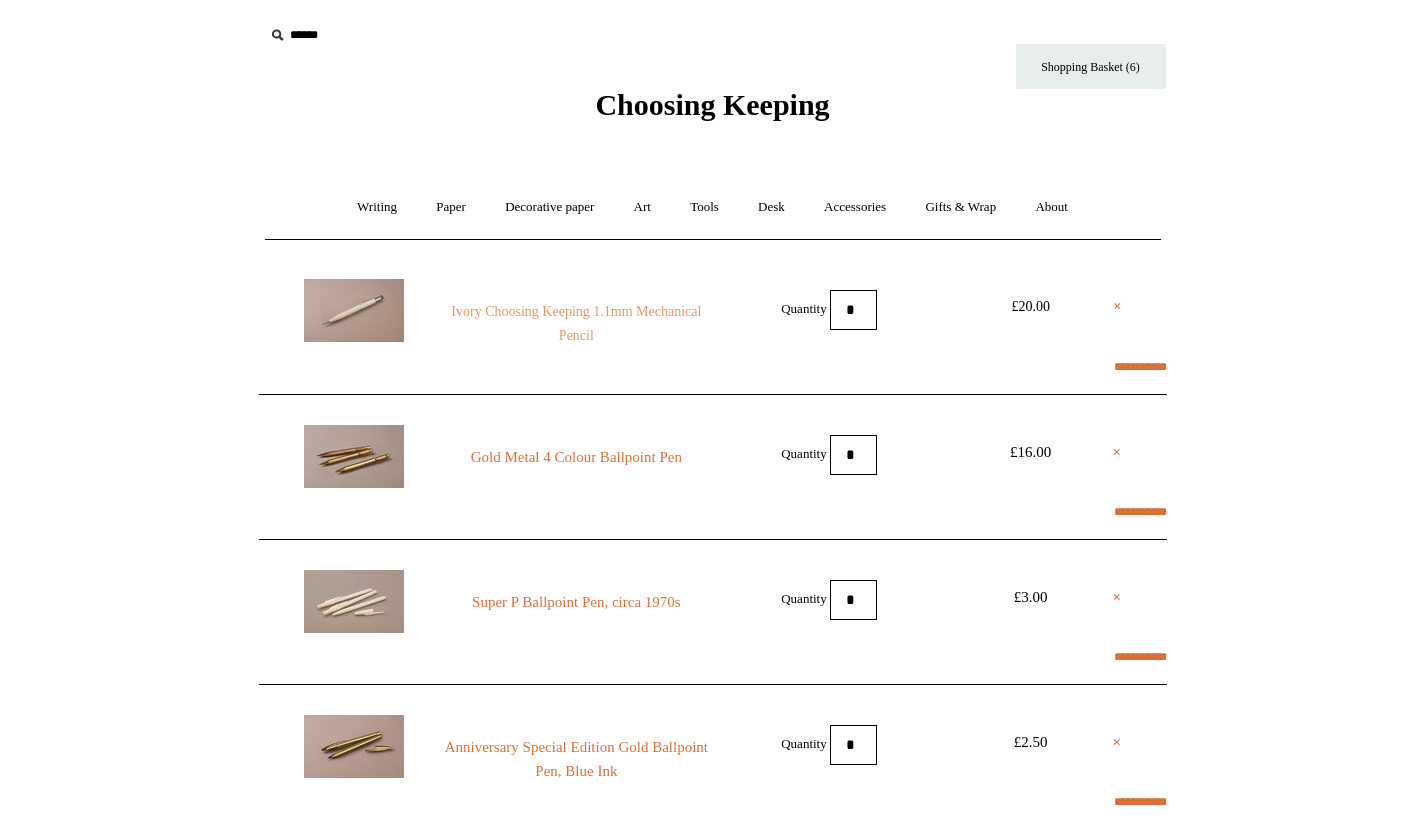 click on "Ivory Choosing Keeping 1.1mm Mechanical Pencil" at bounding box center [576, 324] 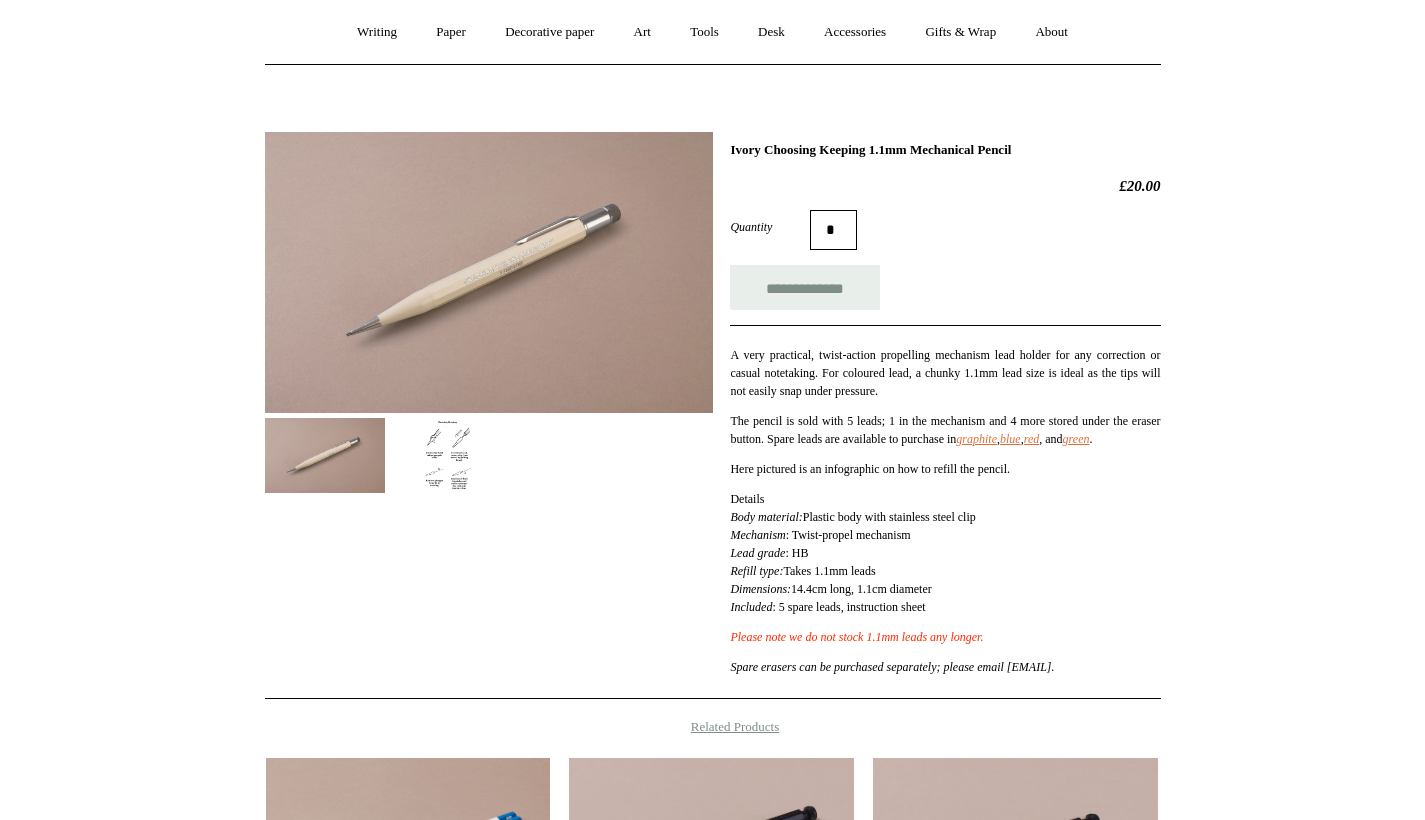 scroll, scrollTop: 0, scrollLeft: 0, axis: both 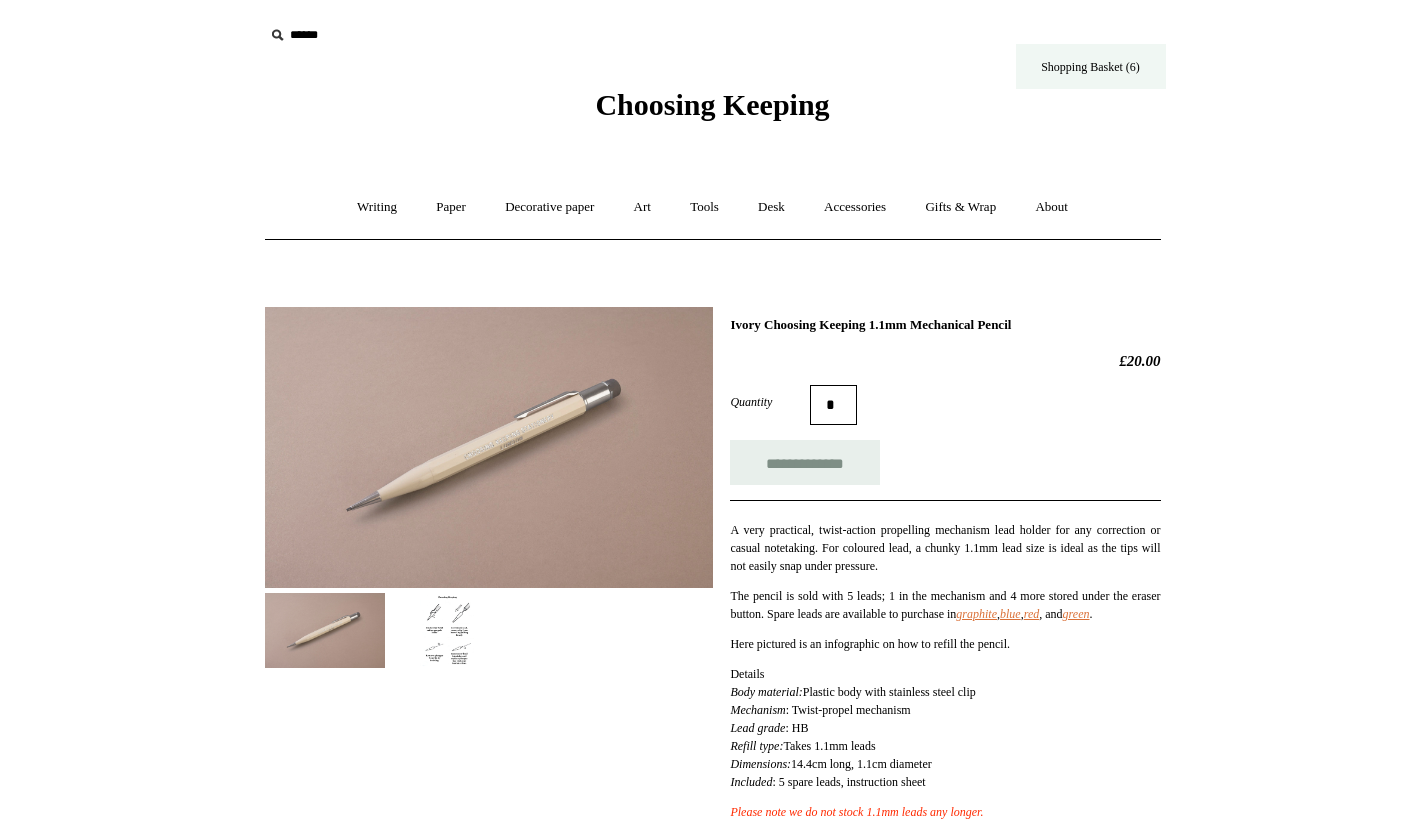 click on "Shopping Basket (6)" at bounding box center (1091, 66) 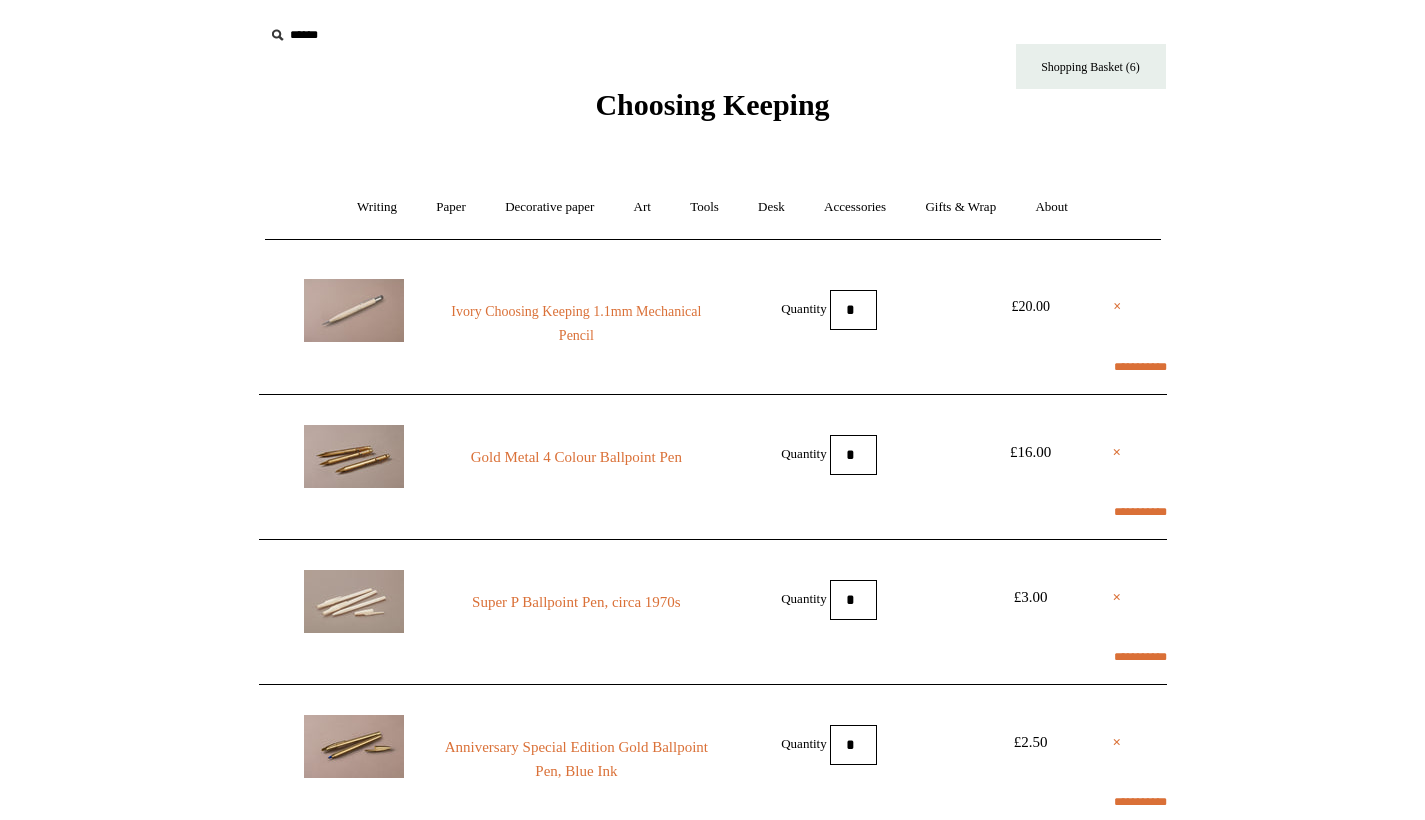 scroll, scrollTop: 0, scrollLeft: 0, axis: both 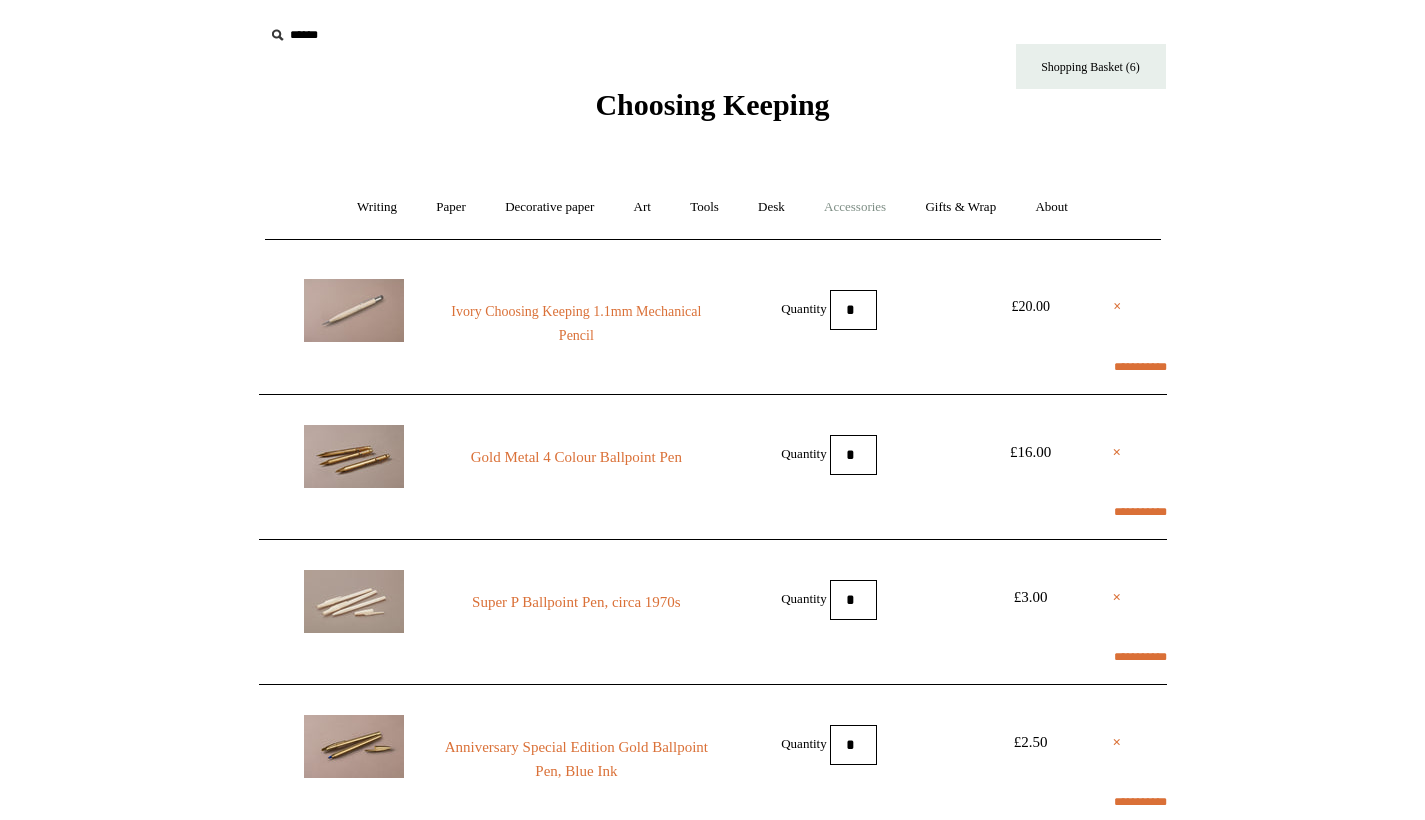 click on "Accessories +" at bounding box center [855, 207] 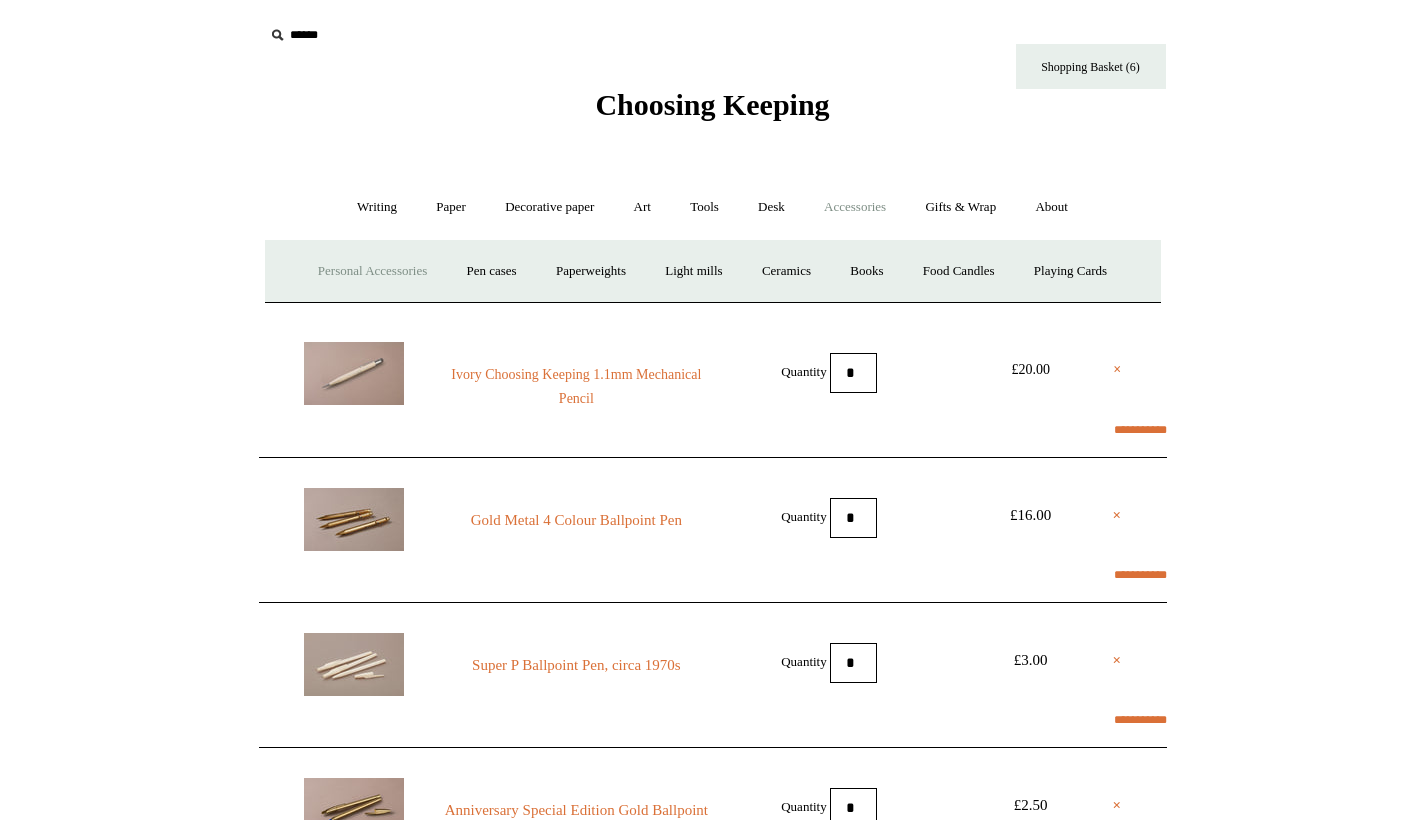 click on "Personal Accessories +" at bounding box center (372, 271) 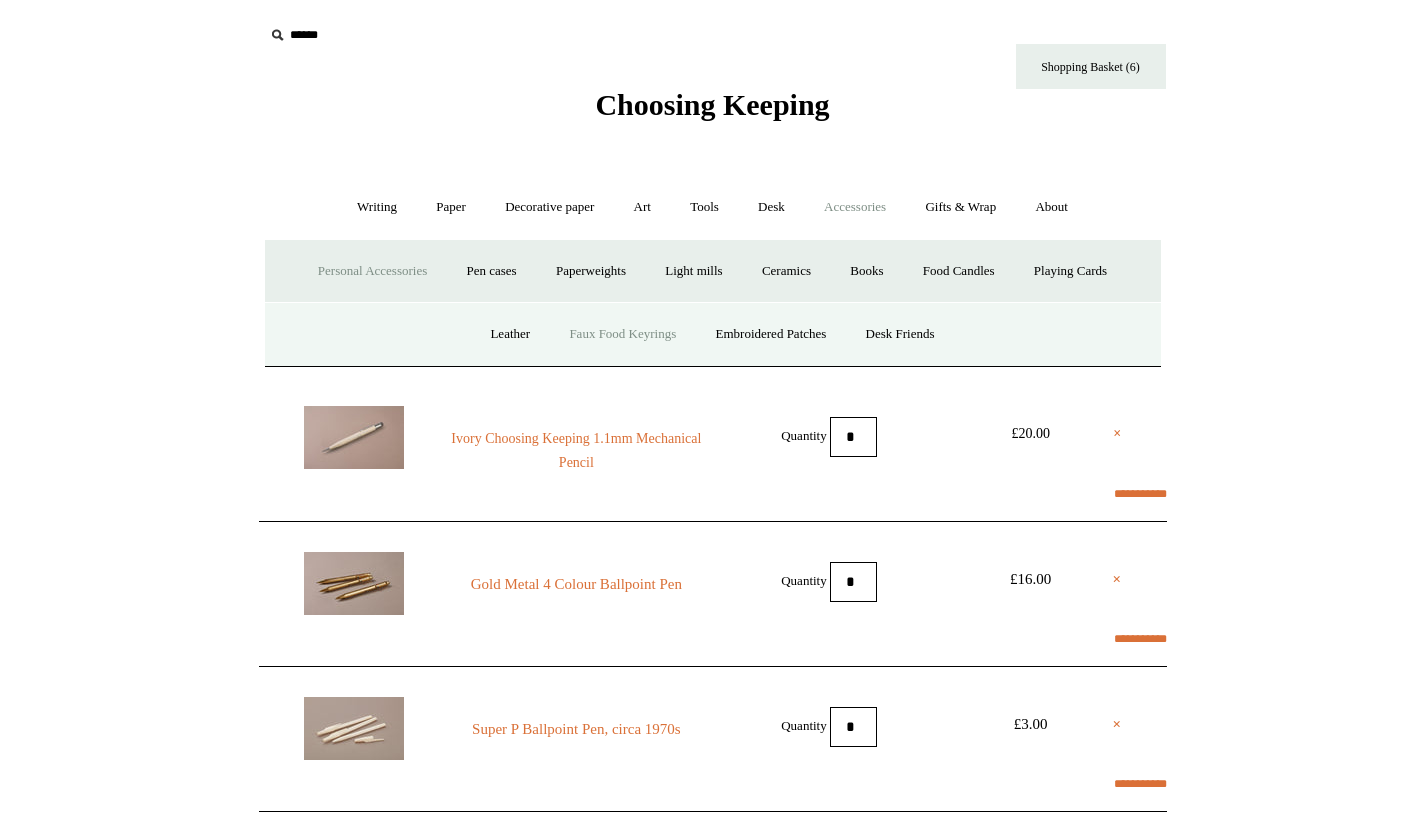 click on "Faux Food Keyrings" at bounding box center (622, 334) 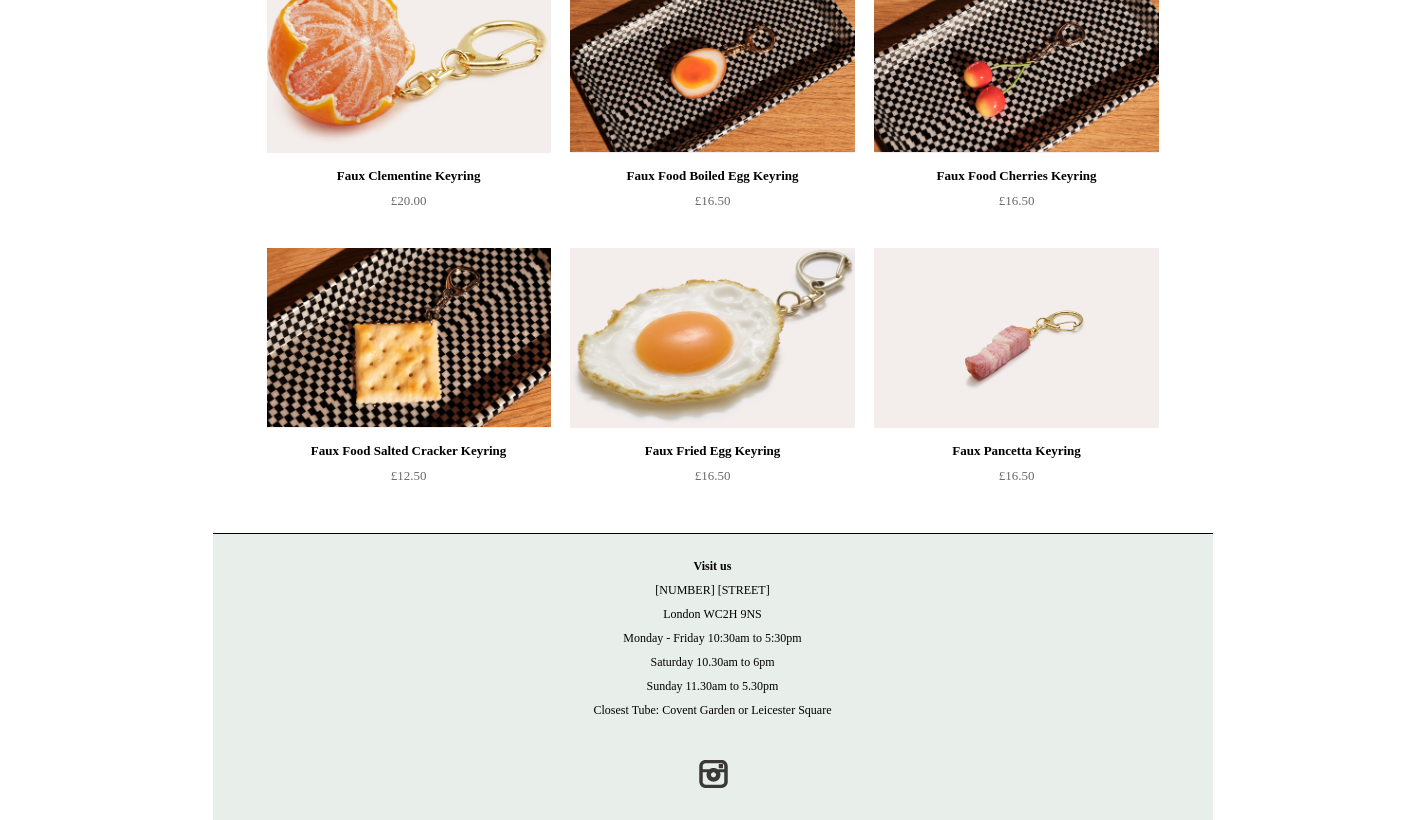 scroll, scrollTop: 17, scrollLeft: 0, axis: vertical 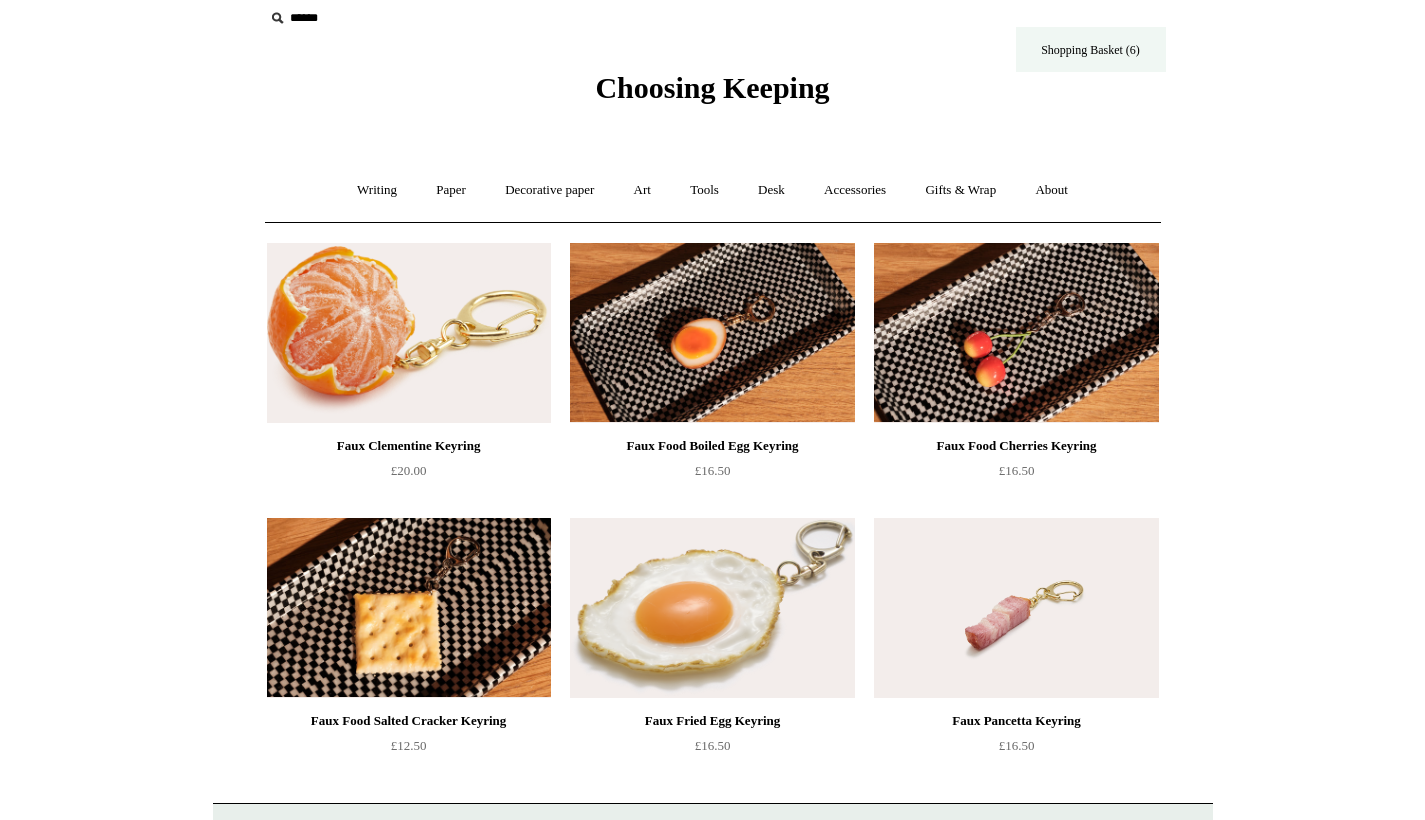 click on "Shopping Basket (6)" at bounding box center (1091, 49) 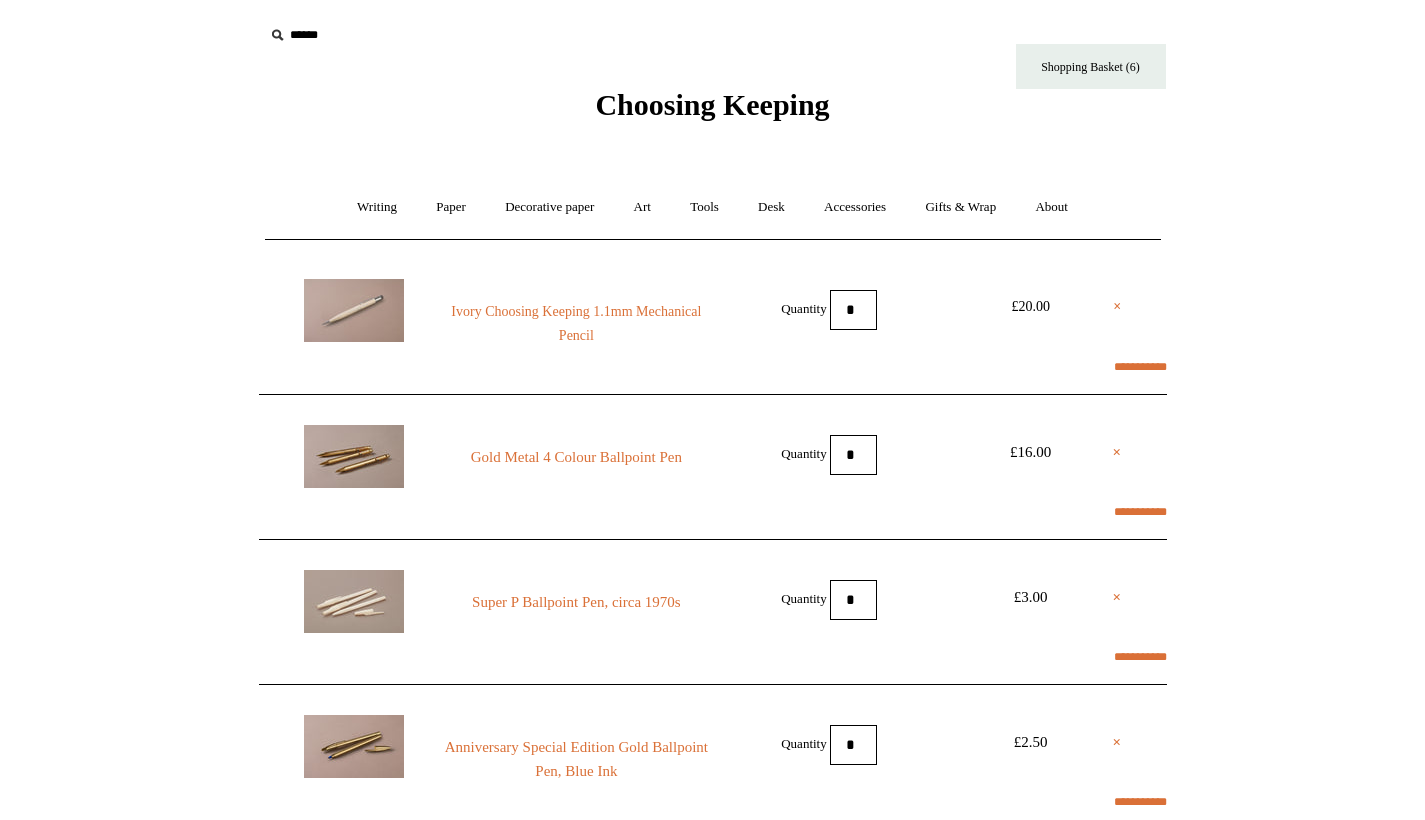 scroll, scrollTop: 0, scrollLeft: 0, axis: both 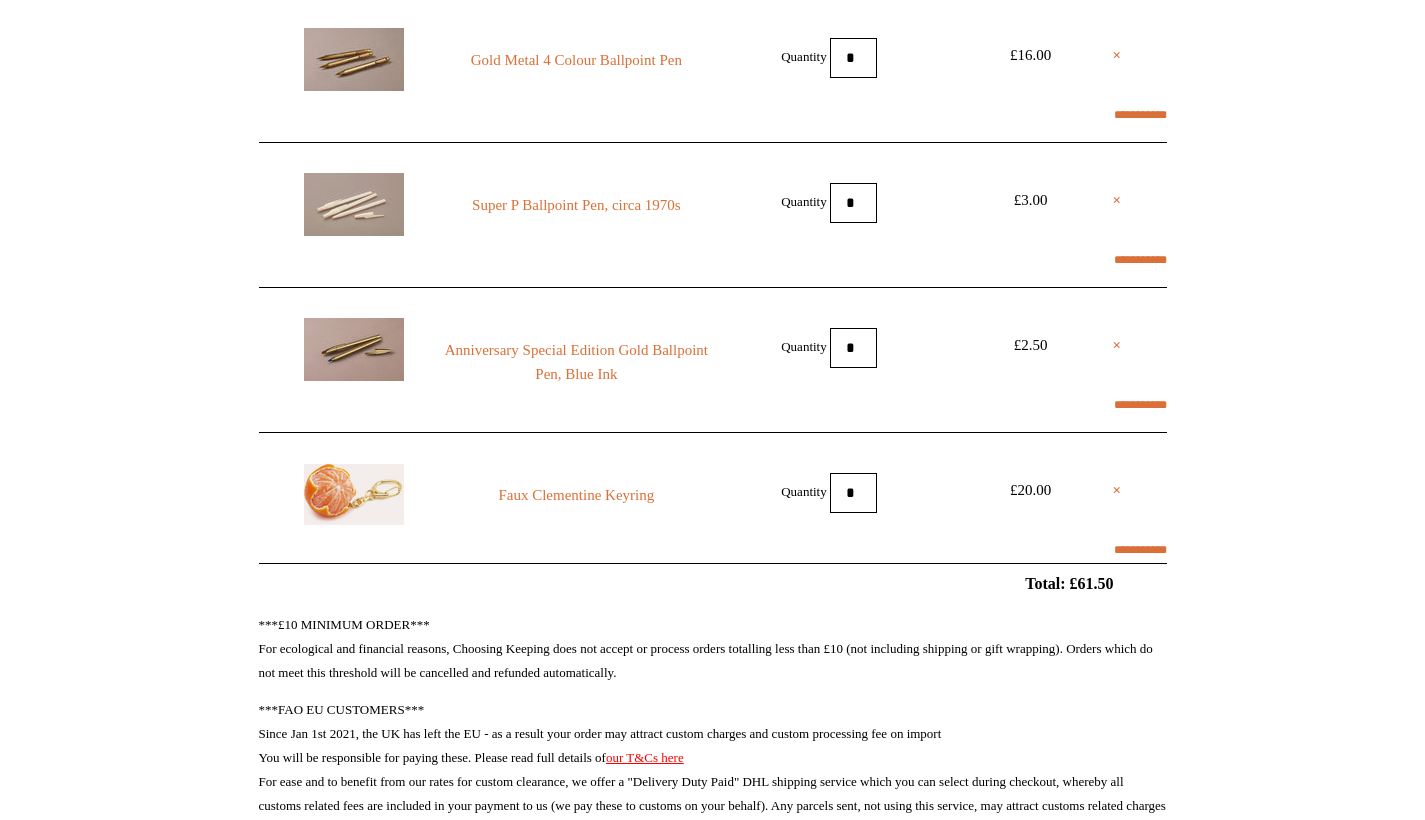 select on "*******" 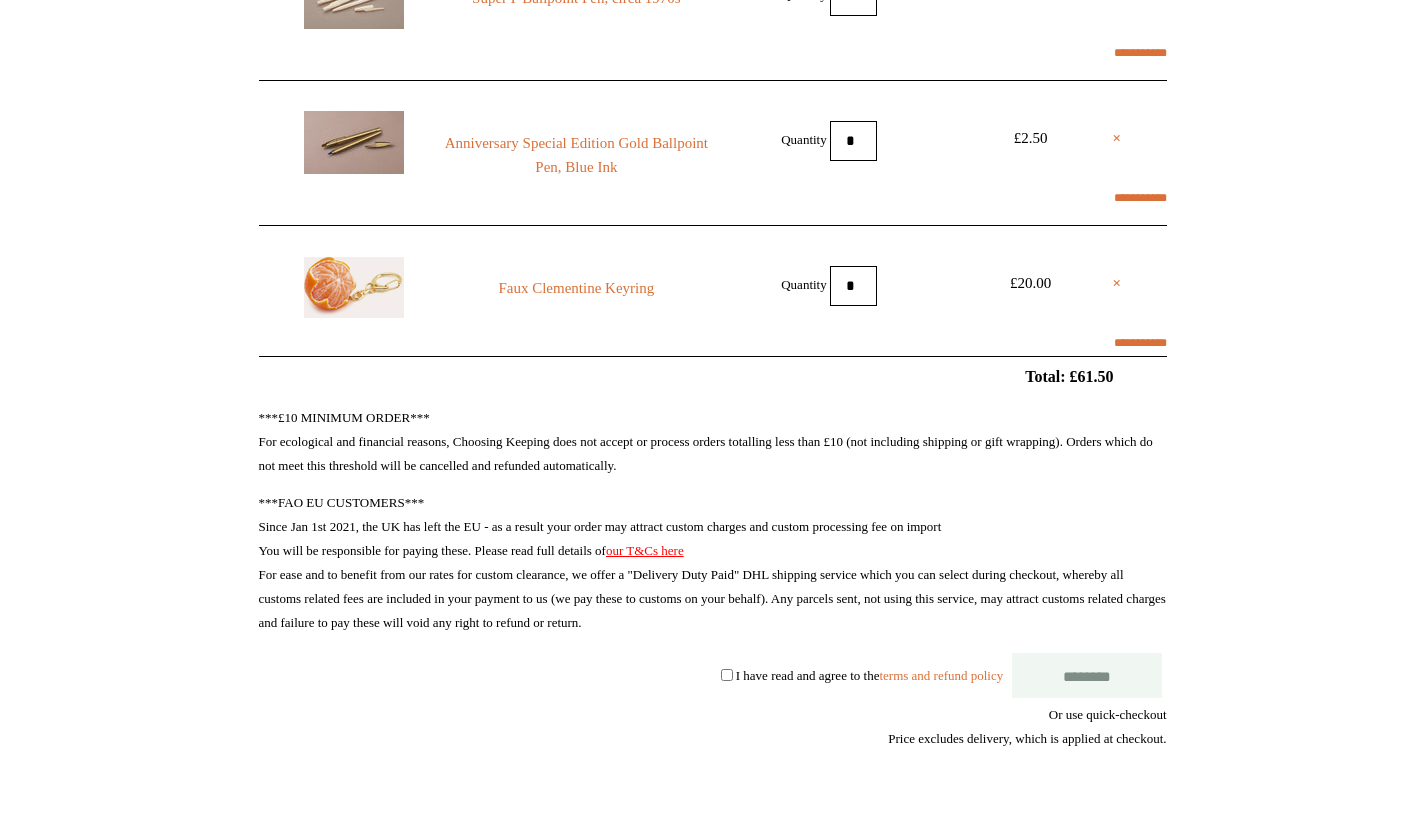 scroll, scrollTop: 804, scrollLeft: 0, axis: vertical 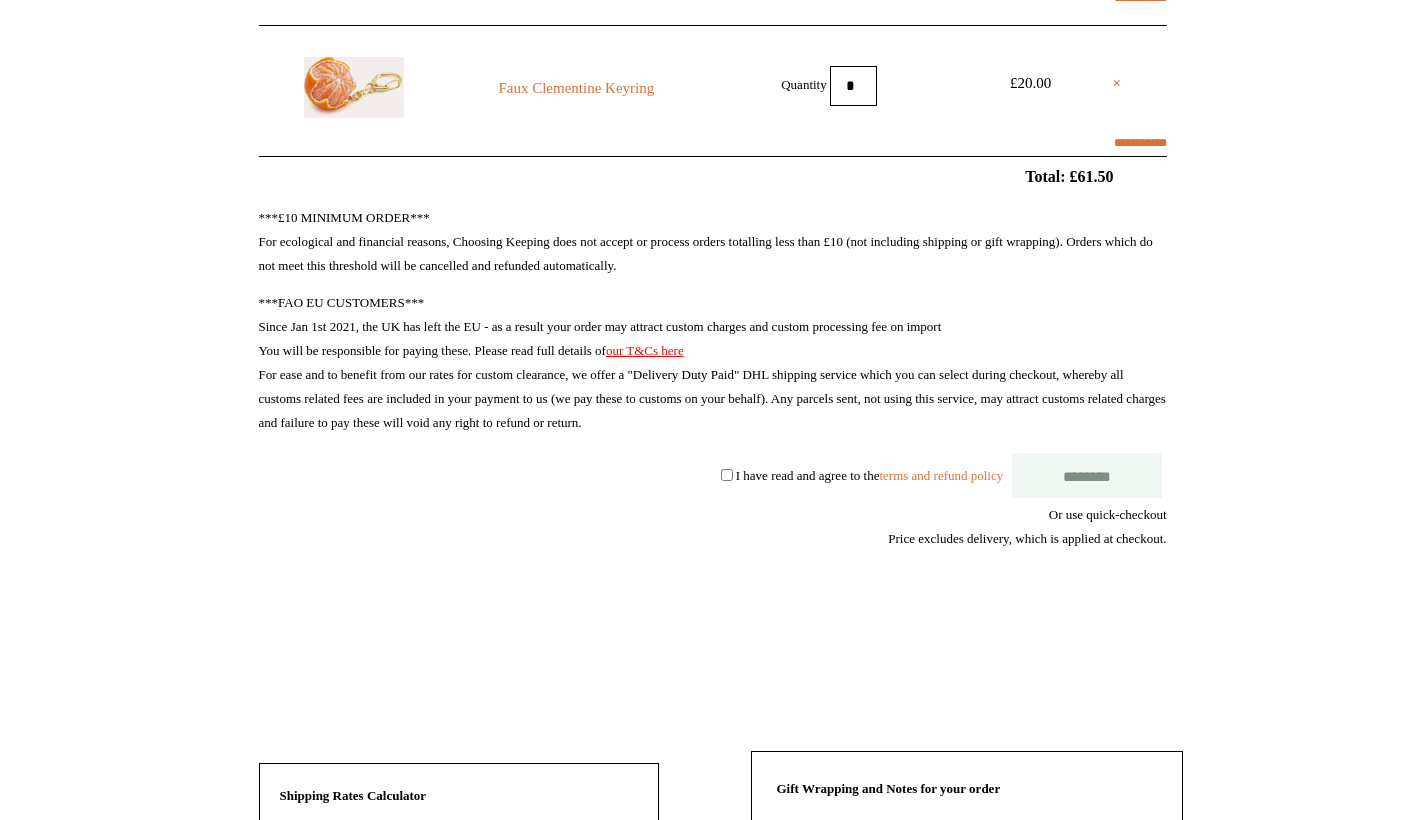 click on "***£10 MINIMUM ORDER*** For ecological and financial reasons, Choosing Keeping does not accept or process orders totalling less than £10 (not including shipping or gift wrapping). Orders which do not meet this threshold will be cancelled and refunded automatically." at bounding box center (713, 242) 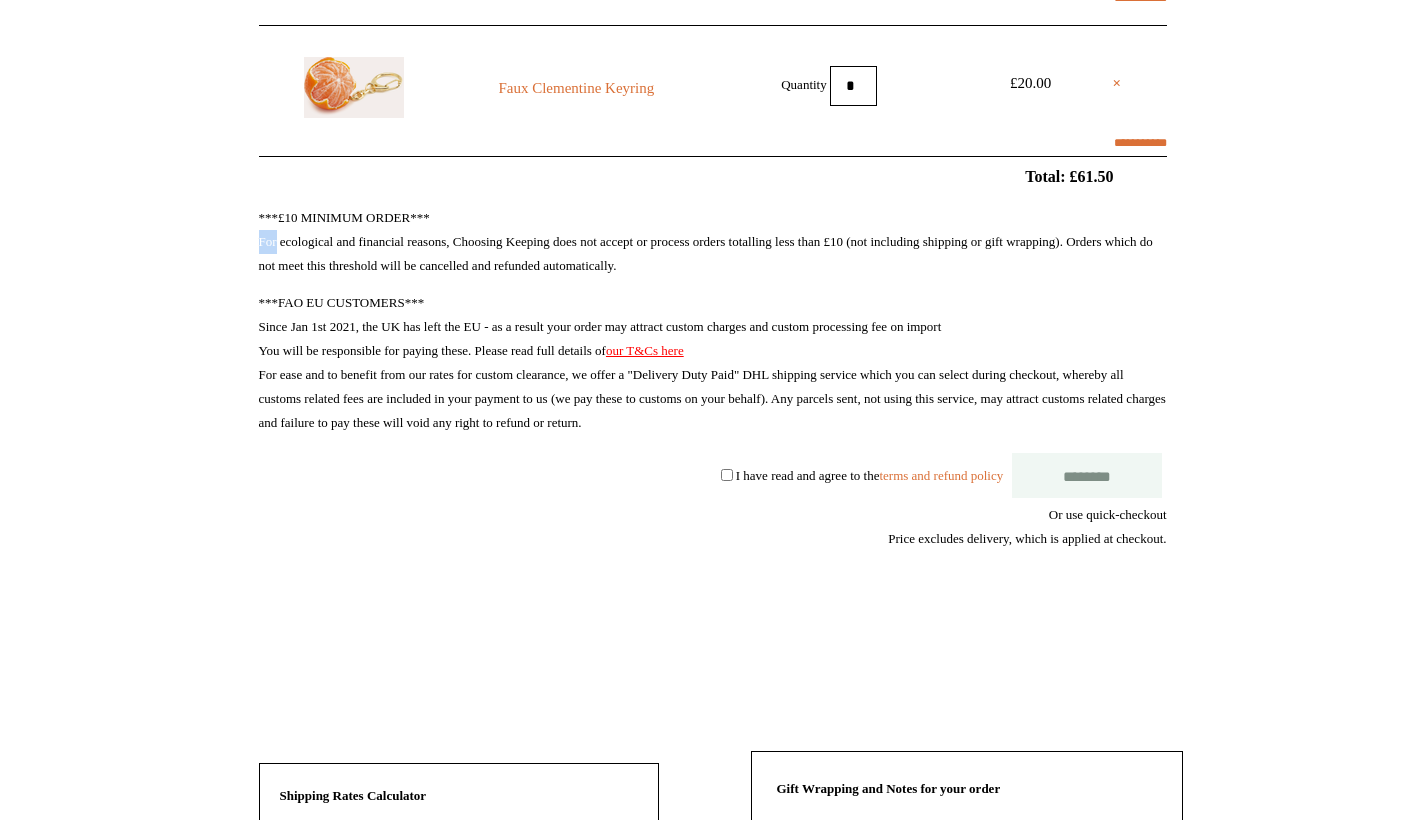 click on "***£10 MINIMUM ORDER*** For ecological and financial reasons, Choosing Keeping does not accept or process orders totalling less than £10 (not including shipping or gift wrapping). Orders which do not meet this threshold will be cancelled and refunded automatically." at bounding box center [713, 242] 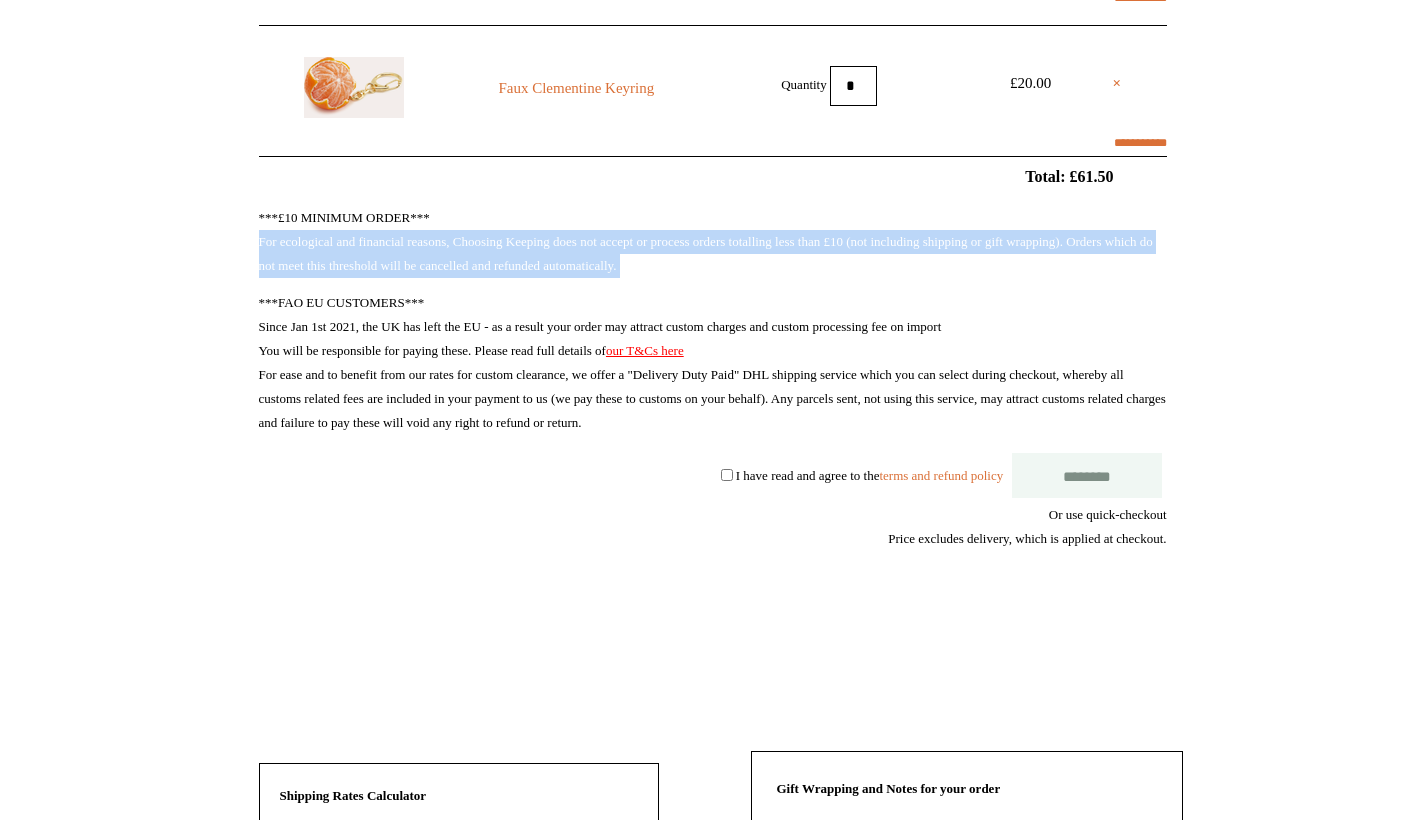click on "***£10 MINIMUM ORDER*** For ecological and financial reasons, Choosing Keeping does not accept or process orders totalling less than £10 (not including shipping or gift wrapping). Orders which do not meet this threshold will be cancelled and refunded automatically." at bounding box center (713, 242) 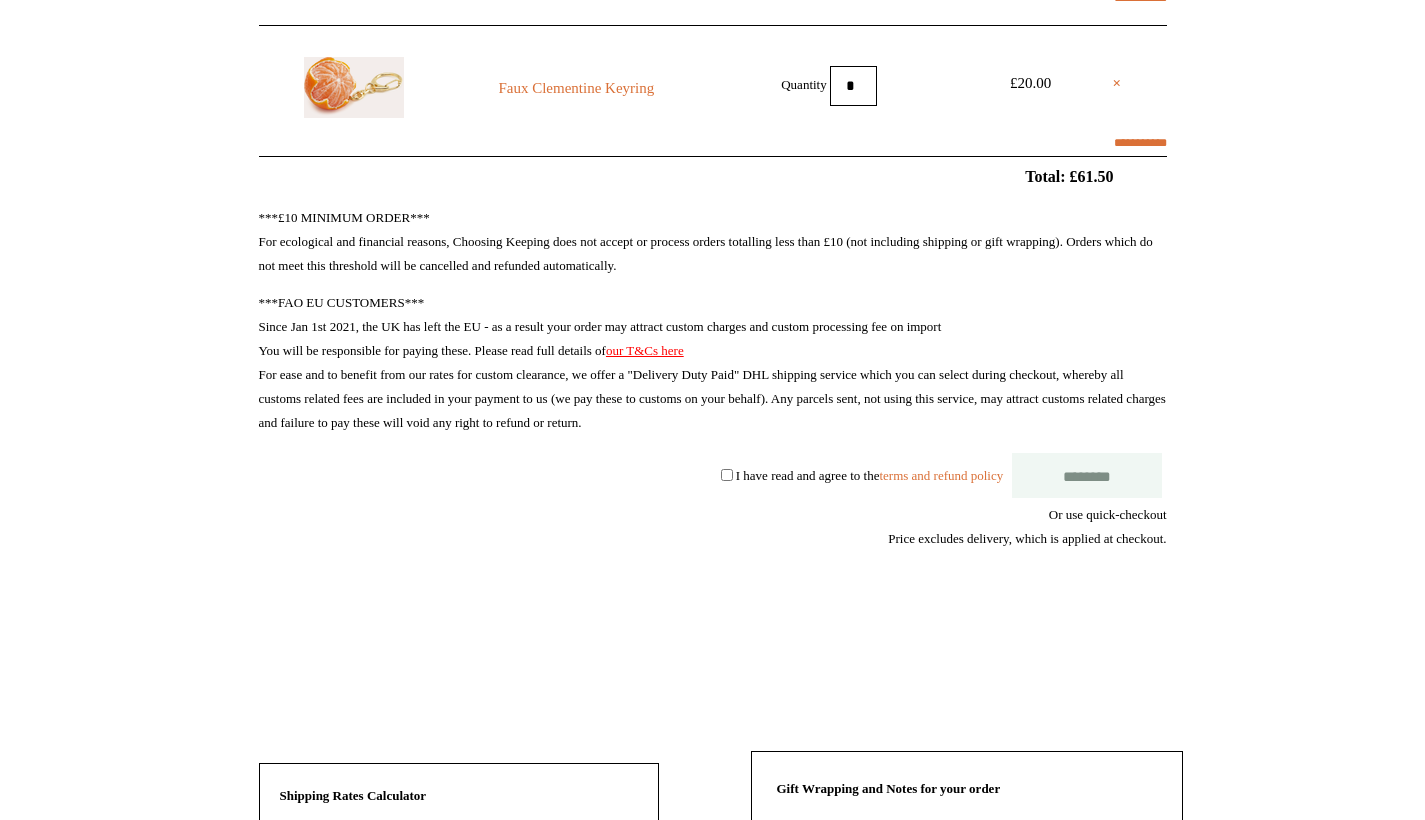 click on "Or use quick-checkout
Price excludes delivery, which is applied at checkout." at bounding box center (713, 527) 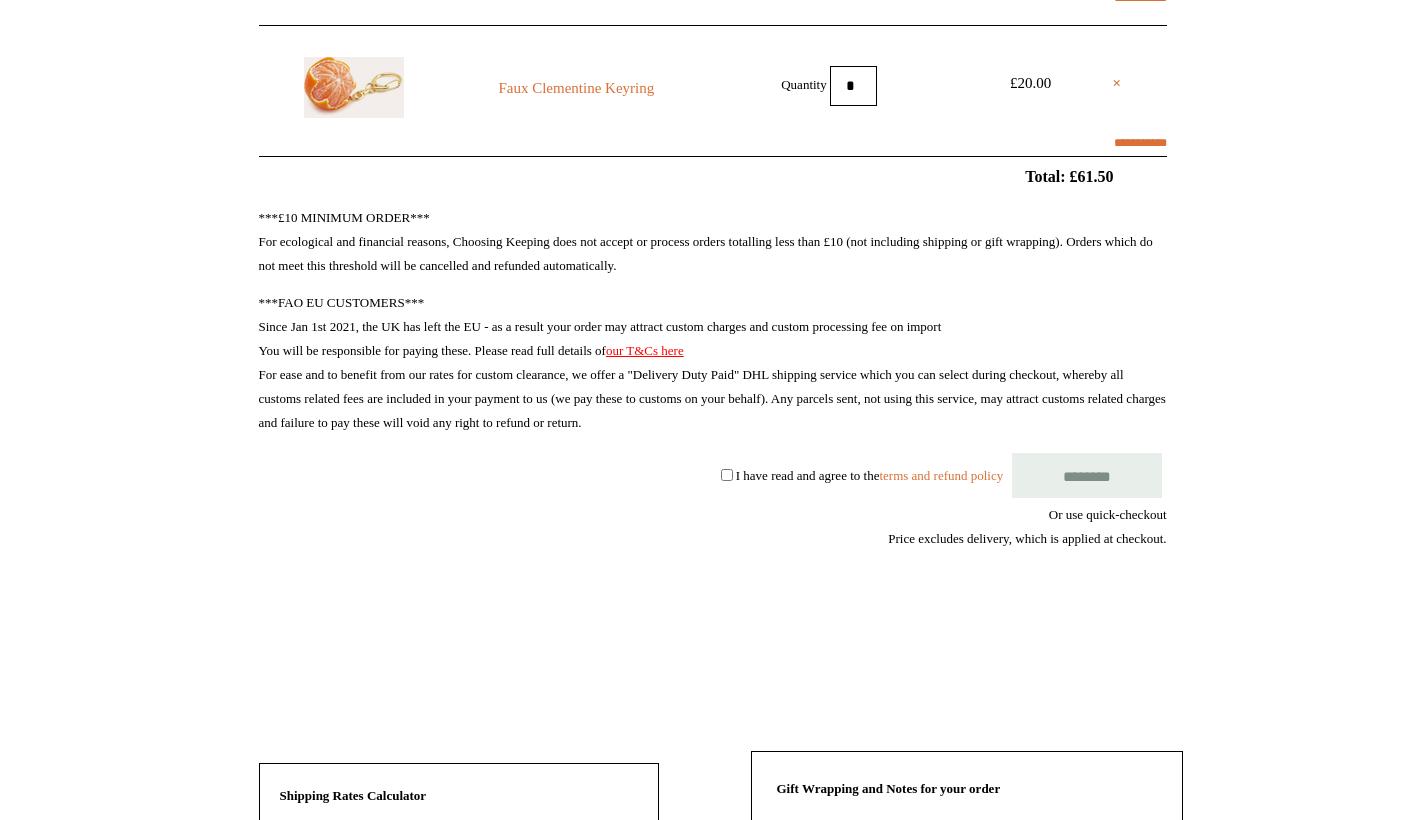 click on "********" at bounding box center (1087, 475) 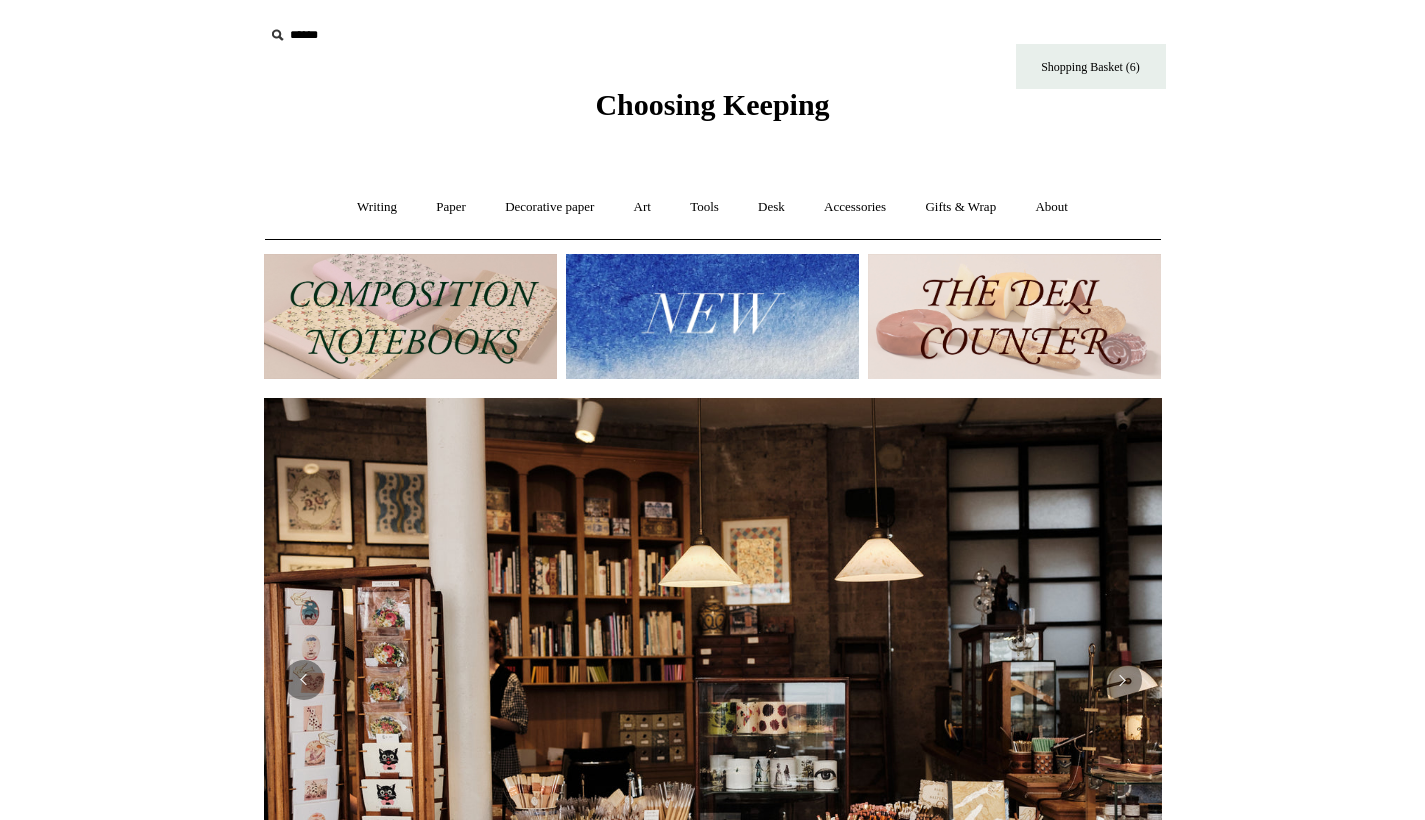 scroll, scrollTop: 0, scrollLeft: 0, axis: both 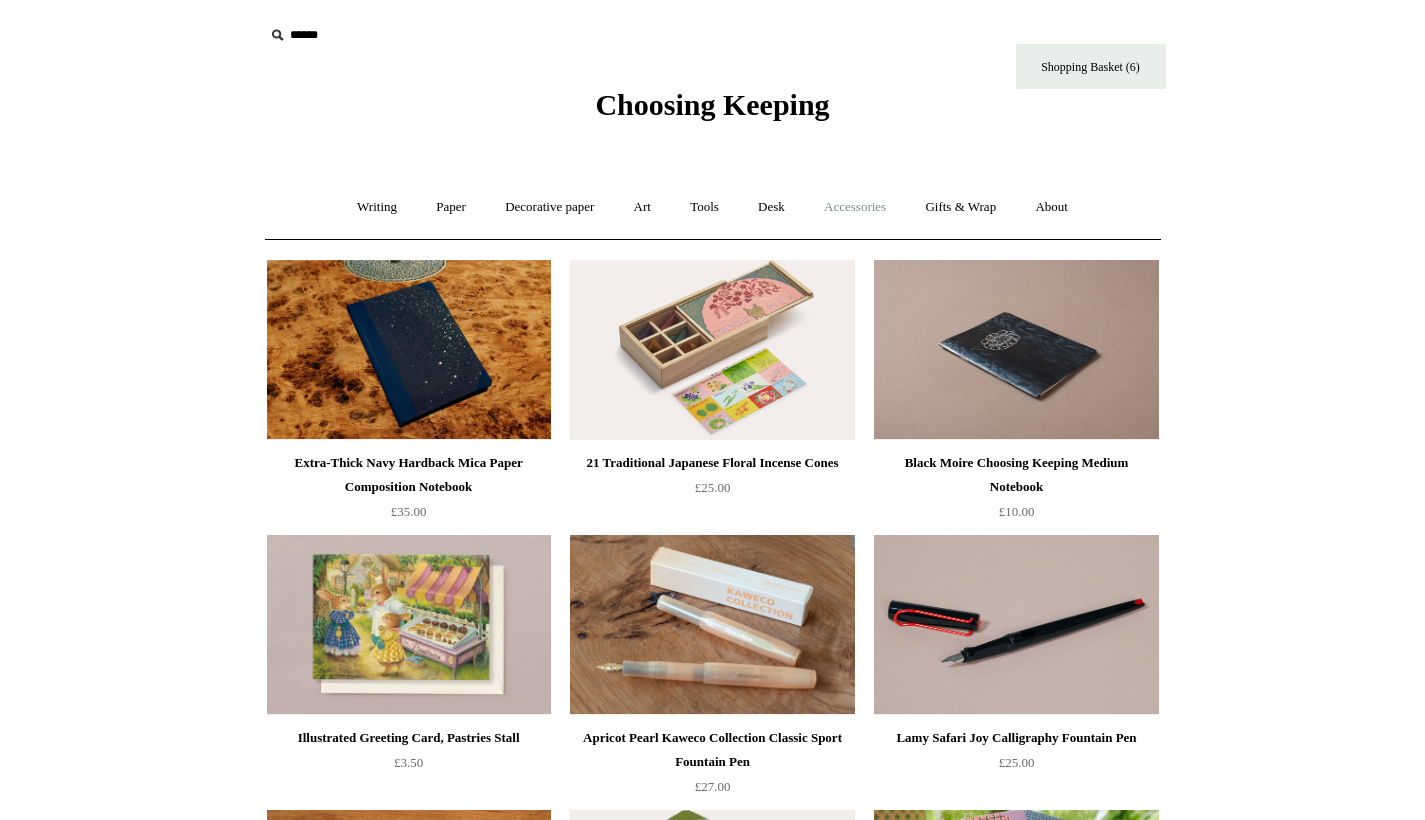 click on "Accessories +" at bounding box center (855, 207) 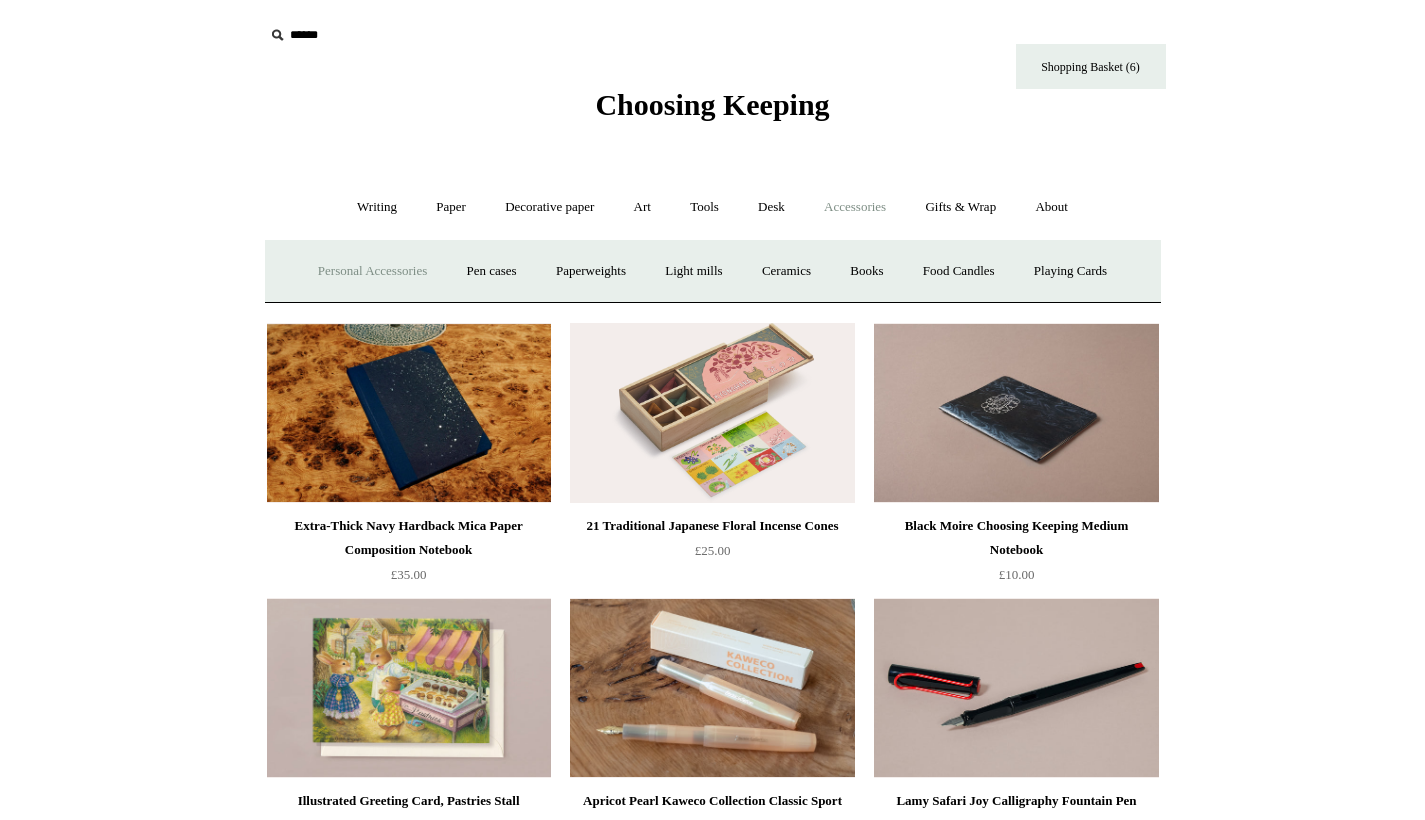 click on "Personal Accessories +" at bounding box center (372, 271) 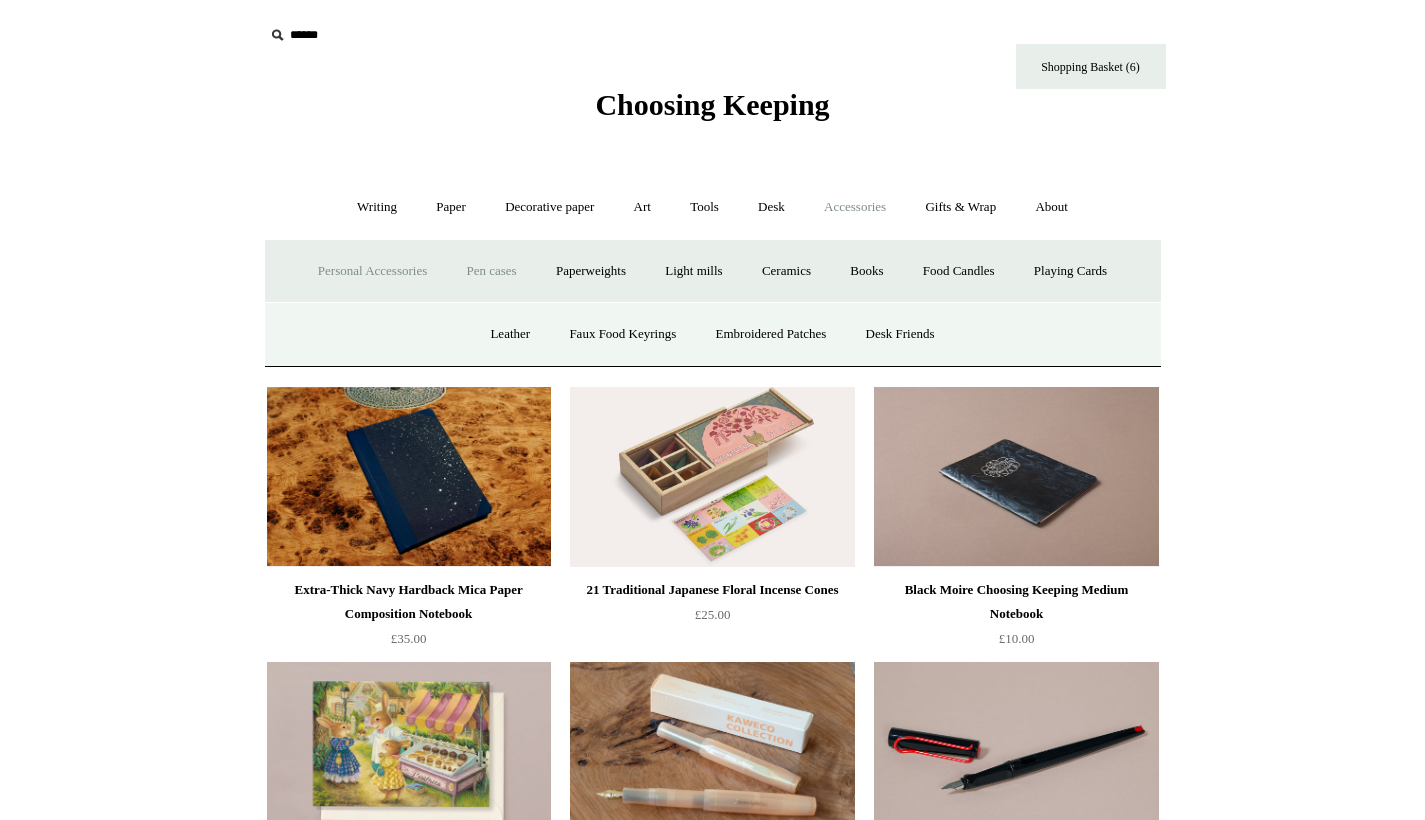 click on "Pen cases" at bounding box center (491, 271) 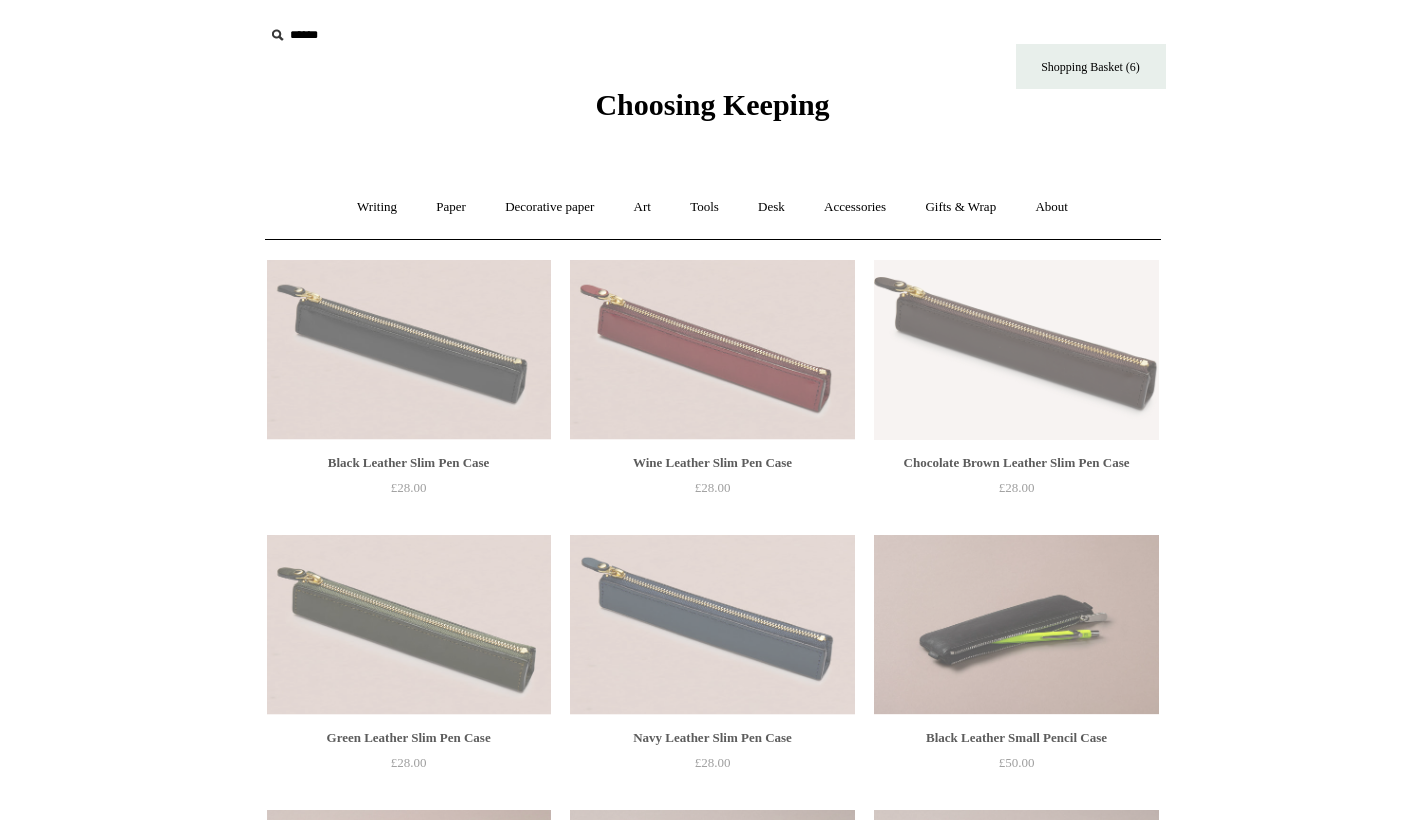 scroll, scrollTop: 0, scrollLeft: 0, axis: both 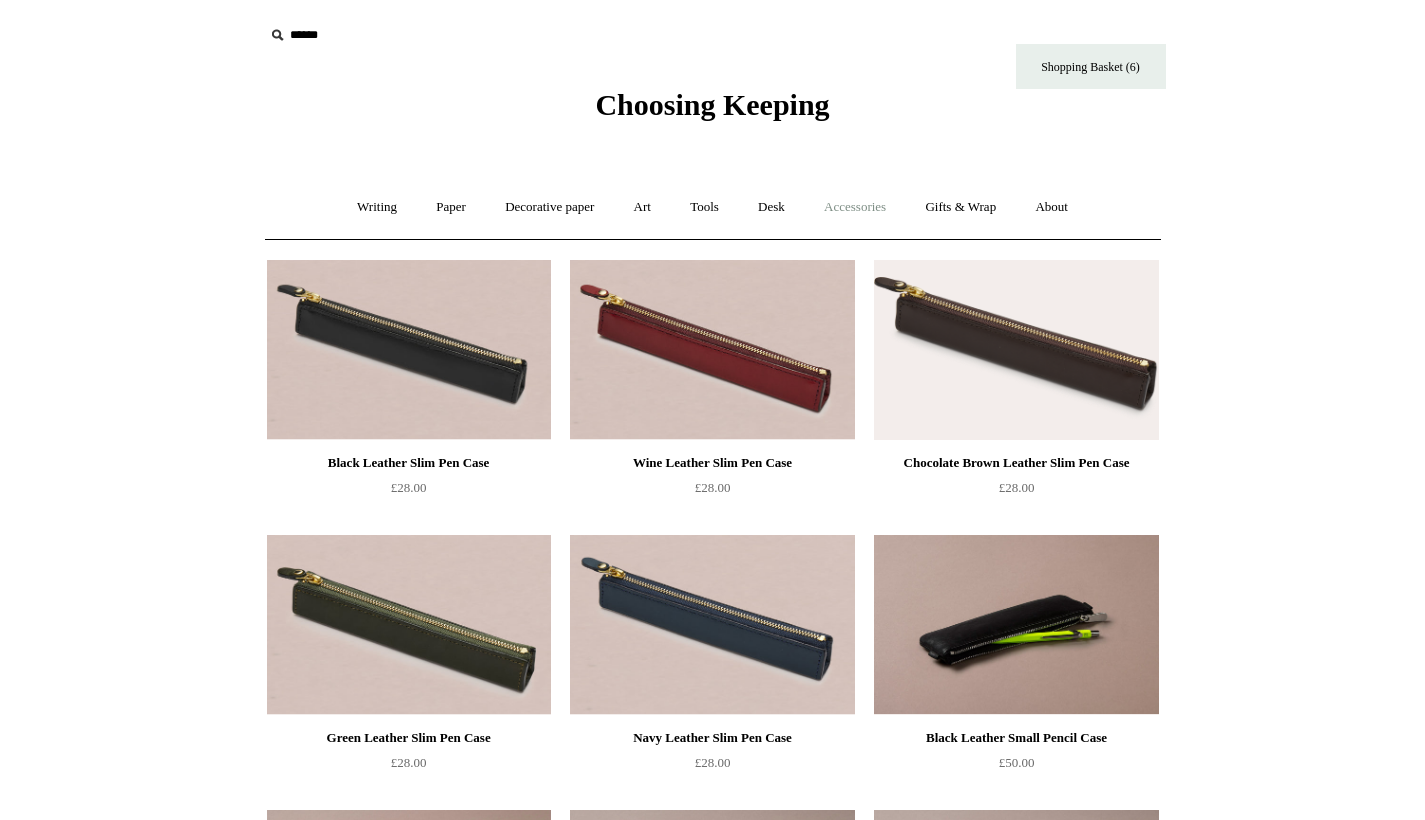 click on "Accessories +" at bounding box center [855, 207] 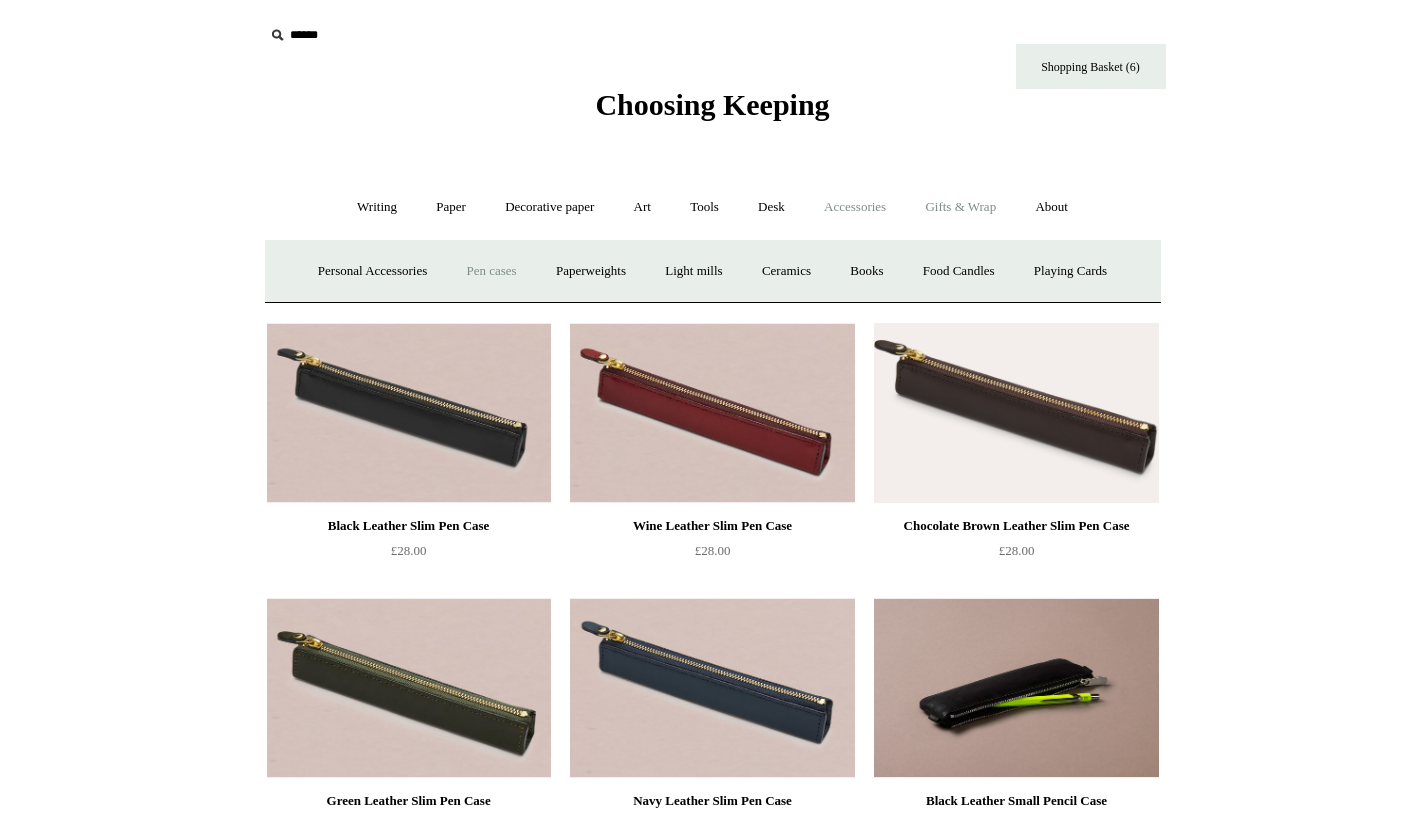click on "Gifts & Wrap +" at bounding box center [960, 207] 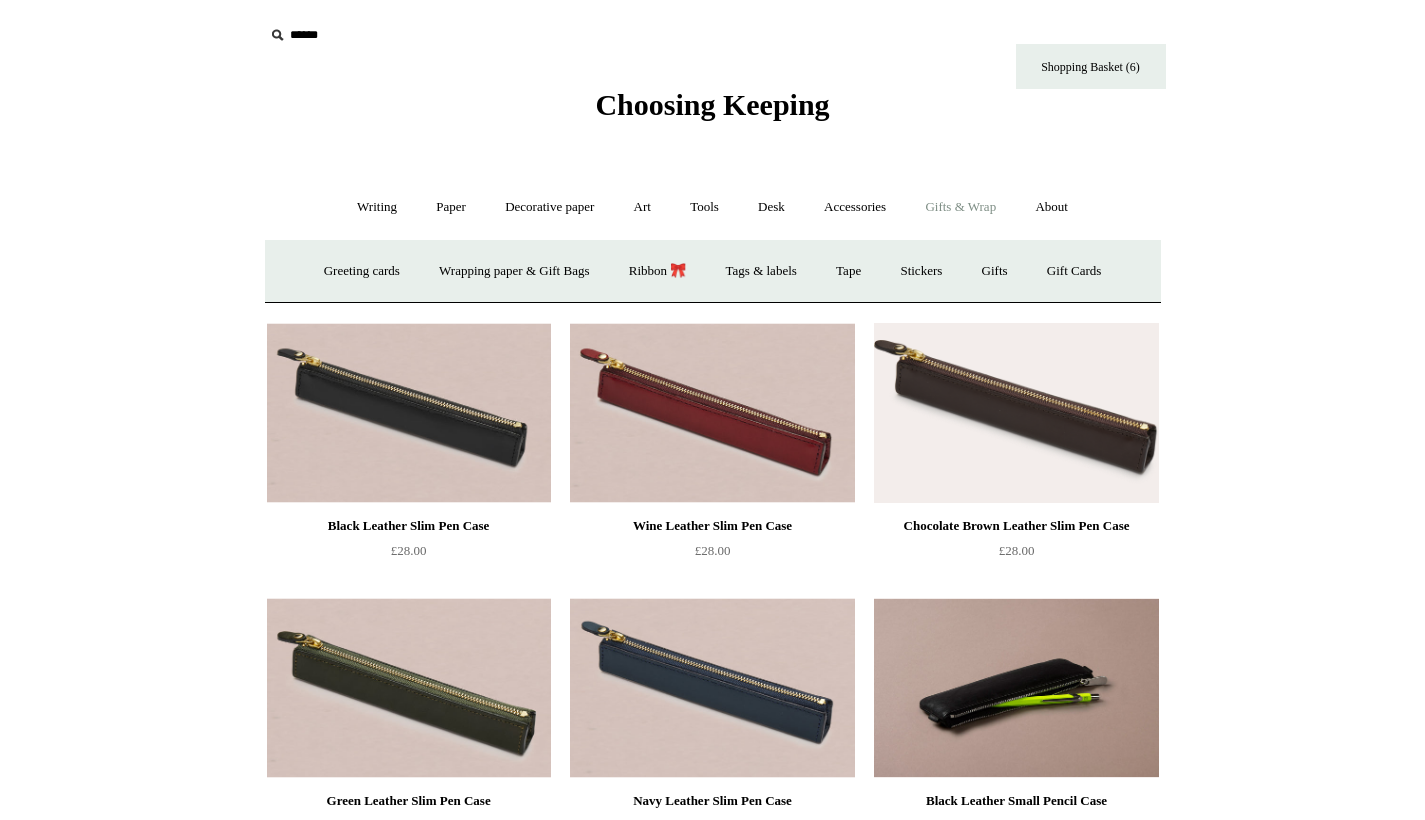 click on "Gifts & Wrap -" at bounding box center [960, 207] 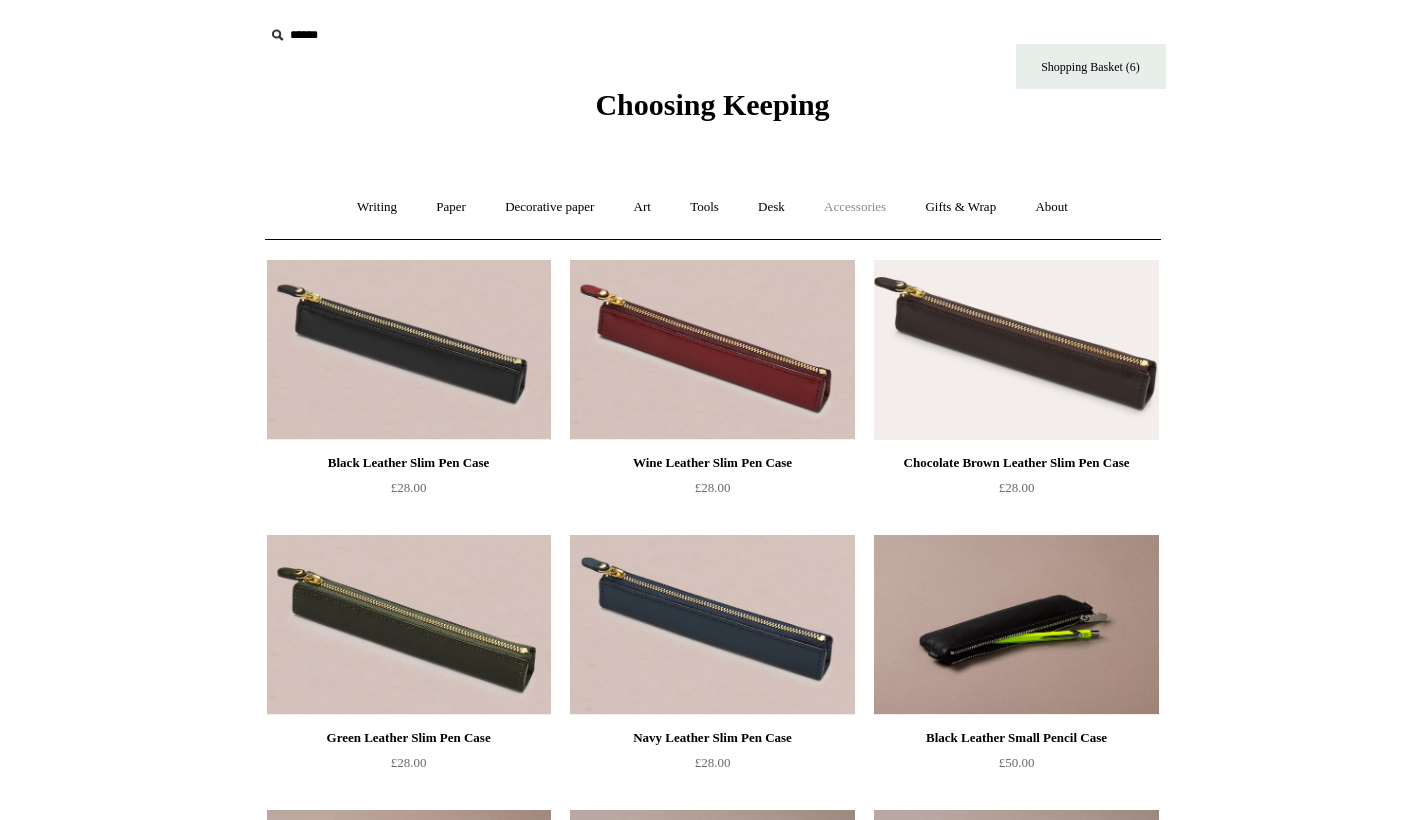 click on "Accessories +" at bounding box center (855, 207) 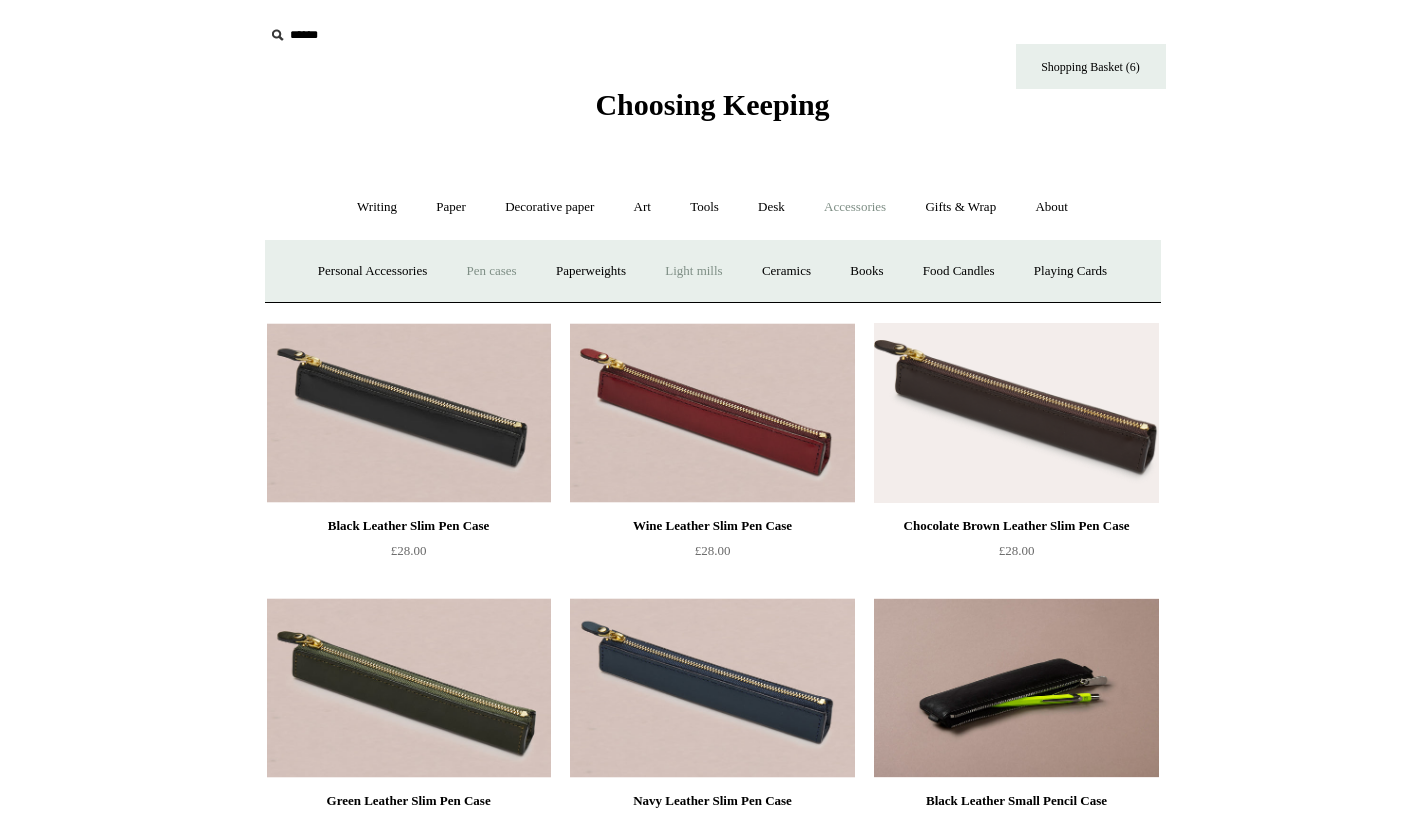click on "Light mills" at bounding box center [693, 271] 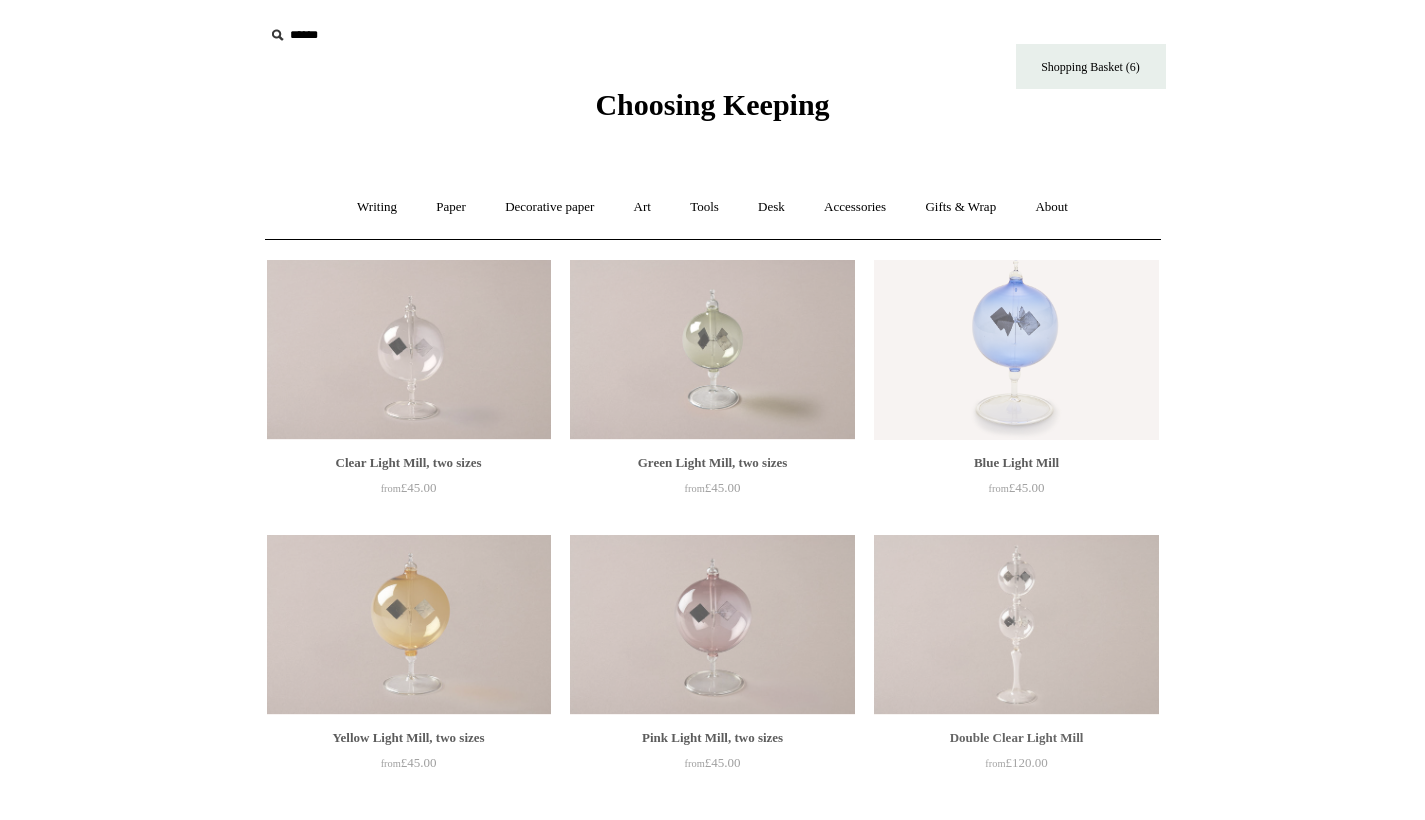scroll, scrollTop: 0, scrollLeft: 0, axis: both 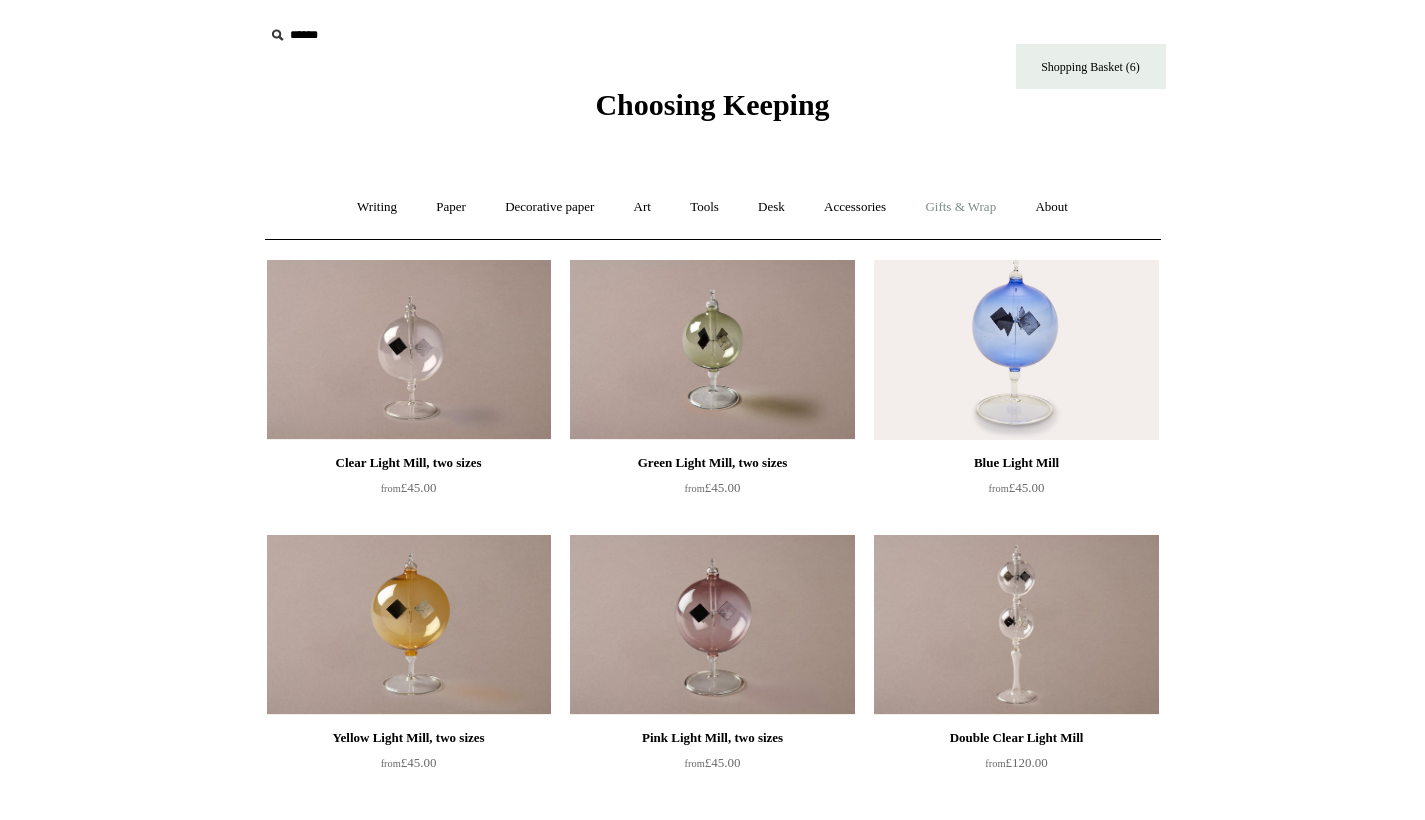 click on "Gifts & Wrap +" at bounding box center (960, 207) 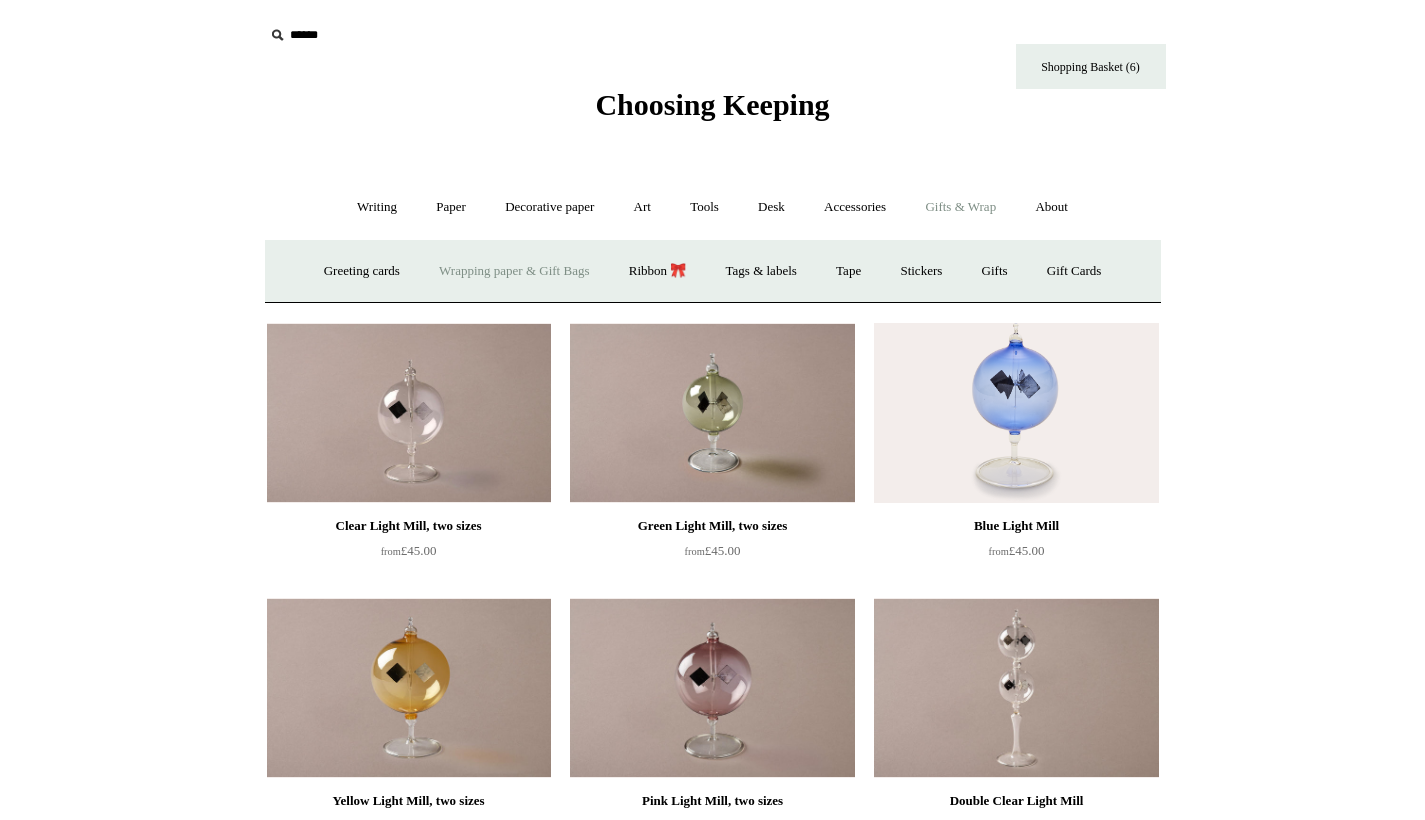 click on "Wrapping paper & Gift Bags" at bounding box center [514, 271] 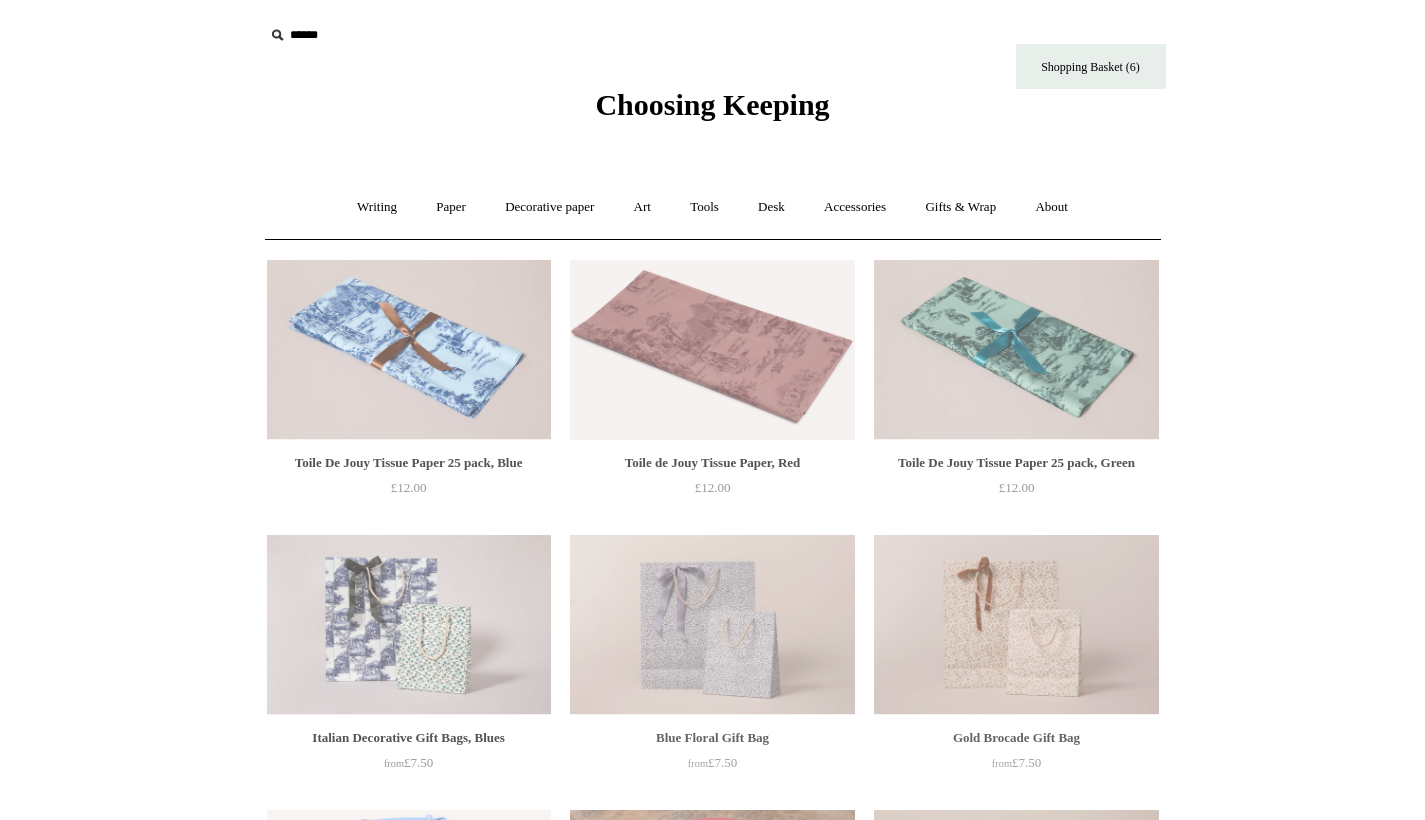 scroll, scrollTop: 0, scrollLeft: 0, axis: both 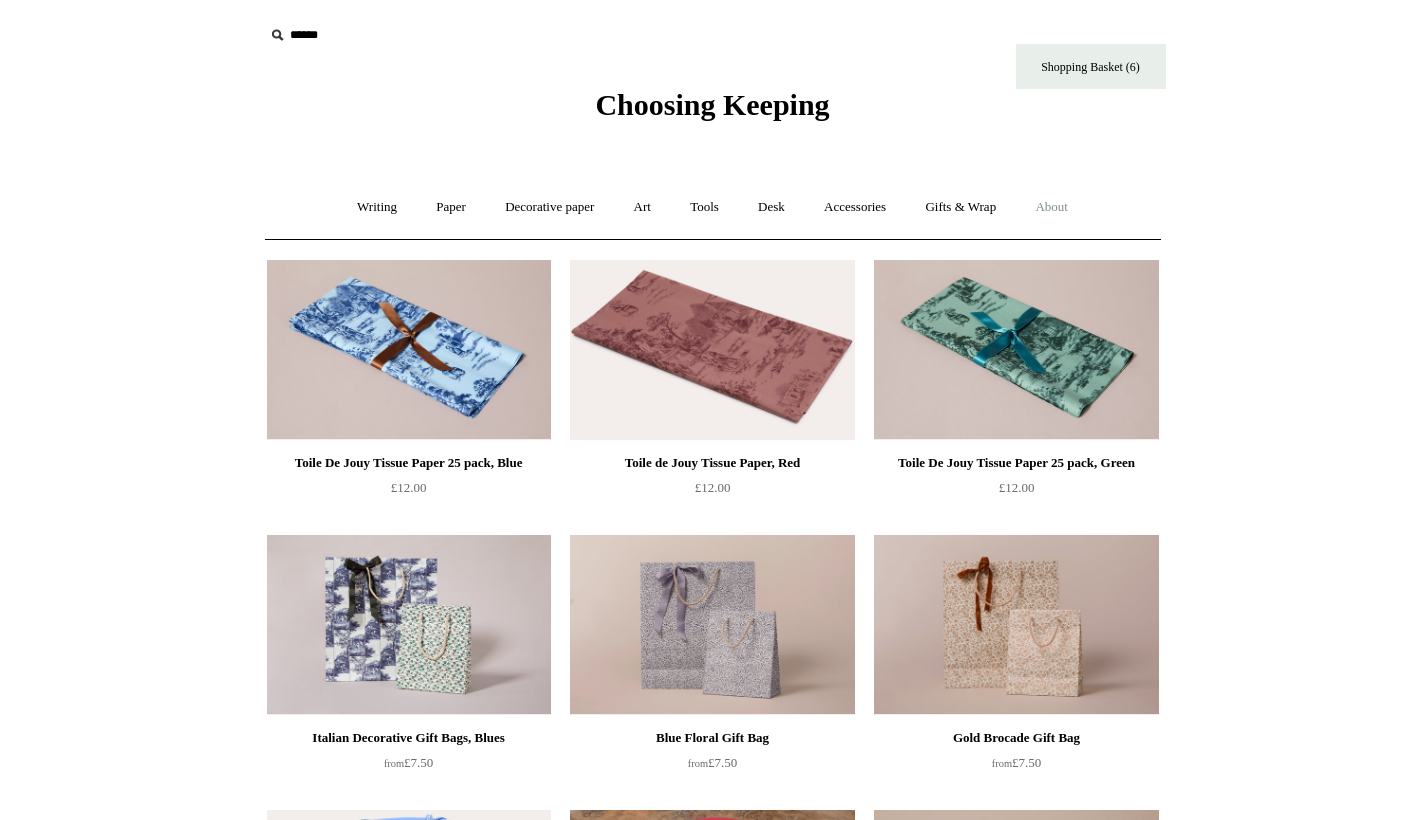 click on "About +" at bounding box center (1051, 207) 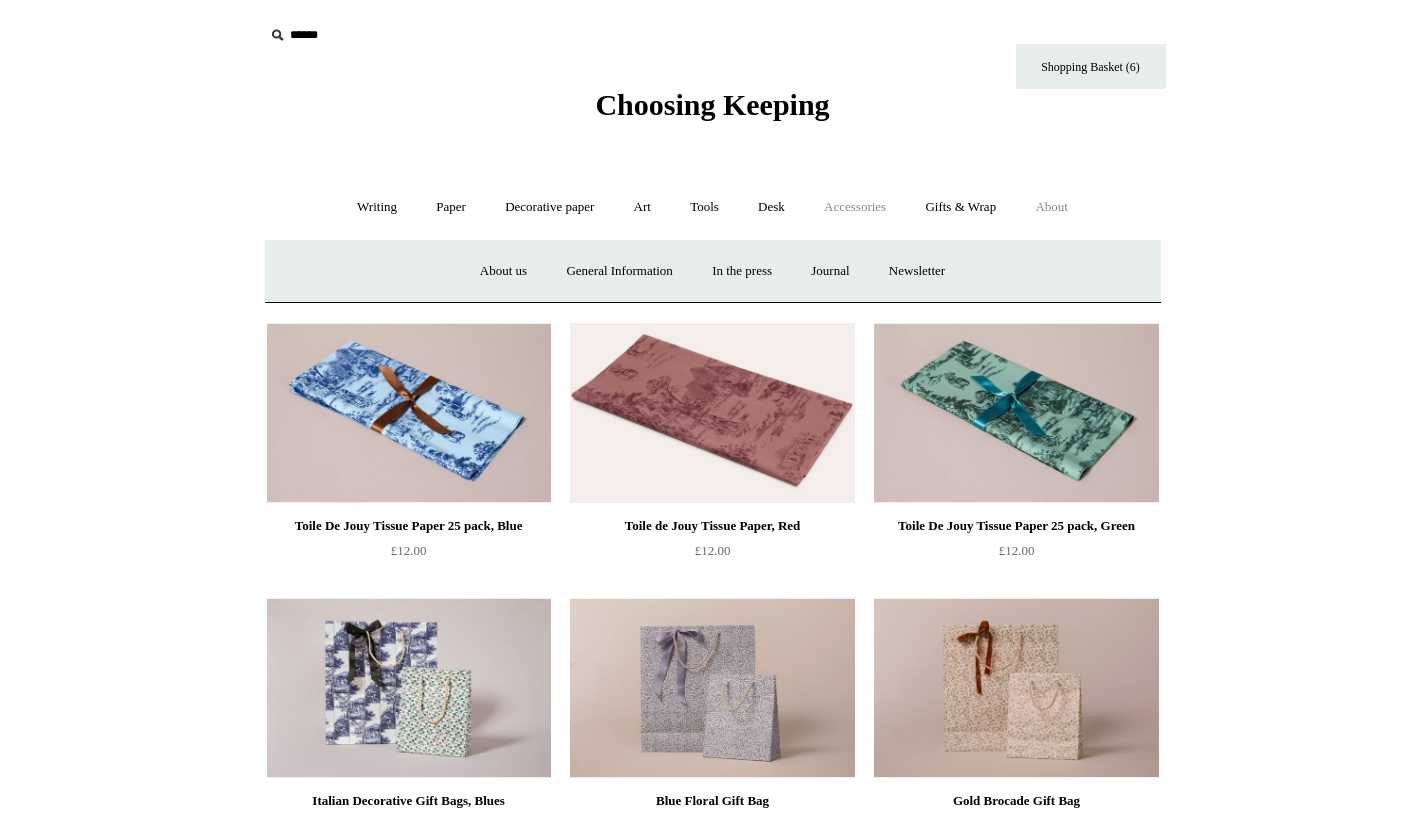 click on "Accessories +" at bounding box center [855, 207] 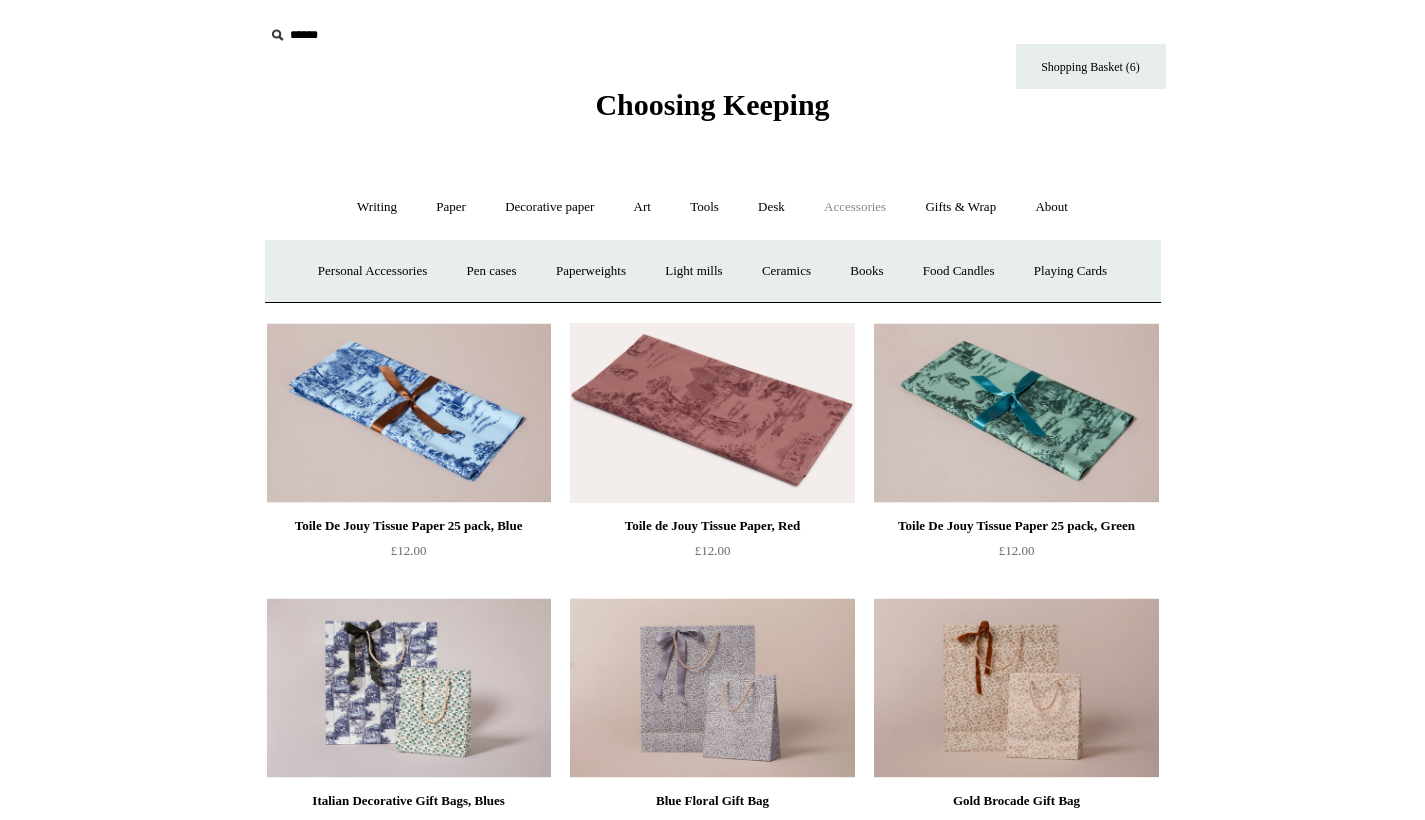click on "Choosing Keeping" at bounding box center [712, 104] 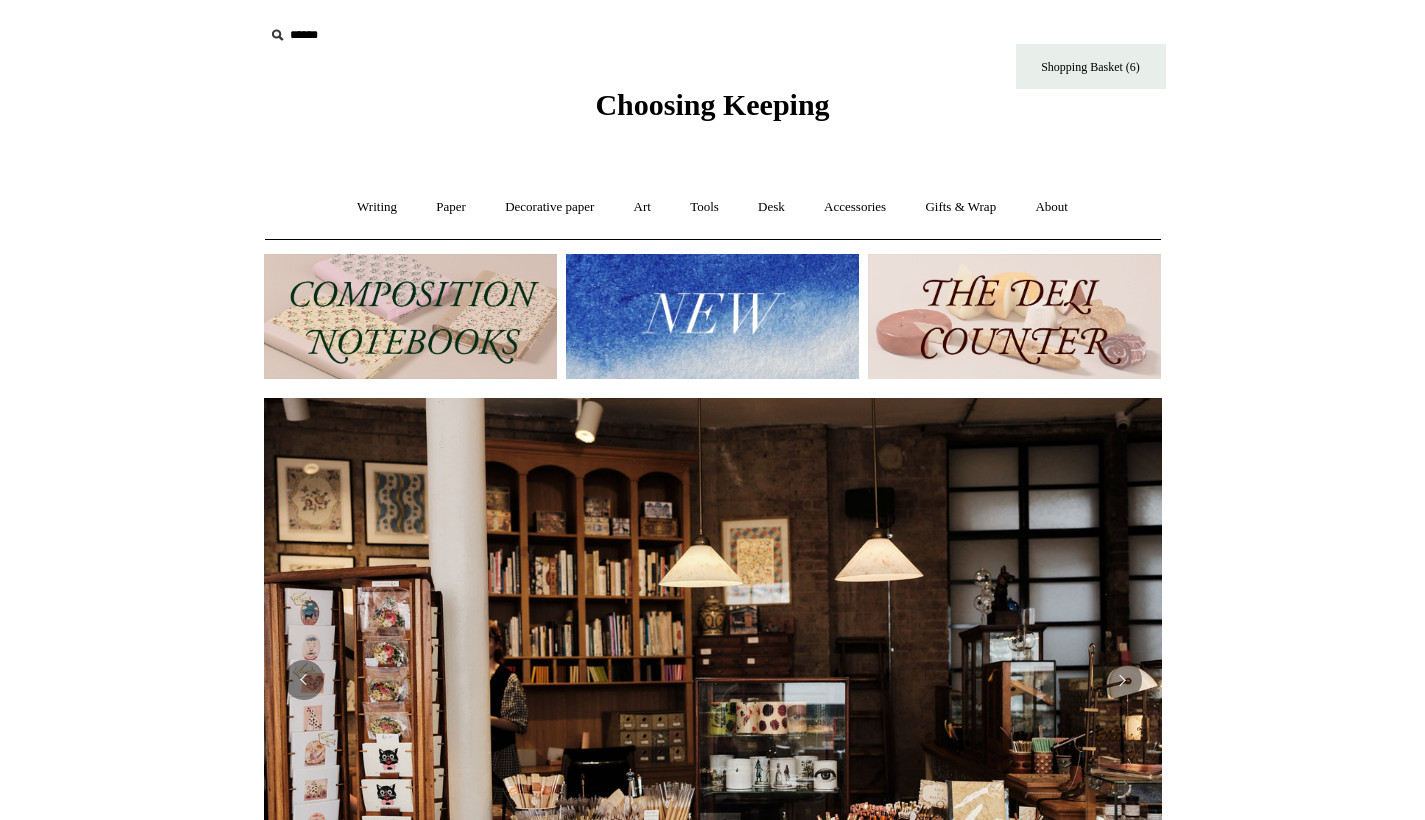 scroll, scrollTop: 0, scrollLeft: 0, axis: both 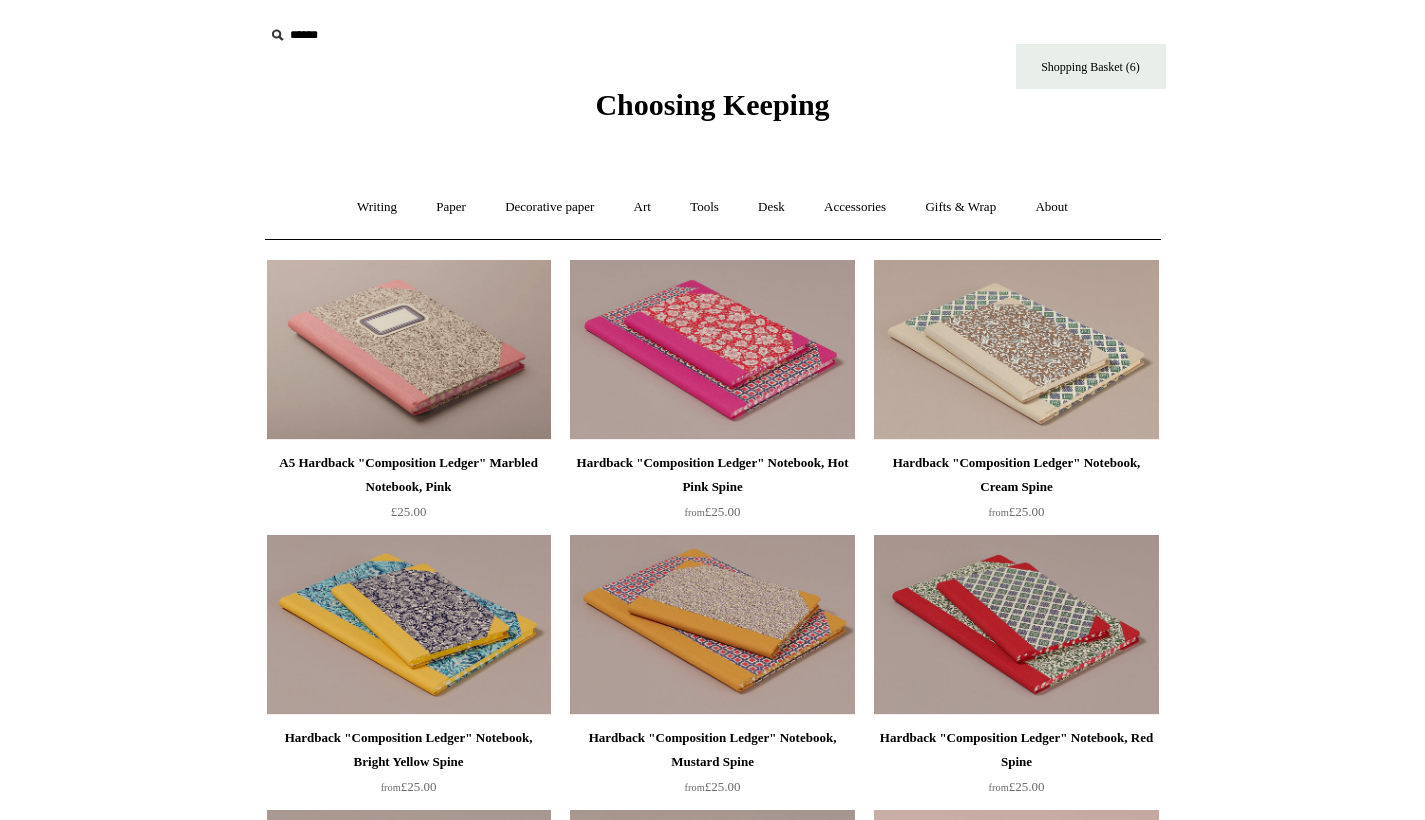 click on "Choosing Keeping" at bounding box center [712, 104] 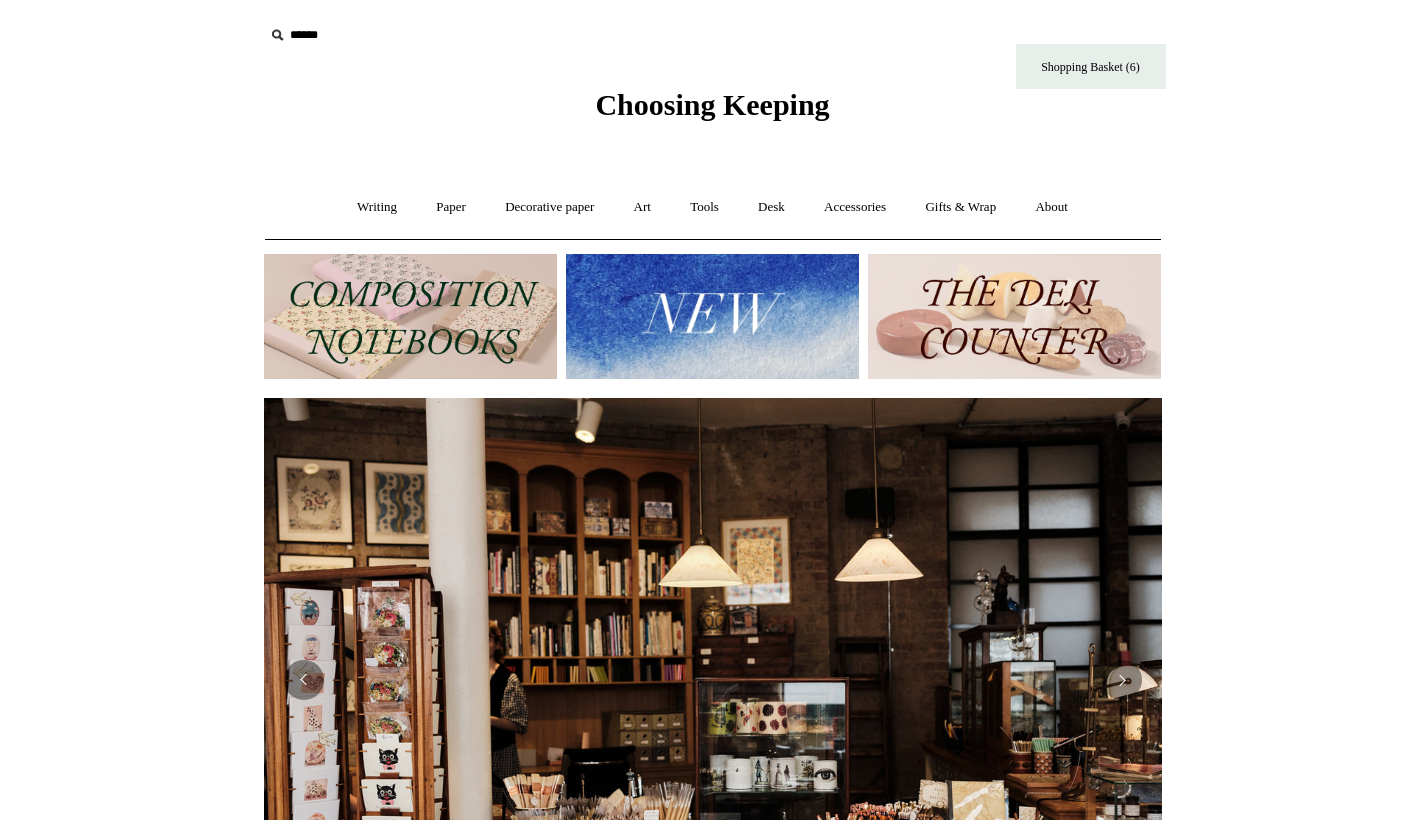 scroll, scrollTop: 0, scrollLeft: 0, axis: both 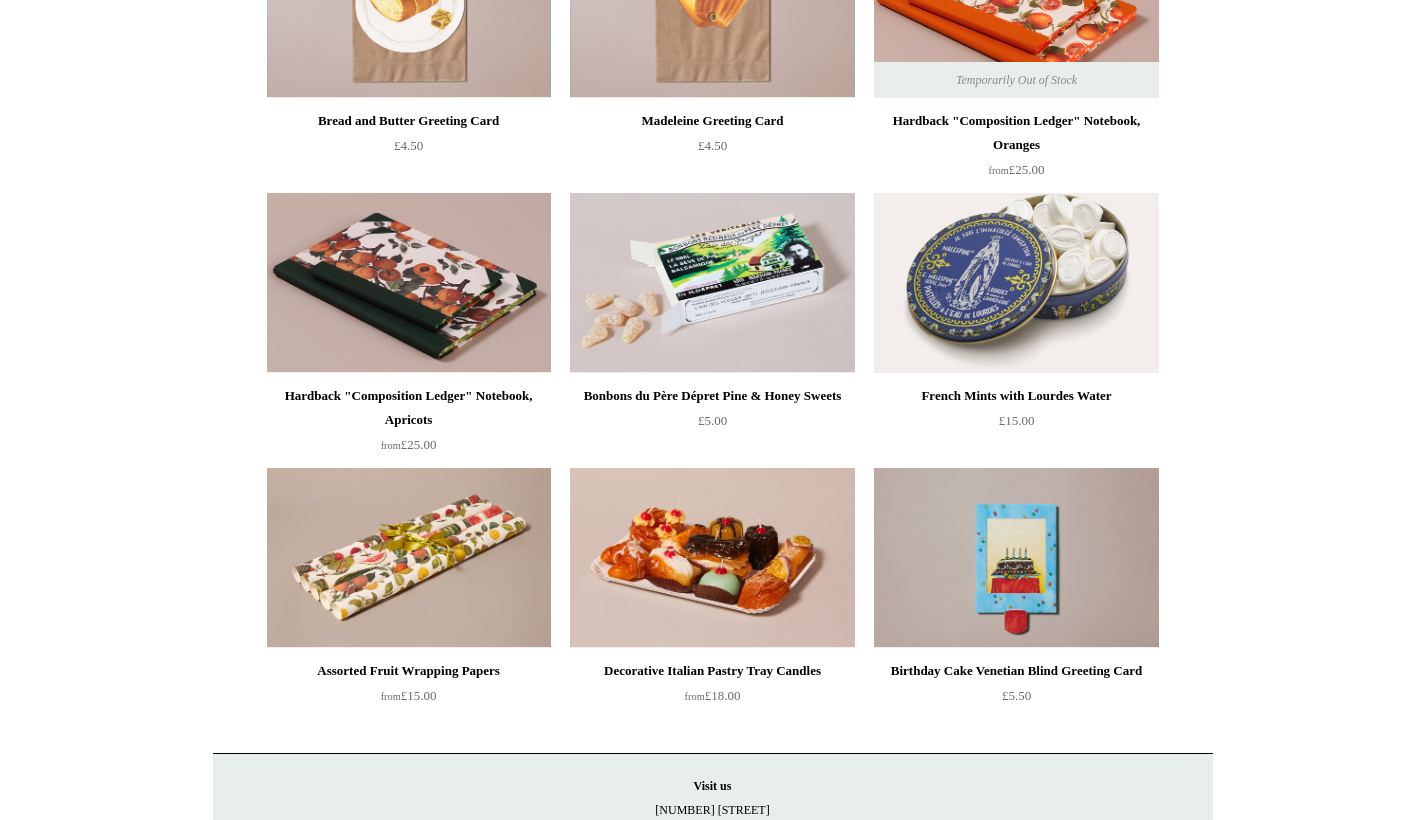 click on "French Mints with Lourdes Water" at bounding box center (1016, 396) 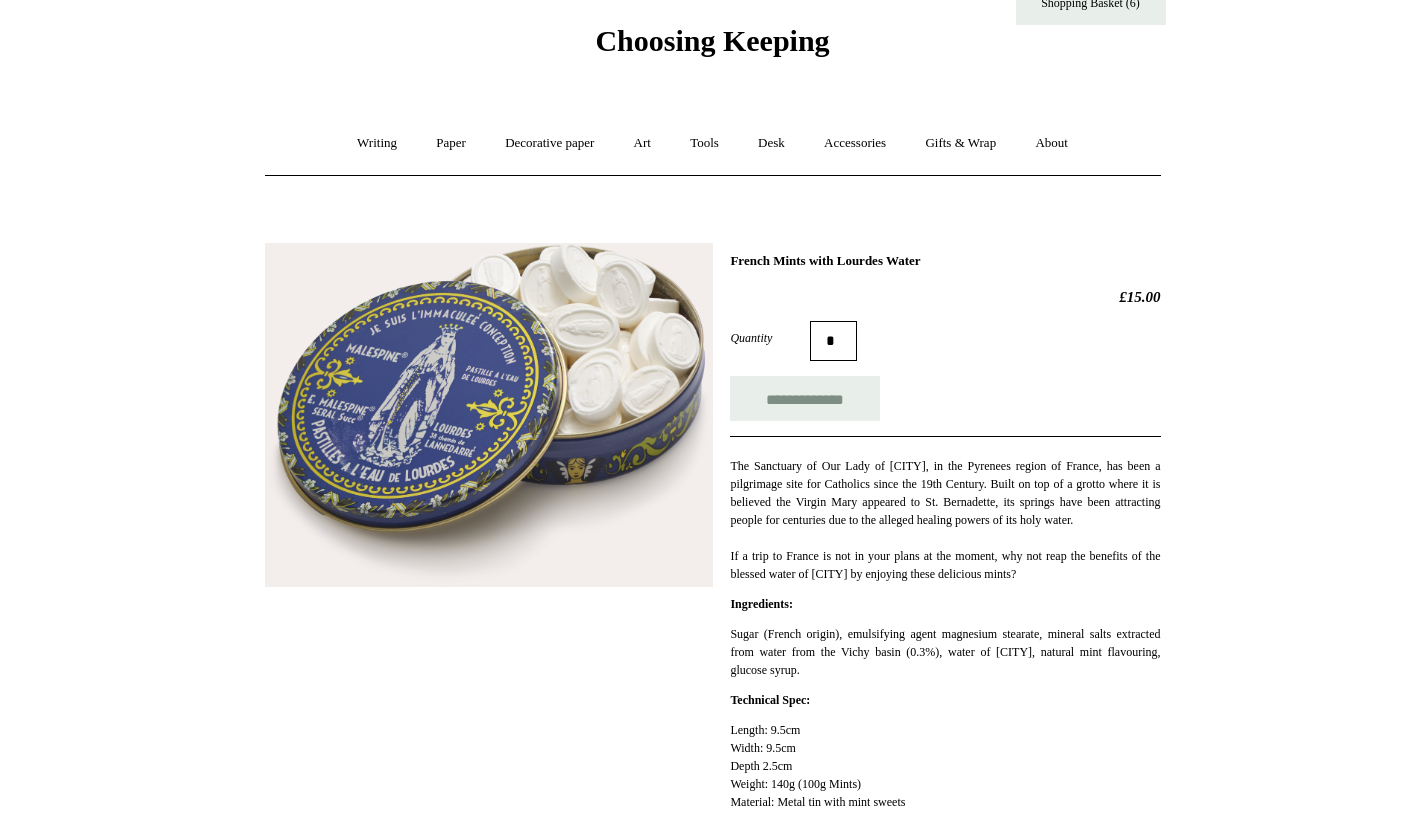 scroll, scrollTop: 0, scrollLeft: 0, axis: both 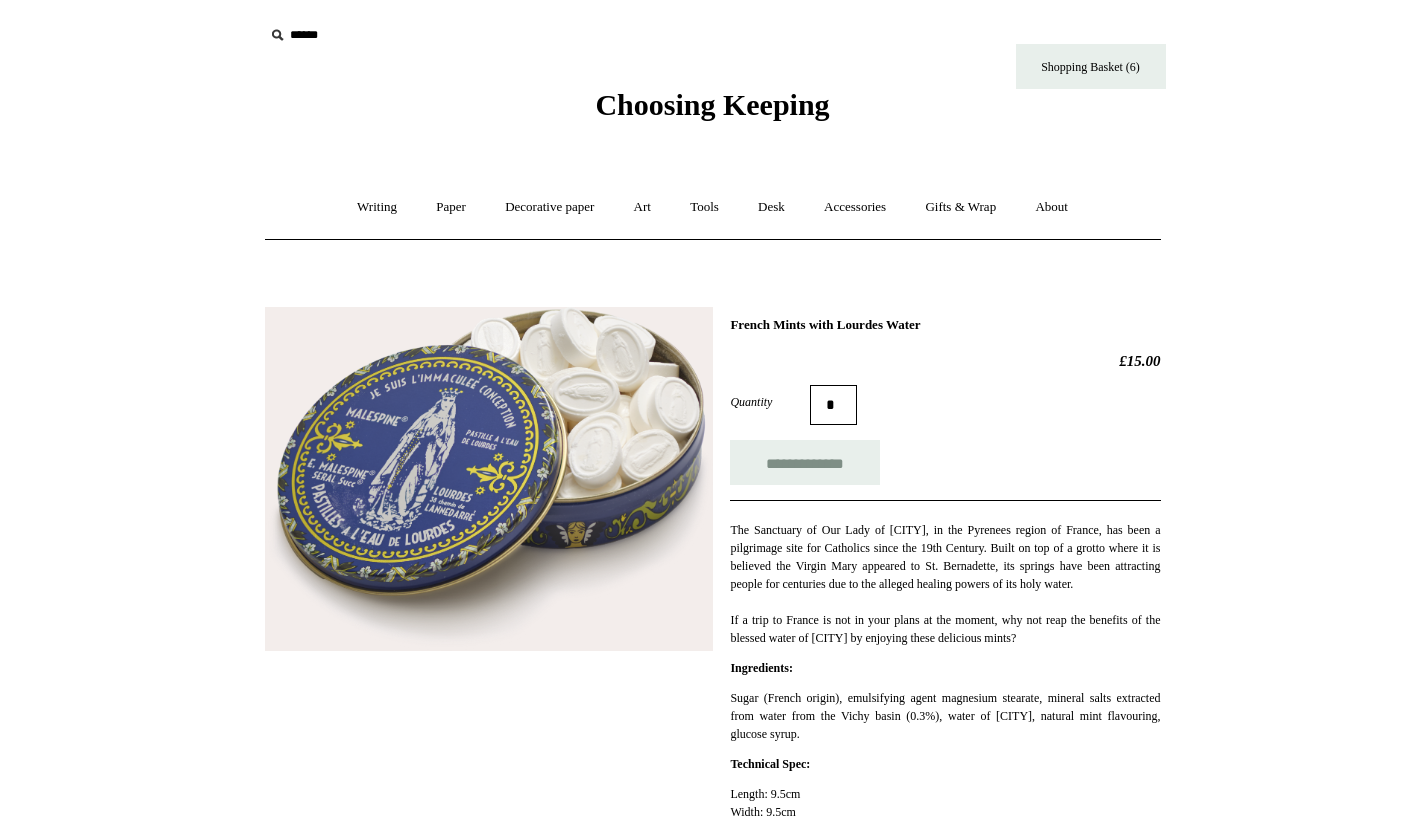 click at bounding box center (387, 35) 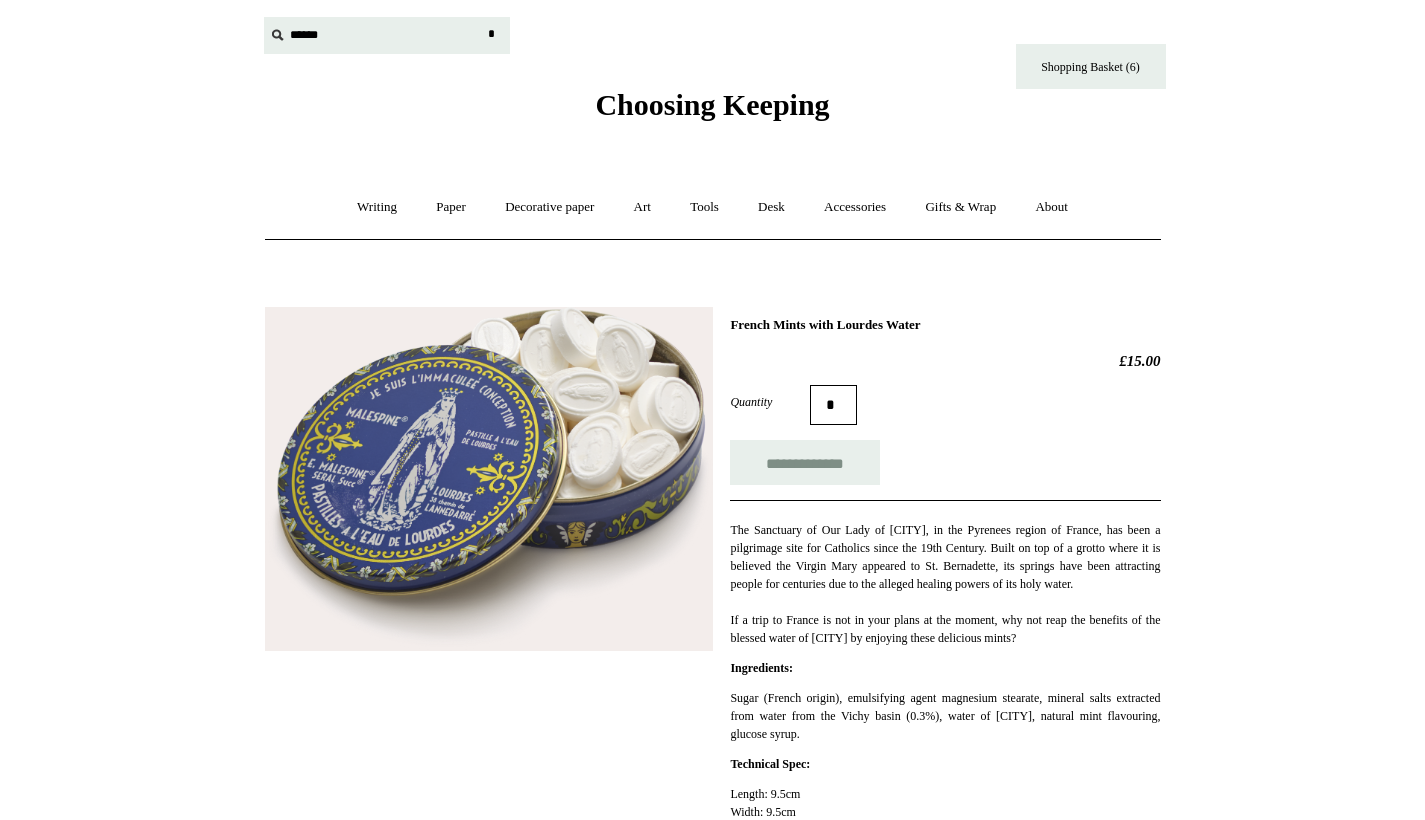 click at bounding box center [387, 35] 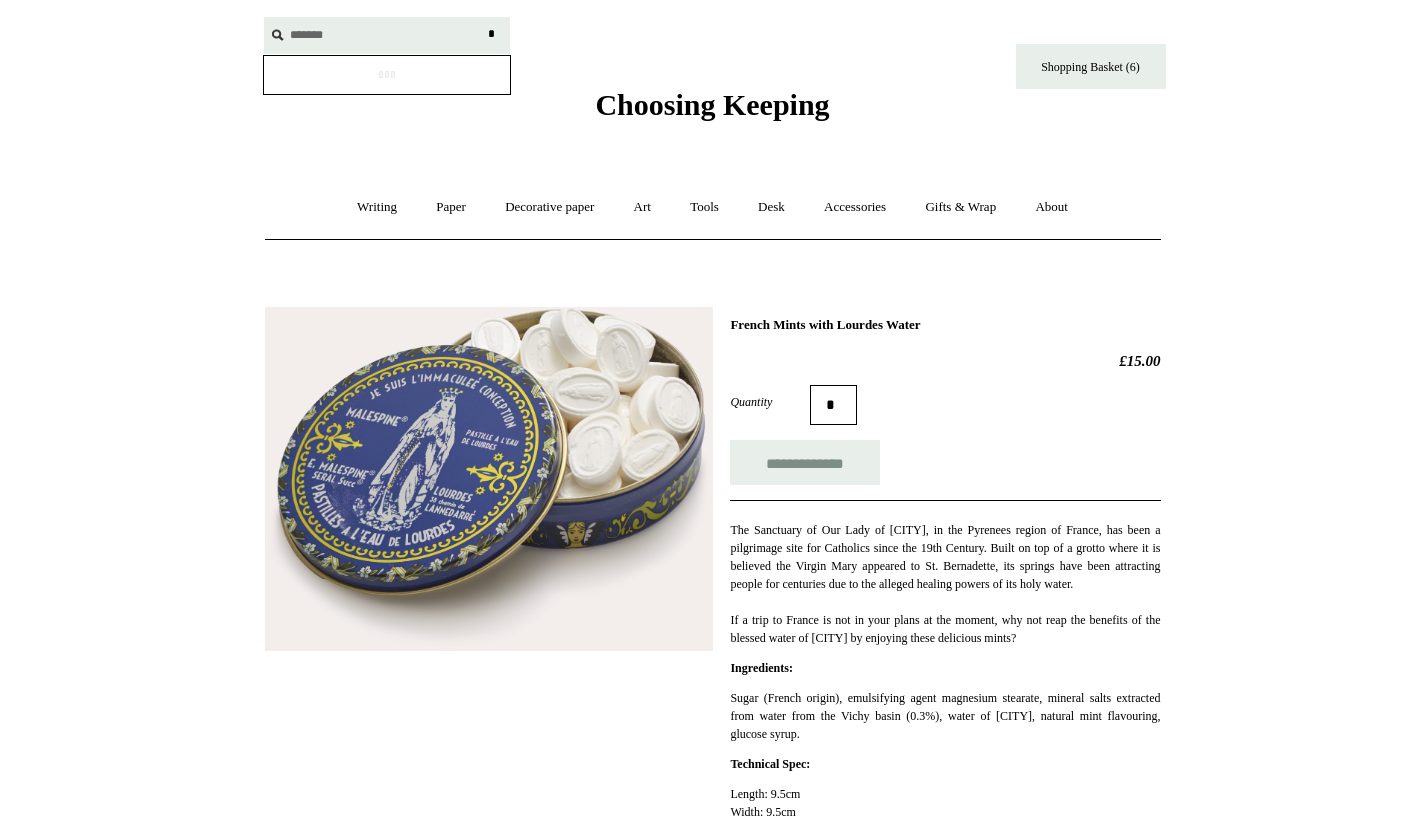 type on "*******" 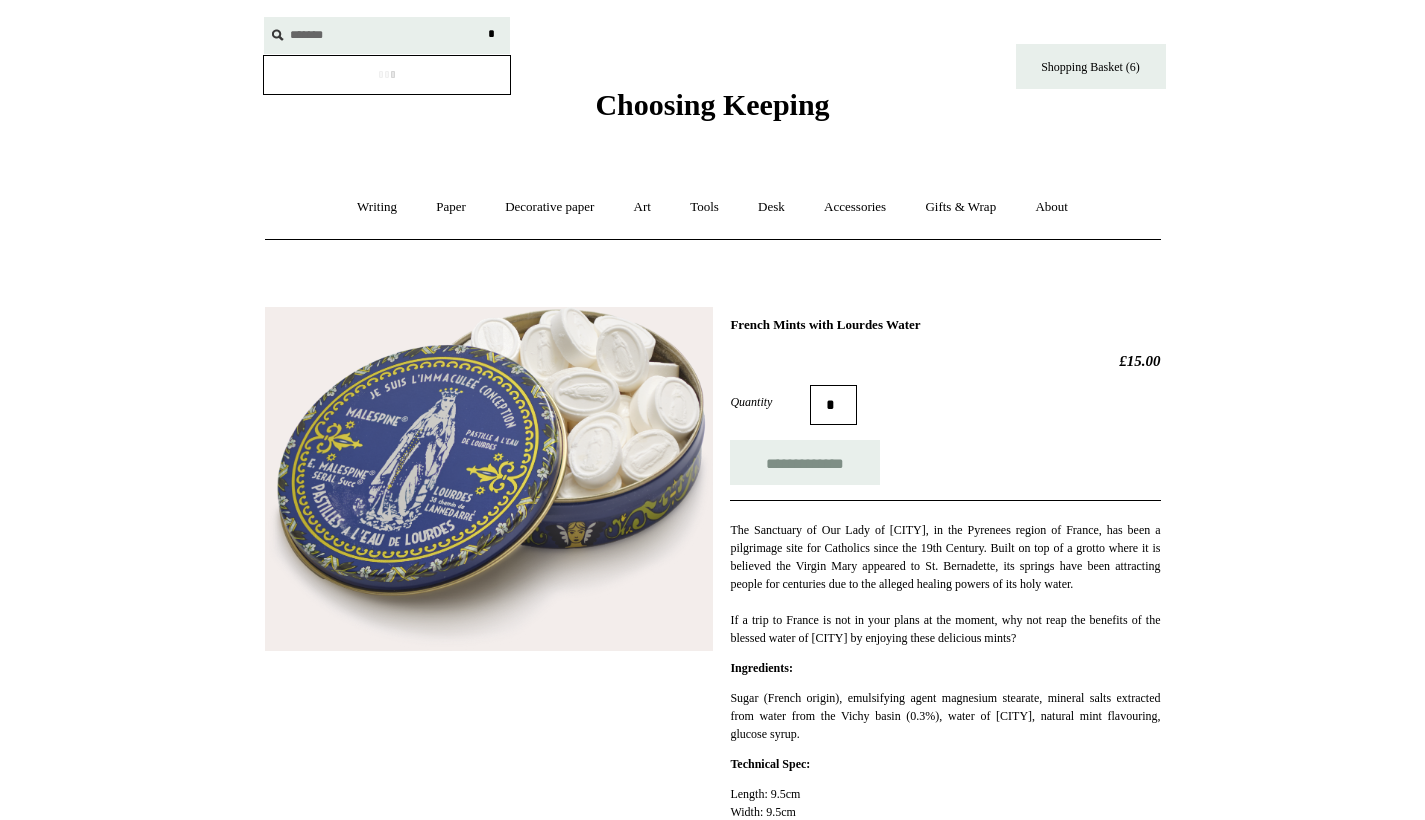 click on "*" at bounding box center (492, 34) 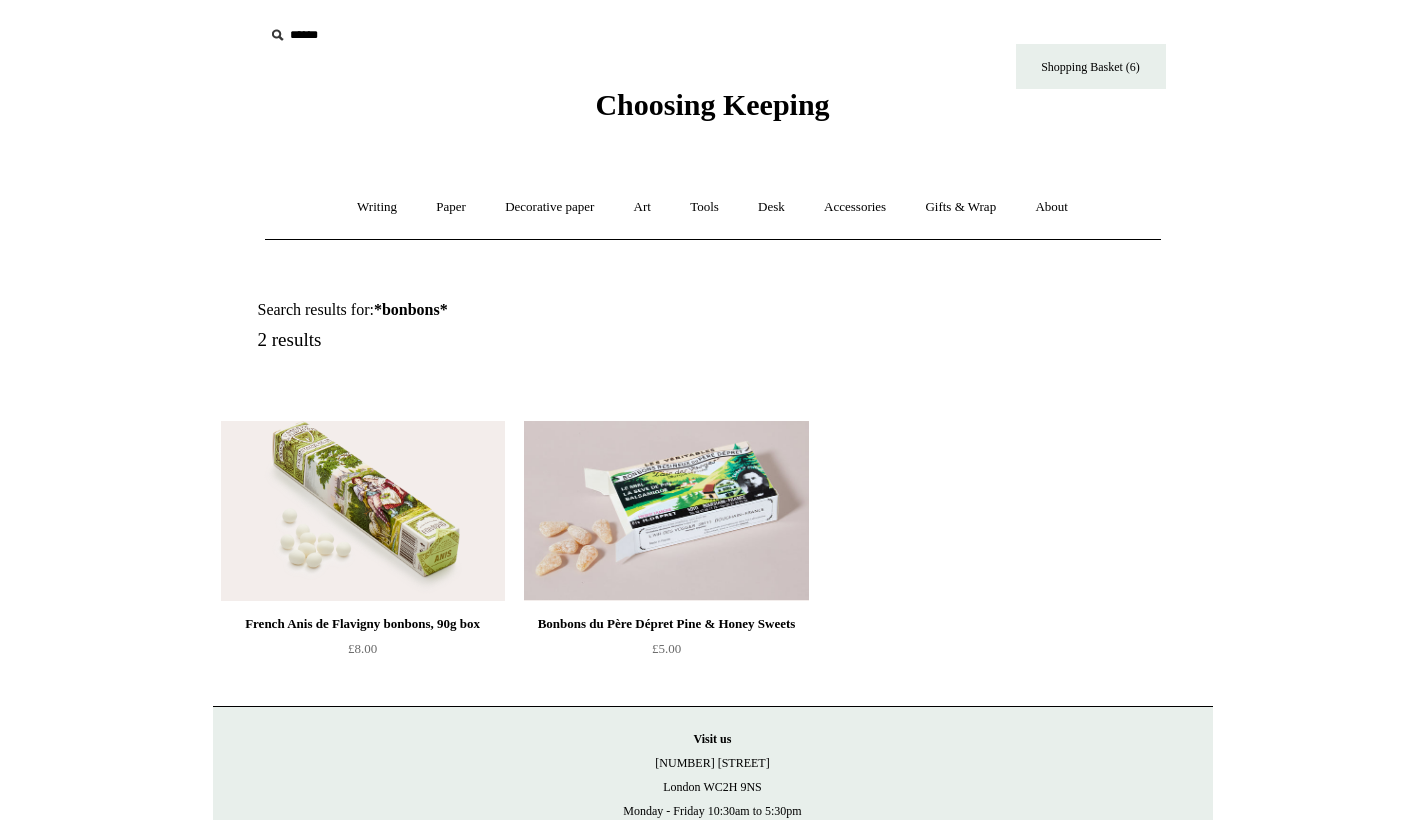 scroll, scrollTop: 167, scrollLeft: 0, axis: vertical 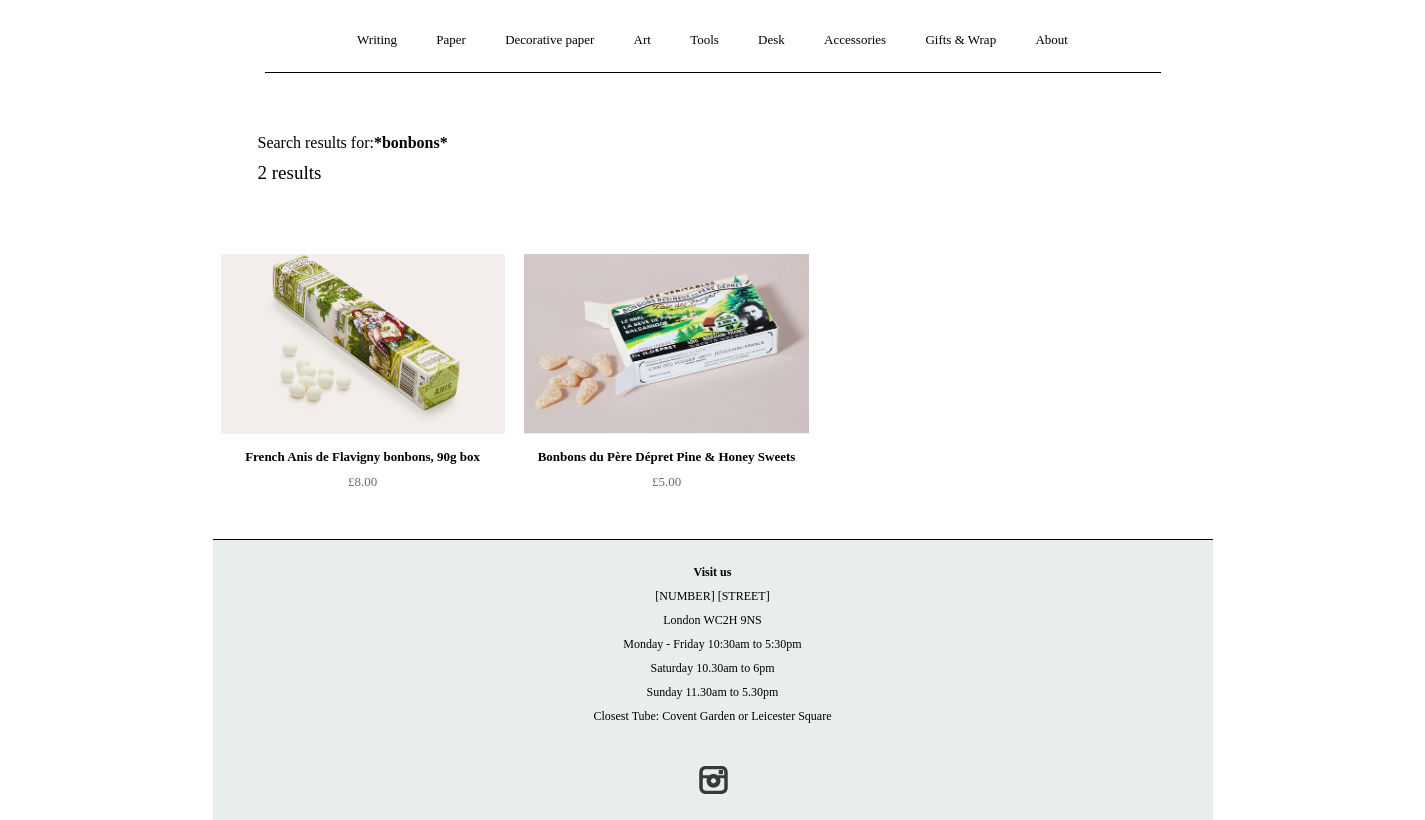 click at bounding box center (363, 344) 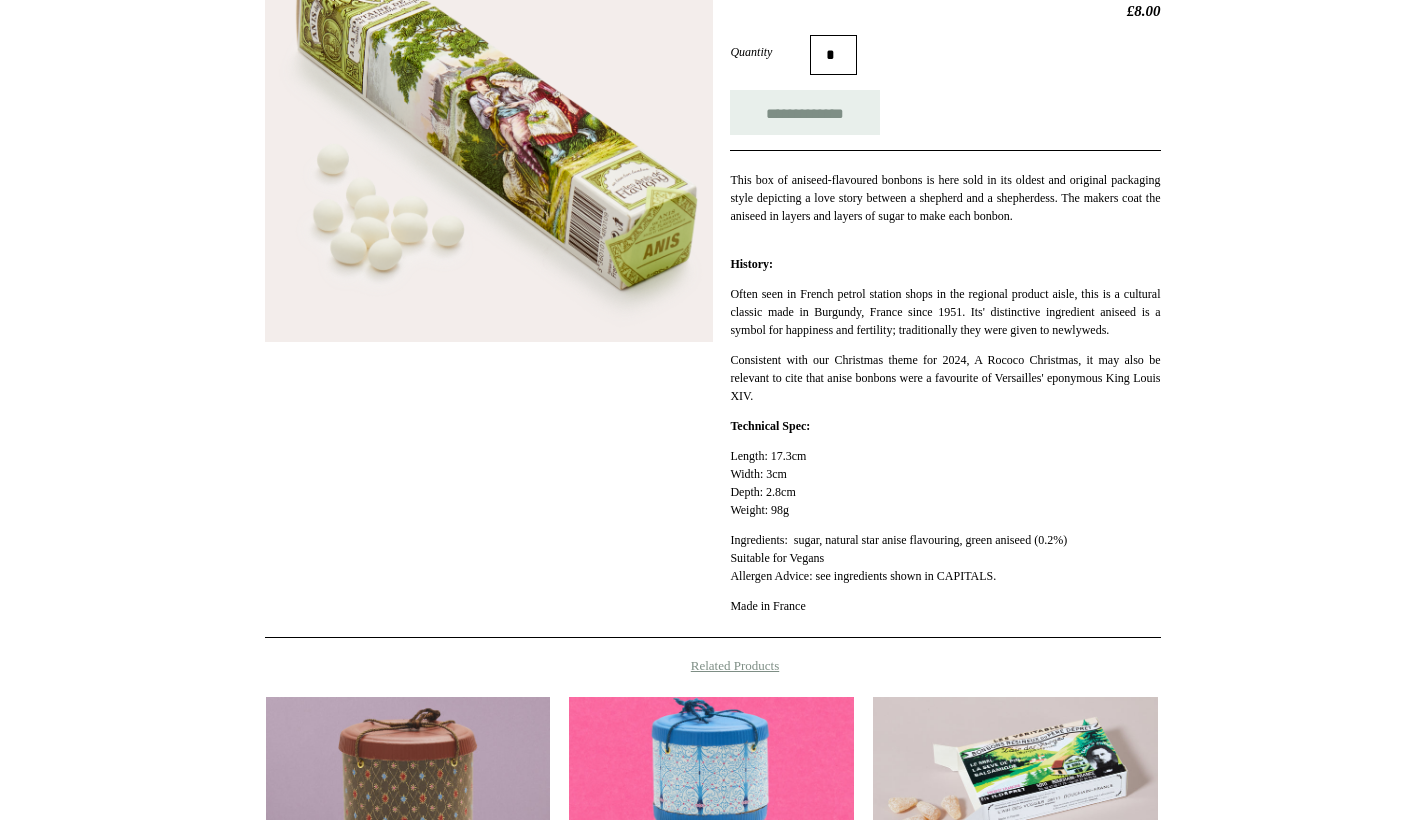 scroll, scrollTop: 659, scrollLeft: 0, axis: vertical 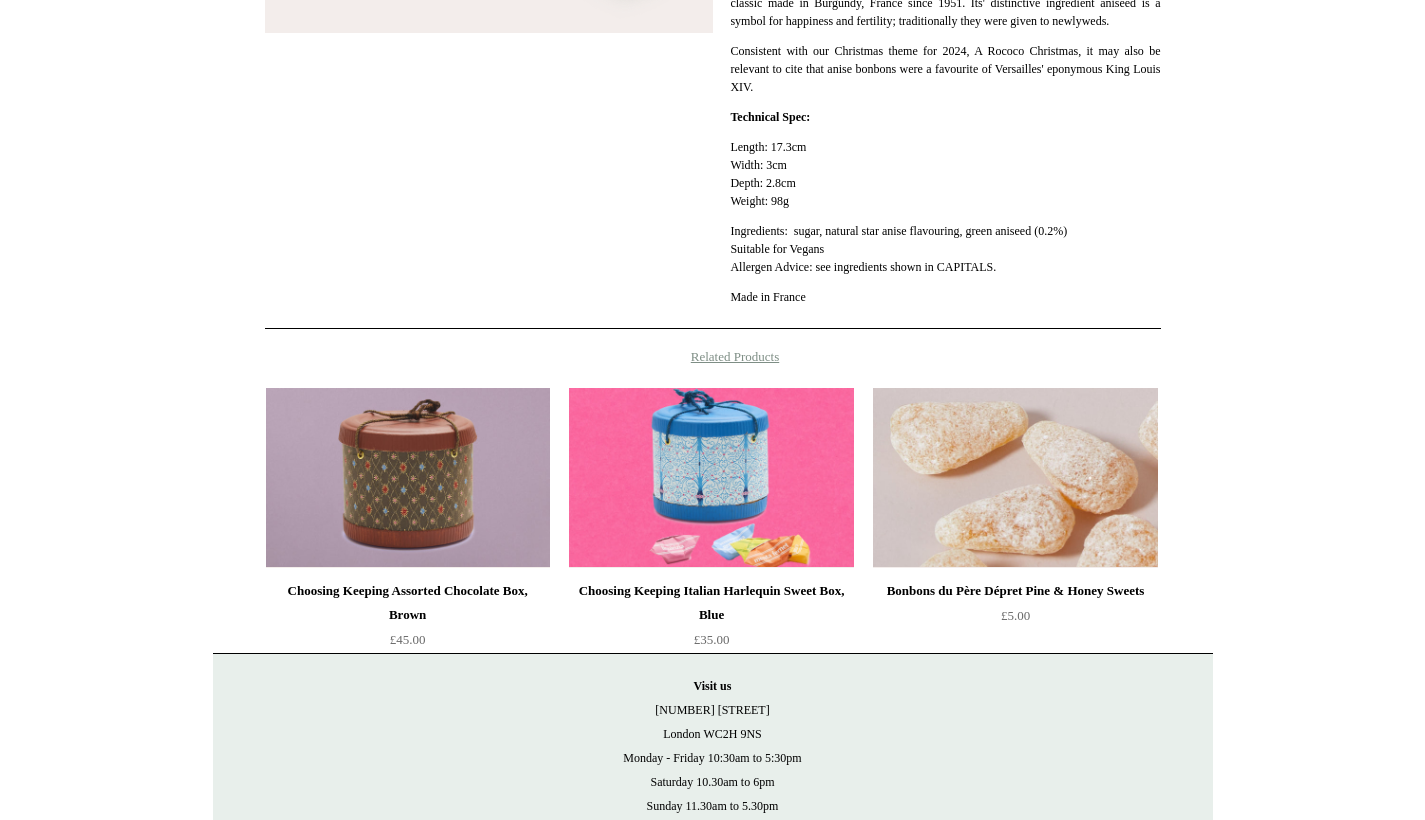 click at bounding box center [1015, 478] 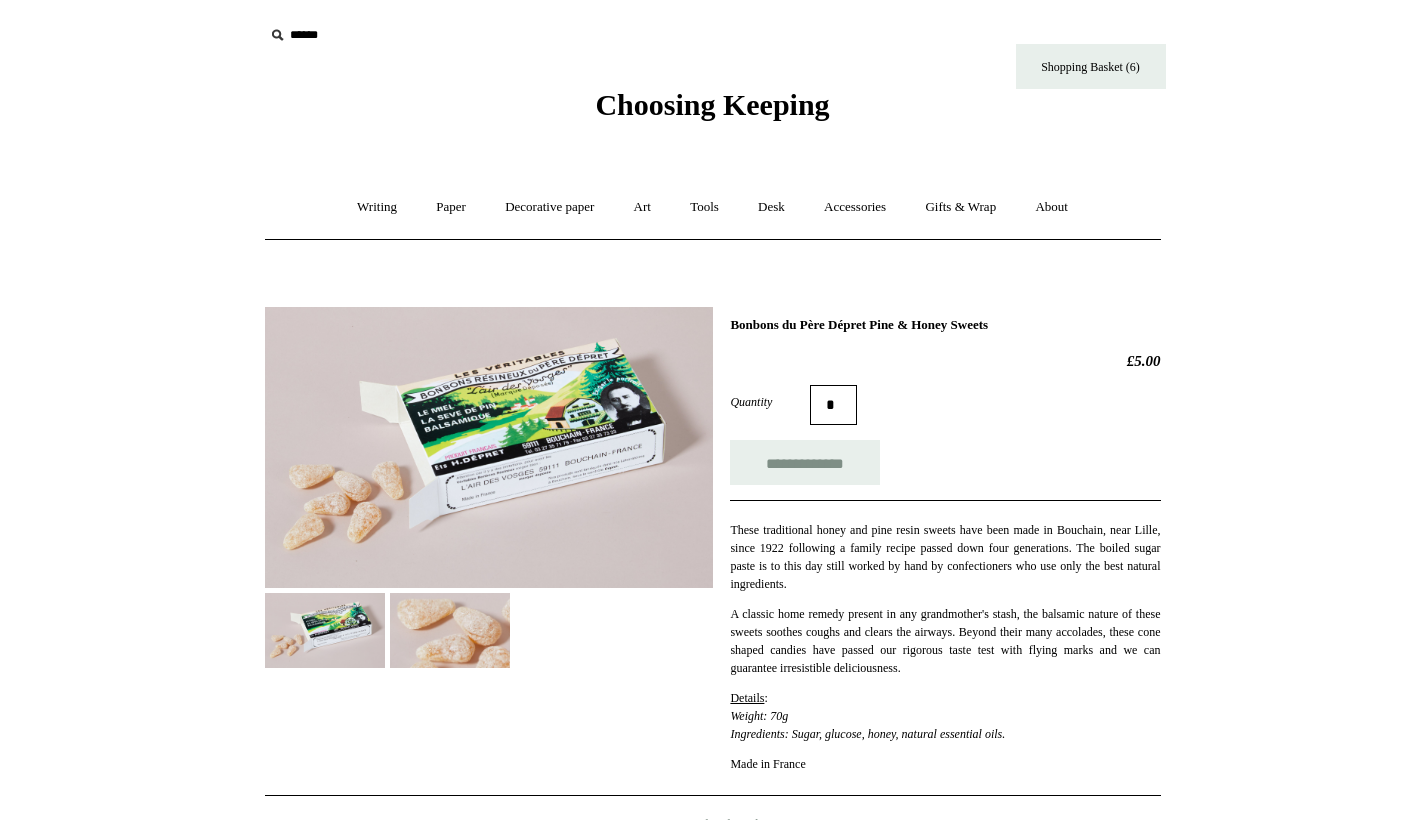 scroll, scrollTop: 0, scrollLeft: 0, axis: both 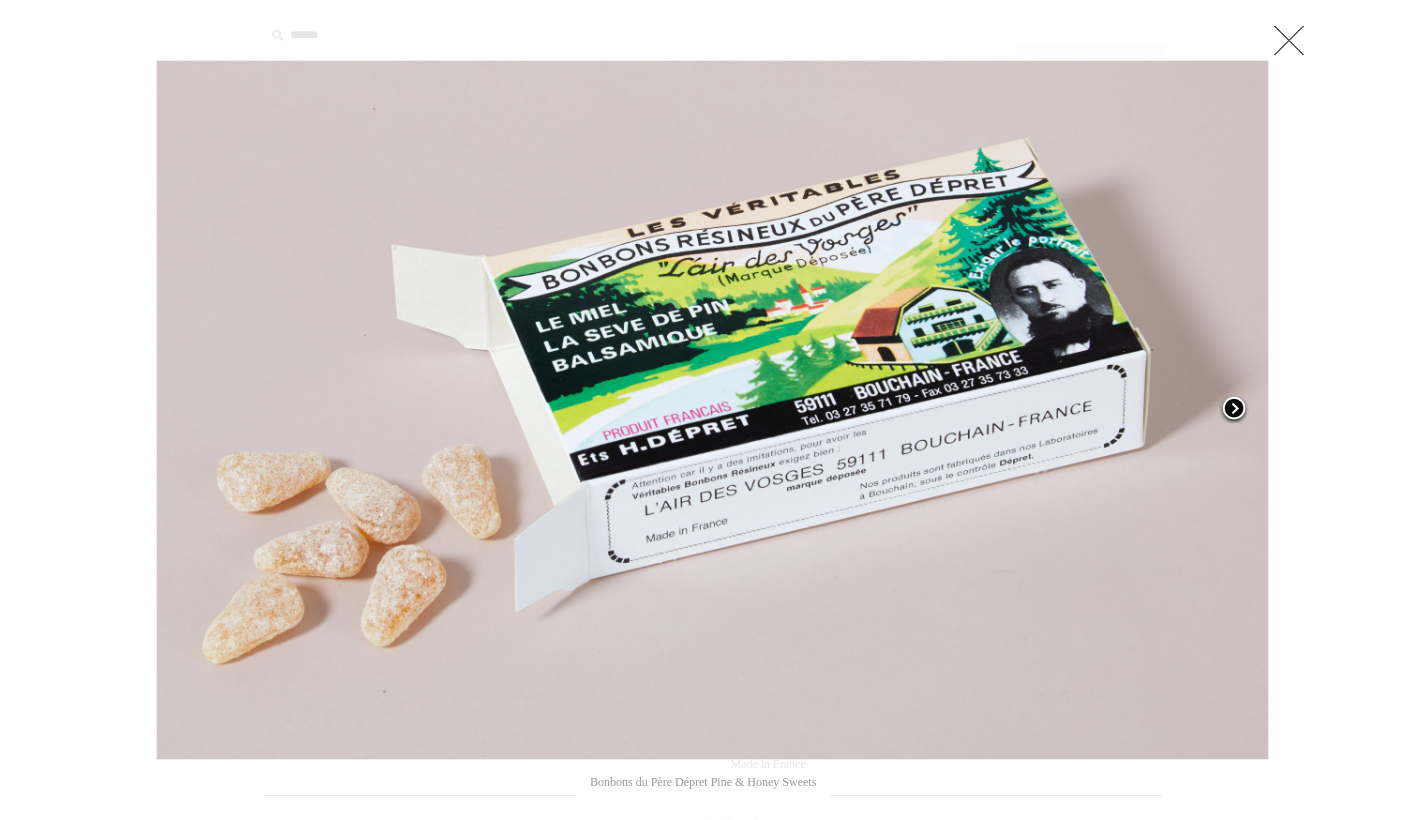 click at bounding box center (1234, 410) 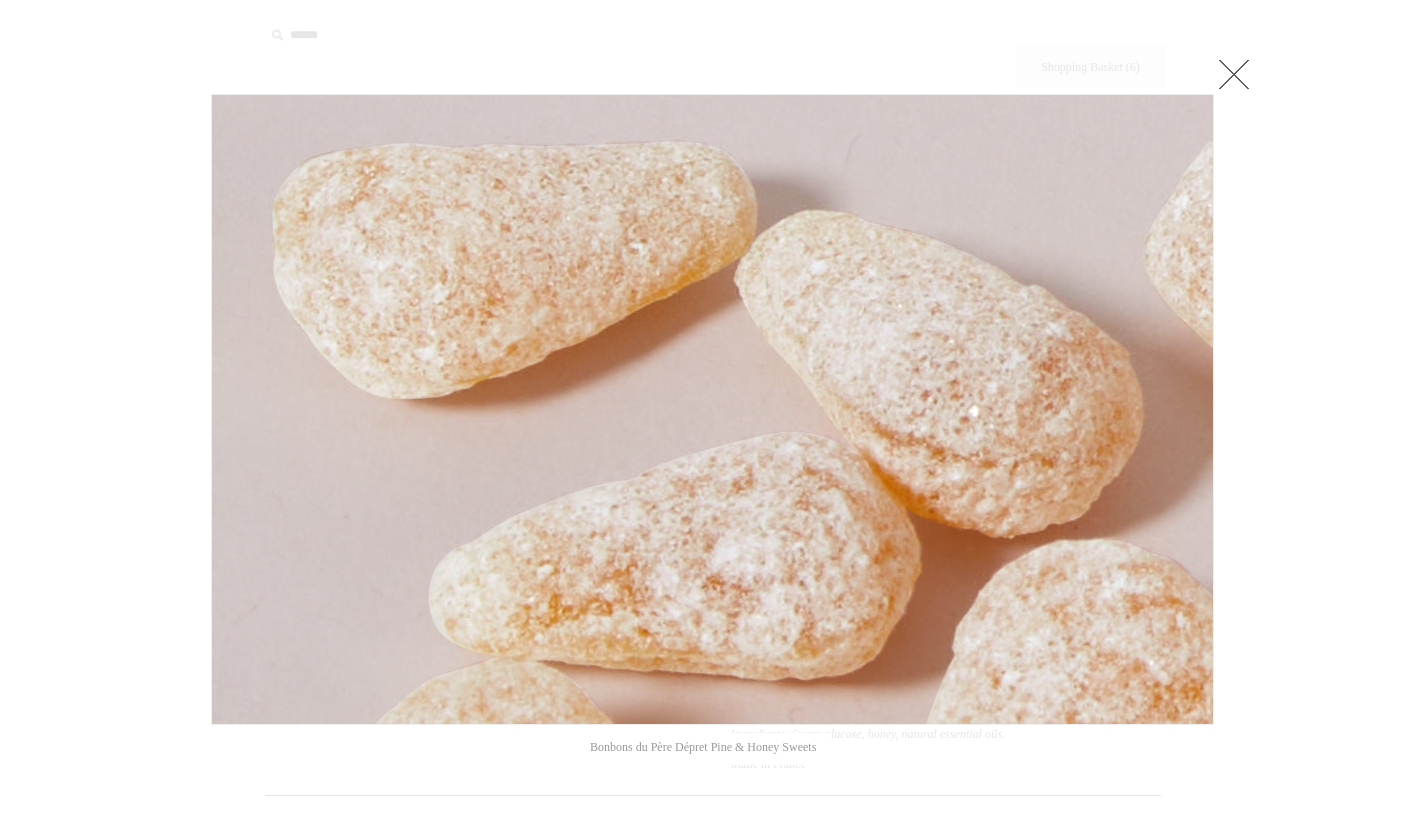 click at bounding box center [712, 716] 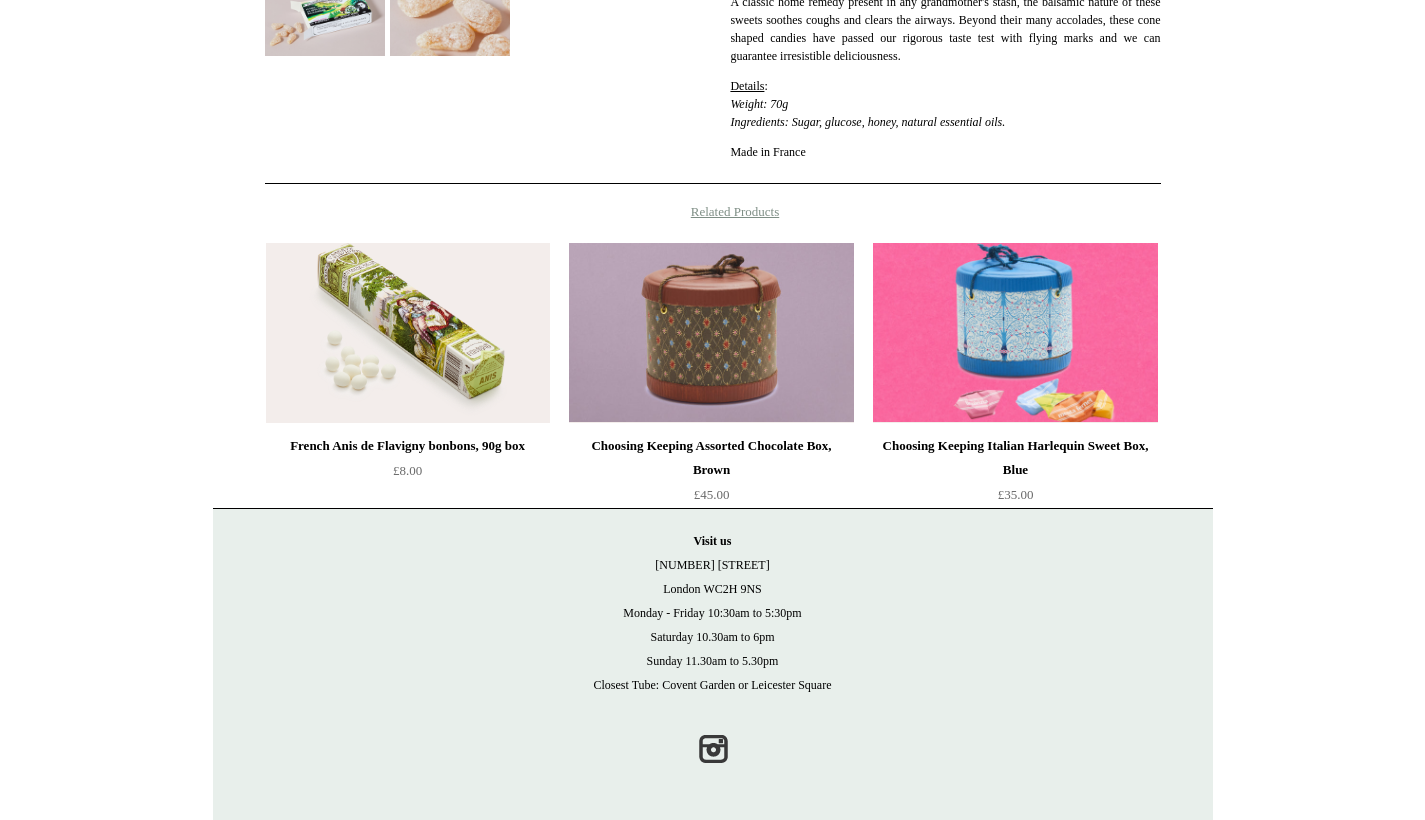 scroll, scrollTop: 0, scrollLeft: 0, axis: both 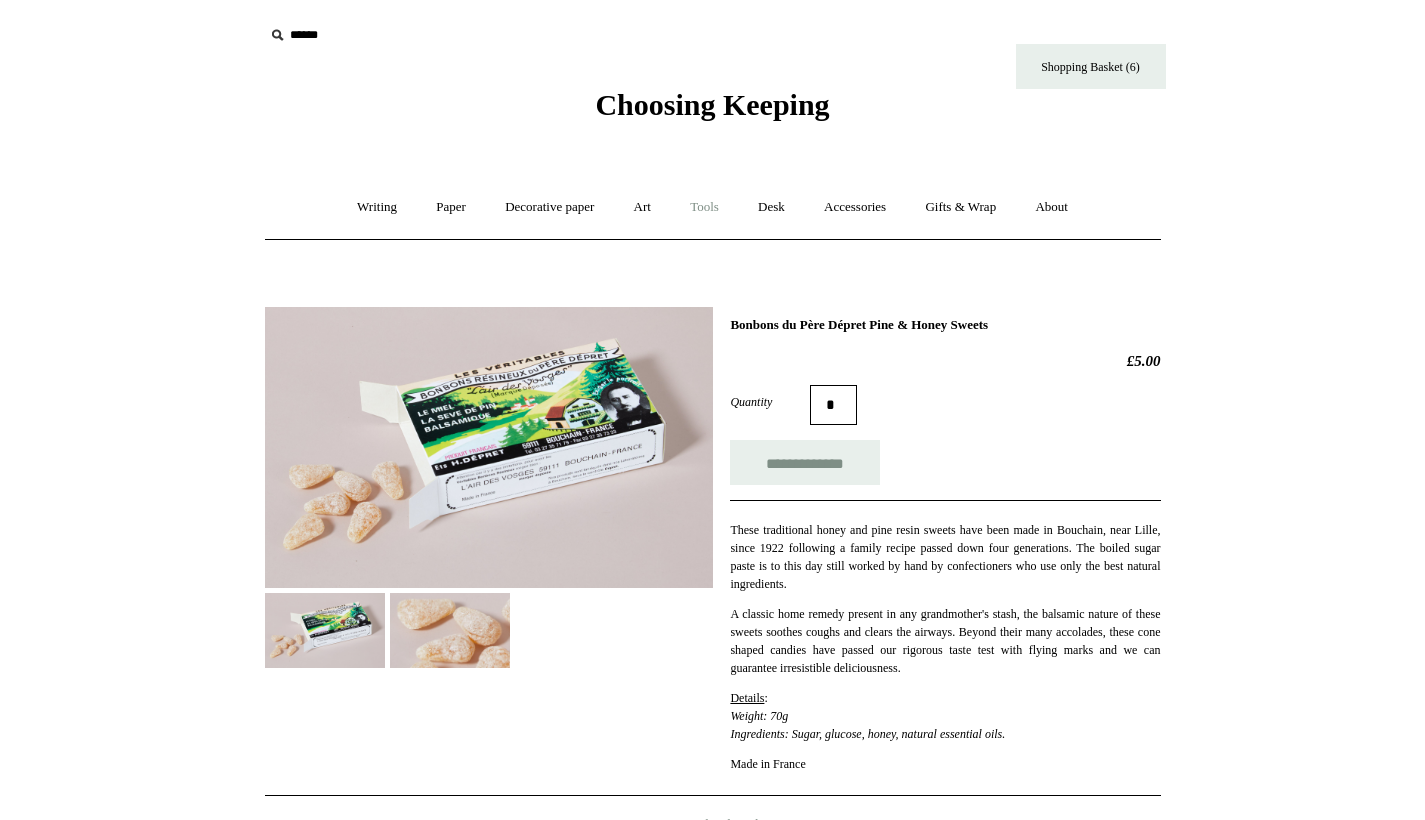 click on "Tools +" at bounding box center [704, 207] 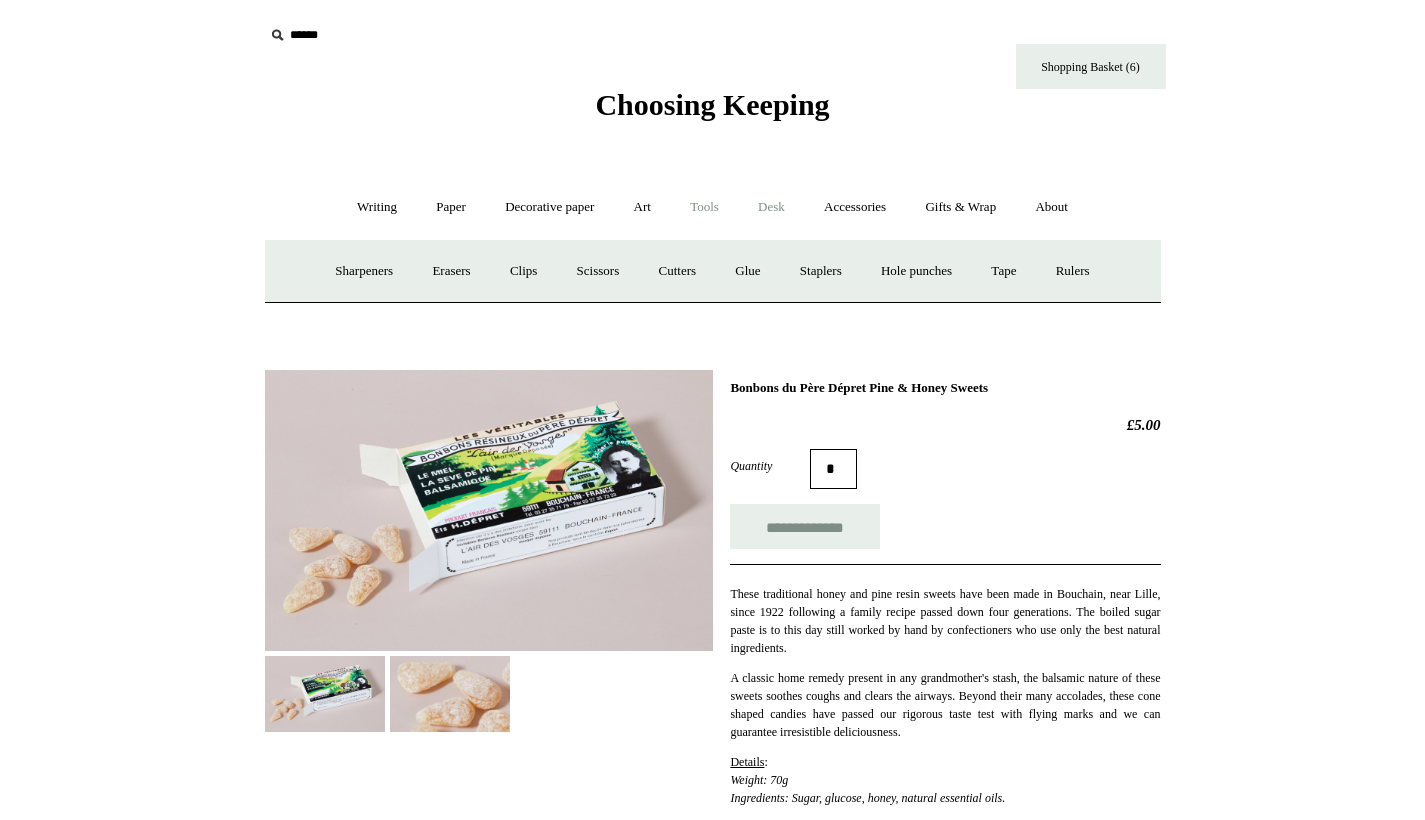 click on "Desk +" at bounding box center [771, 207] 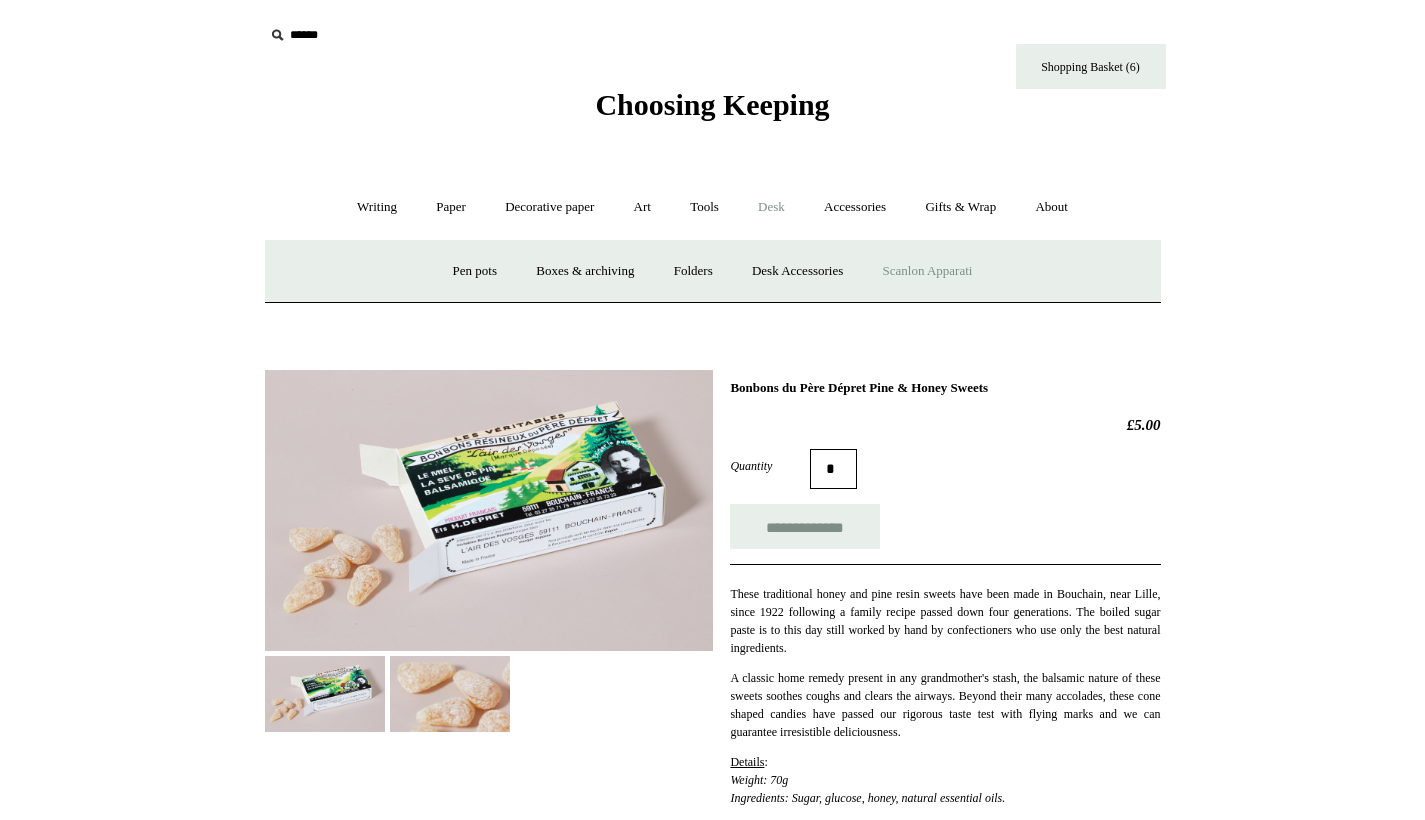 click on "Scanlon Apparati" at bounding box center (928, 271) 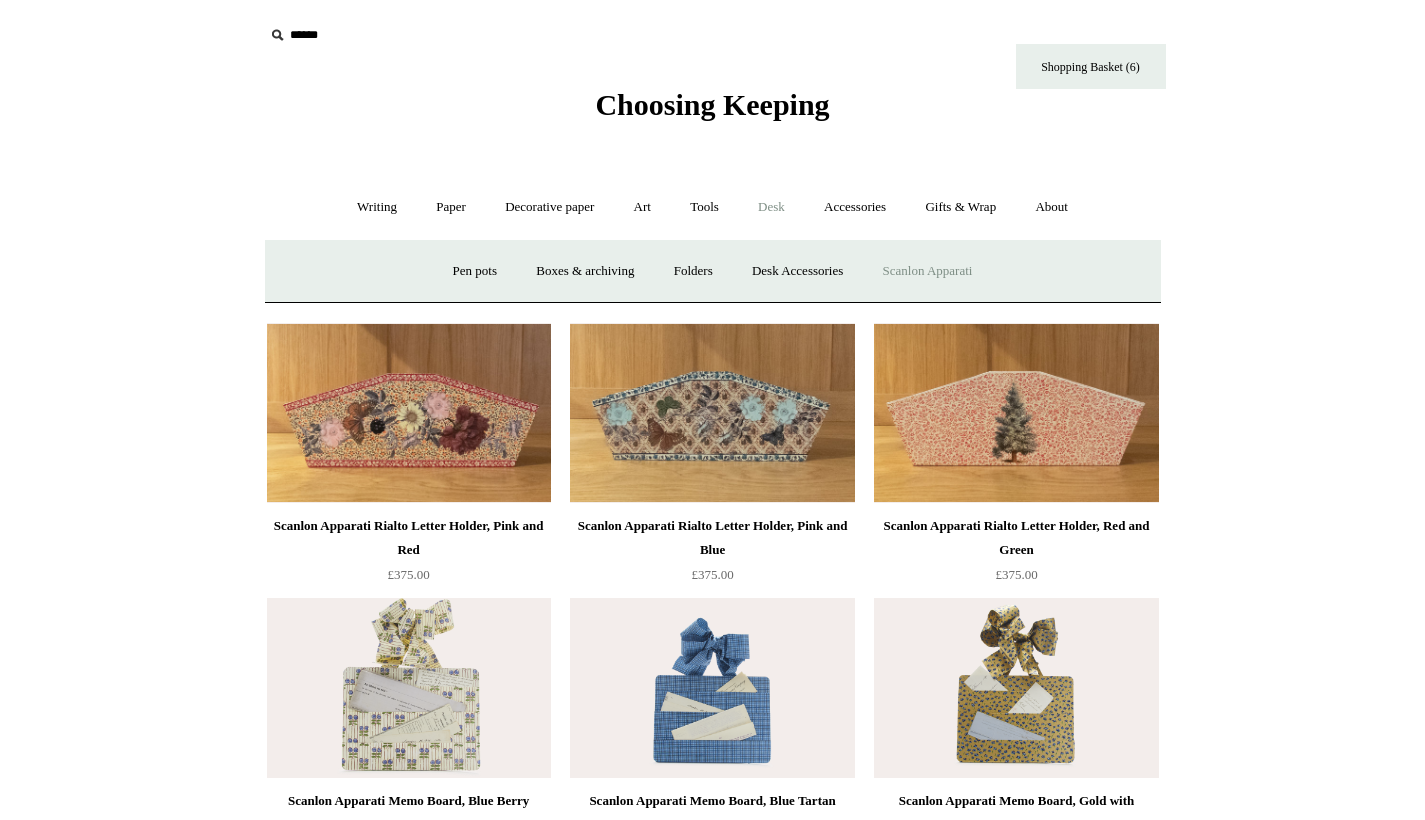 scroll, scrollTop: 0, scrollLeft: 0, axis: both 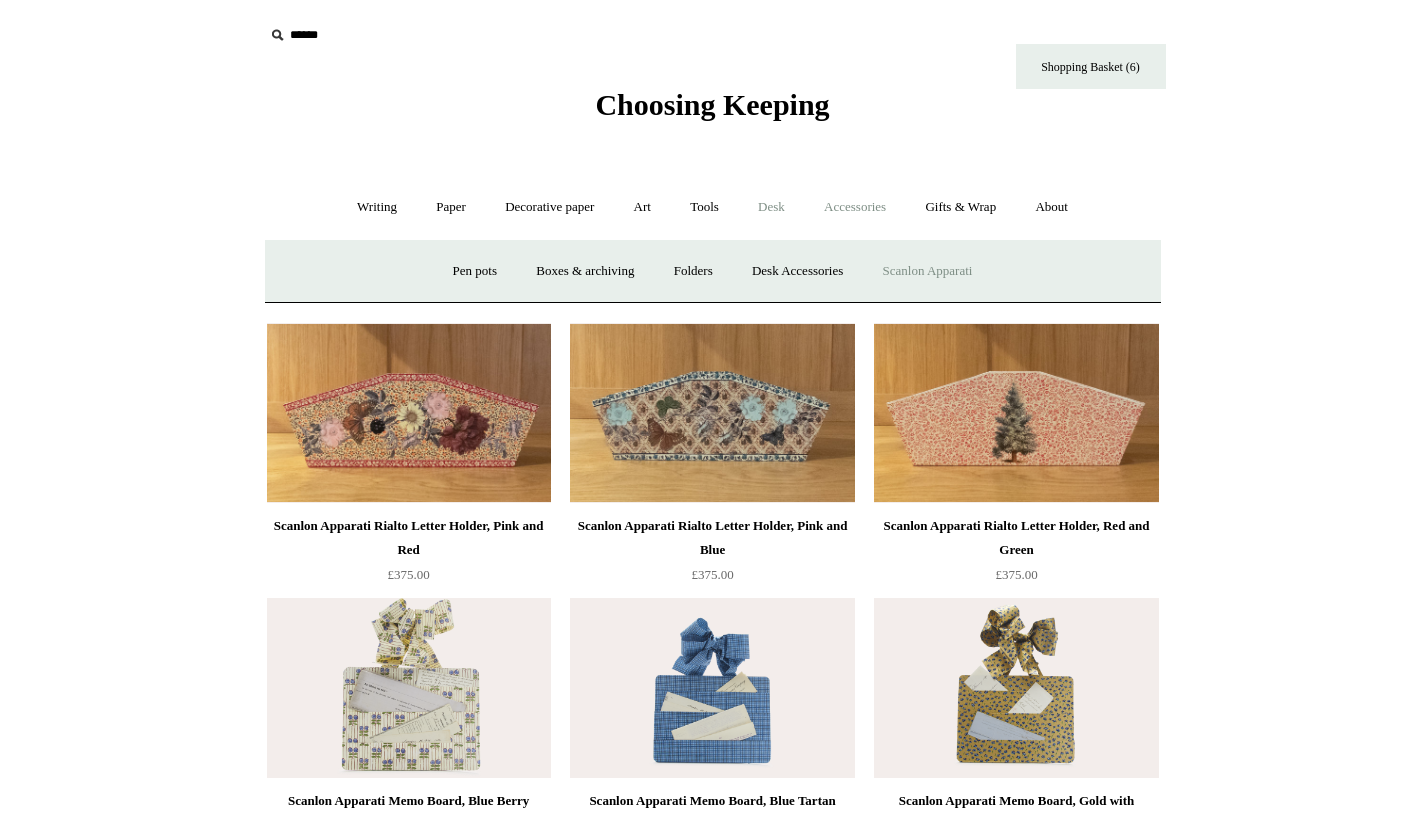 click on "Accessories +" at bounding box center [855, 207] 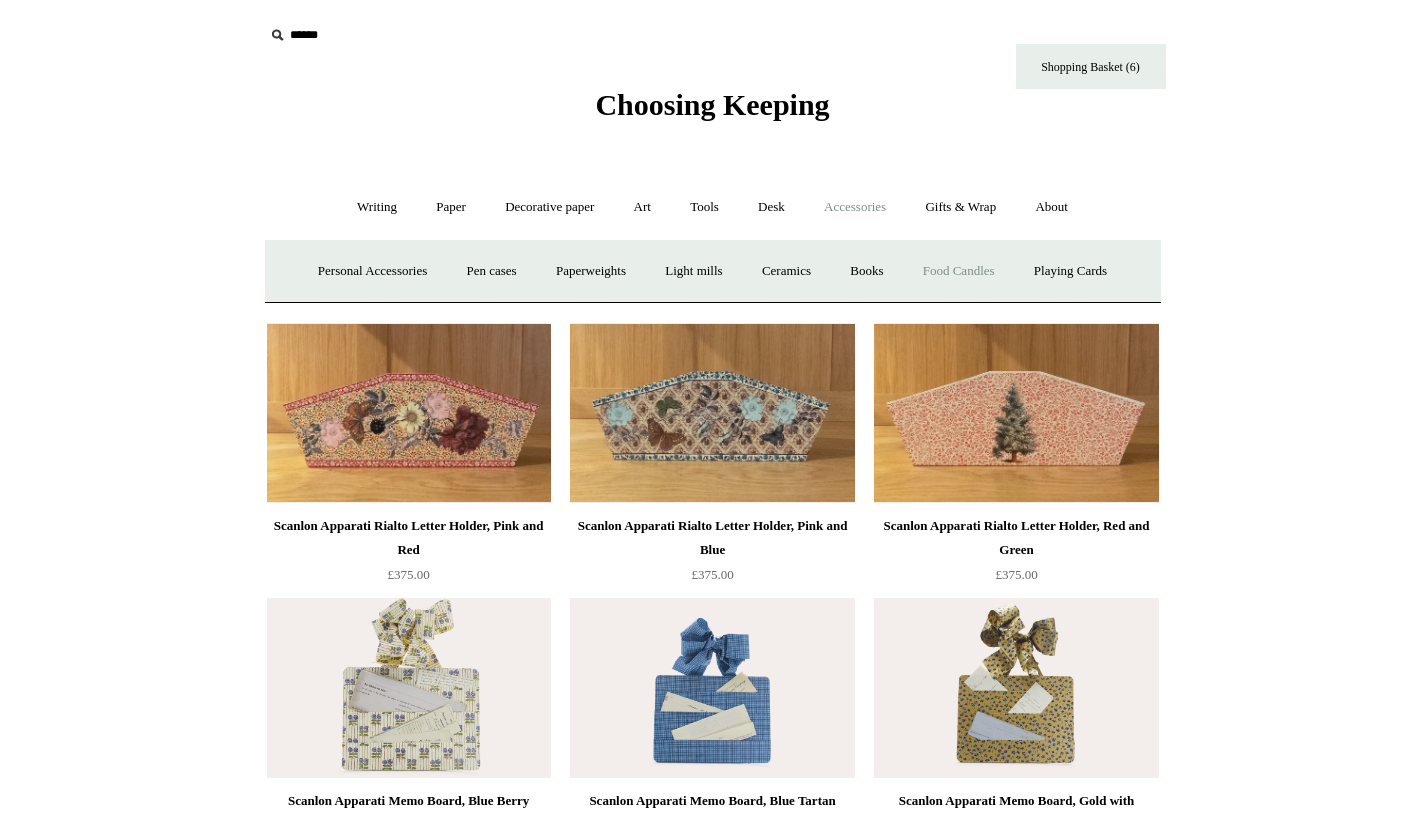 click on "Food Candles" at bounding box center (959, 271) 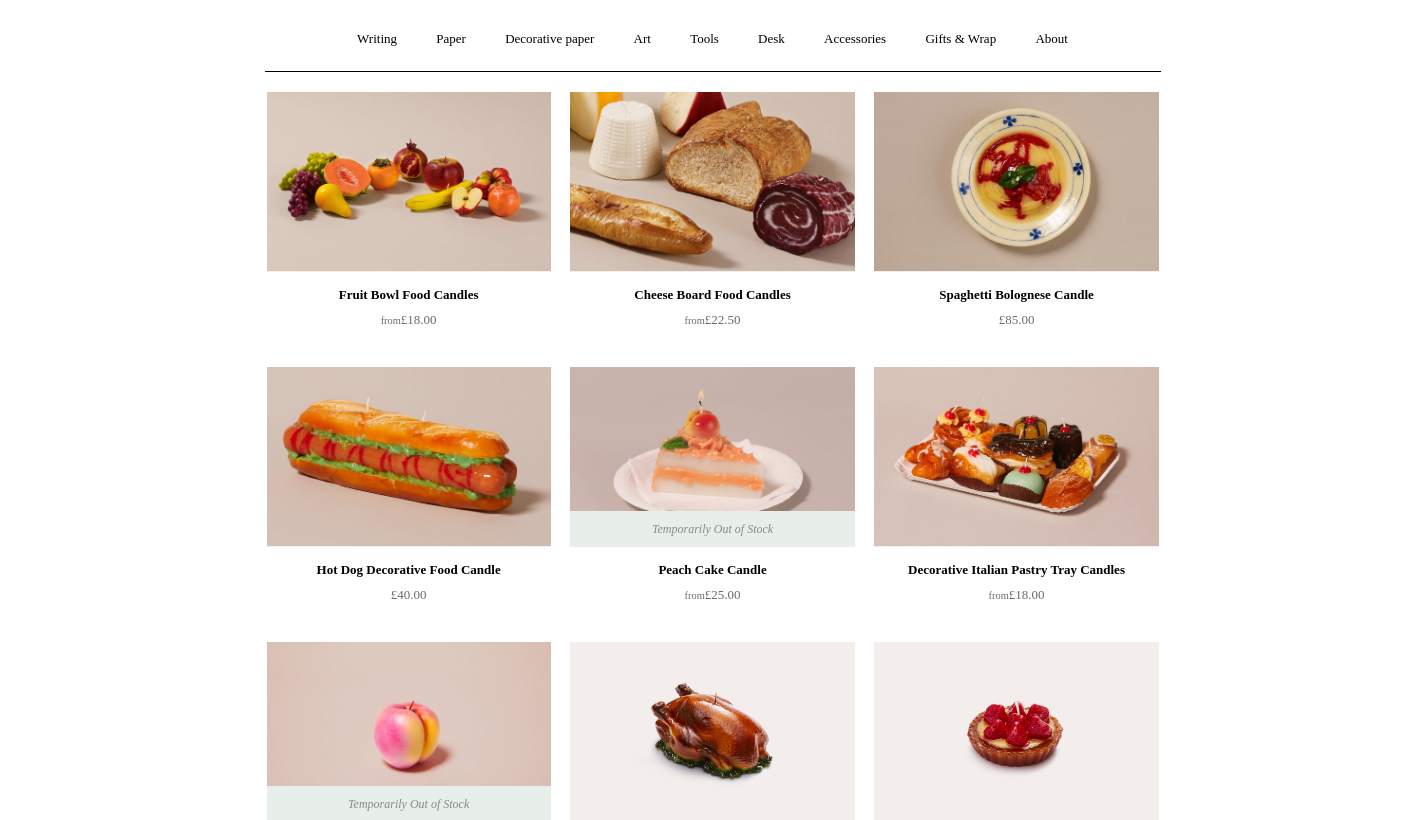 scroll, scrollTop: 0, scrollLeft: 0, axis: both 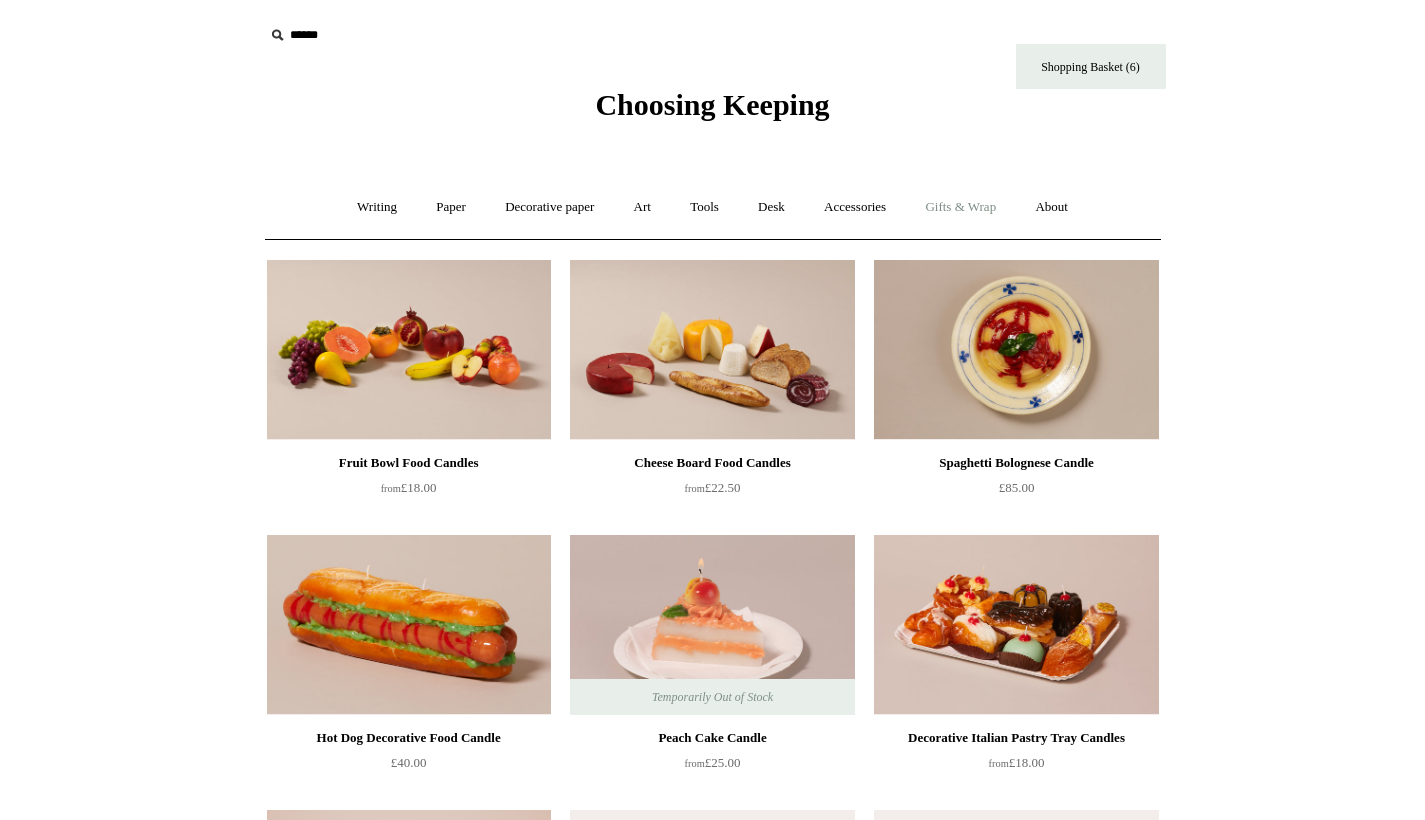 click on "Gifts & Wrap +" at bounding box center [960, 207] 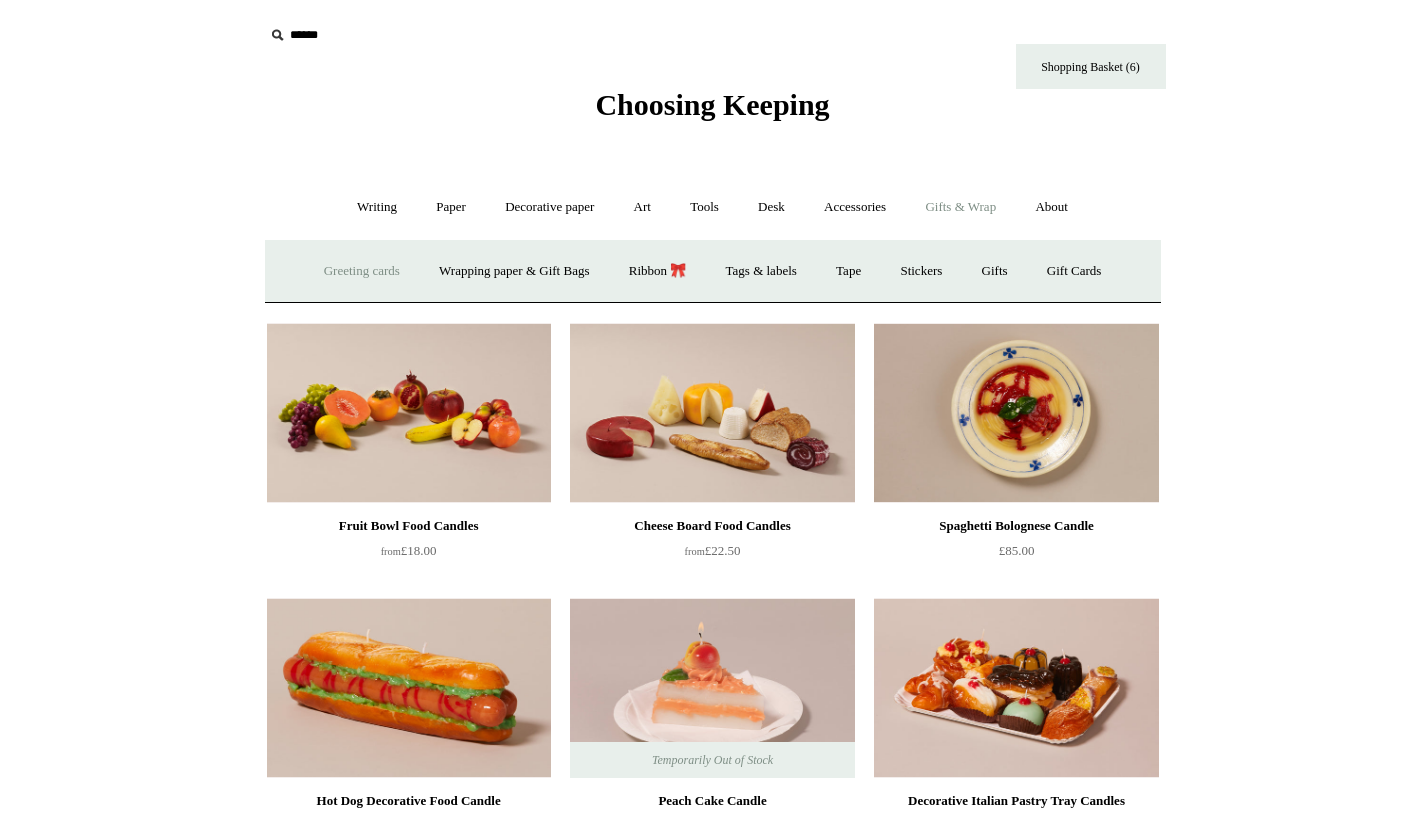 click on "Greeting cards +" at bounding box center (362, 271) 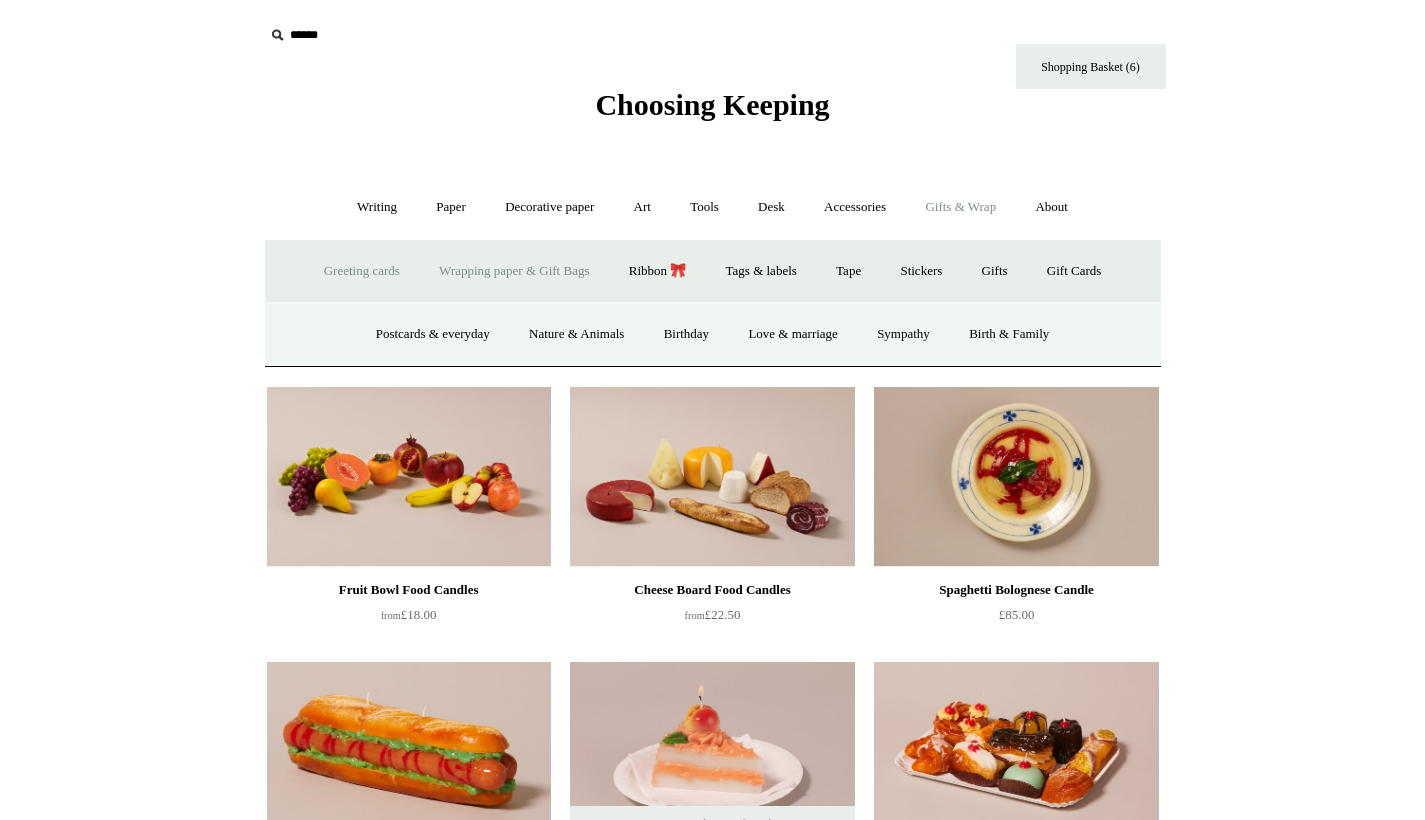 click on "Wrapping paper & Gift Bags" at bounding box center [514, 271] 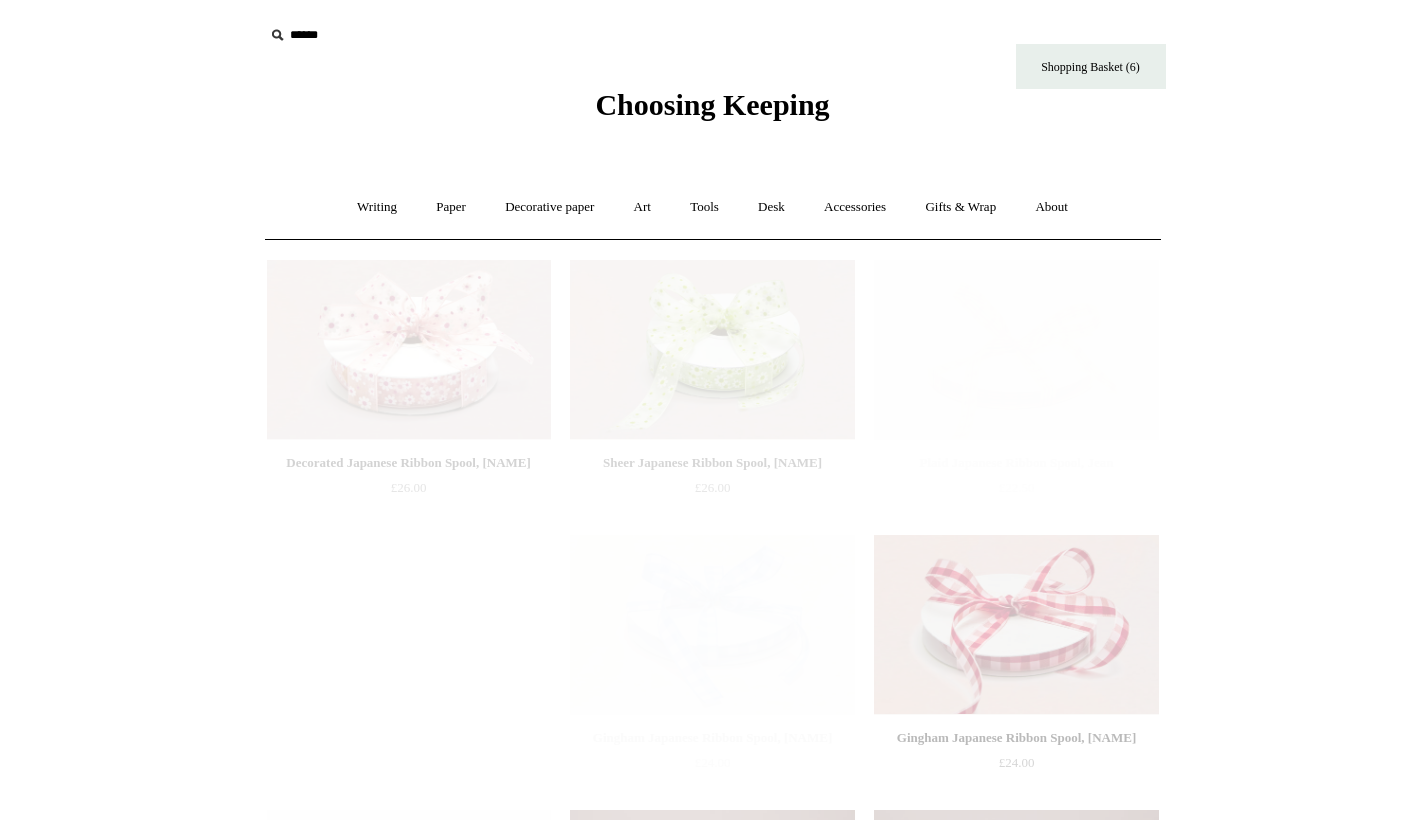 scroll, scrollTop: 0, scrollLeft: 0, axis: both 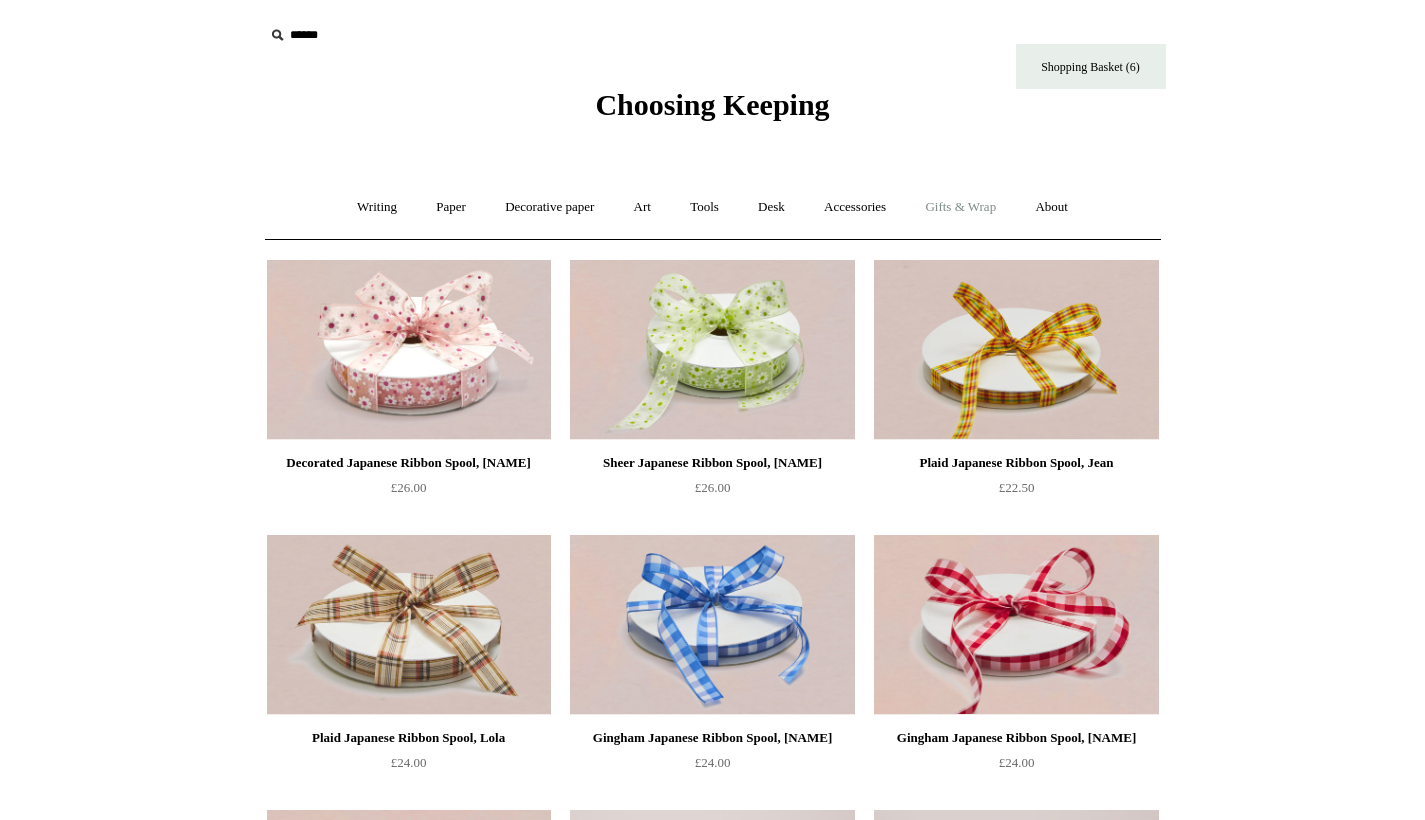 click on "Gifts & Wrap +" at bounding box center (960, 207) 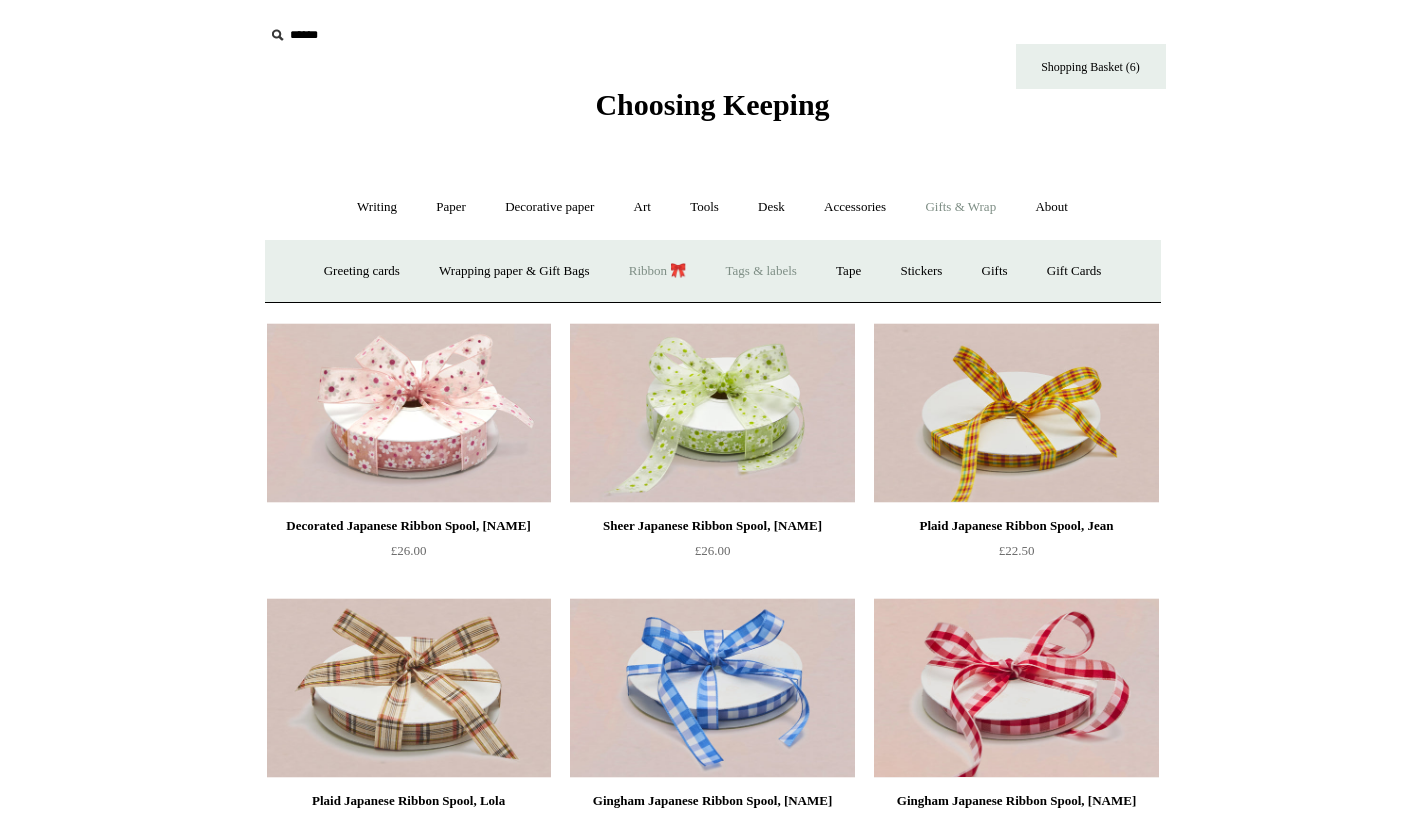 click on "Tags & labels" at bounding box center (761, 271) 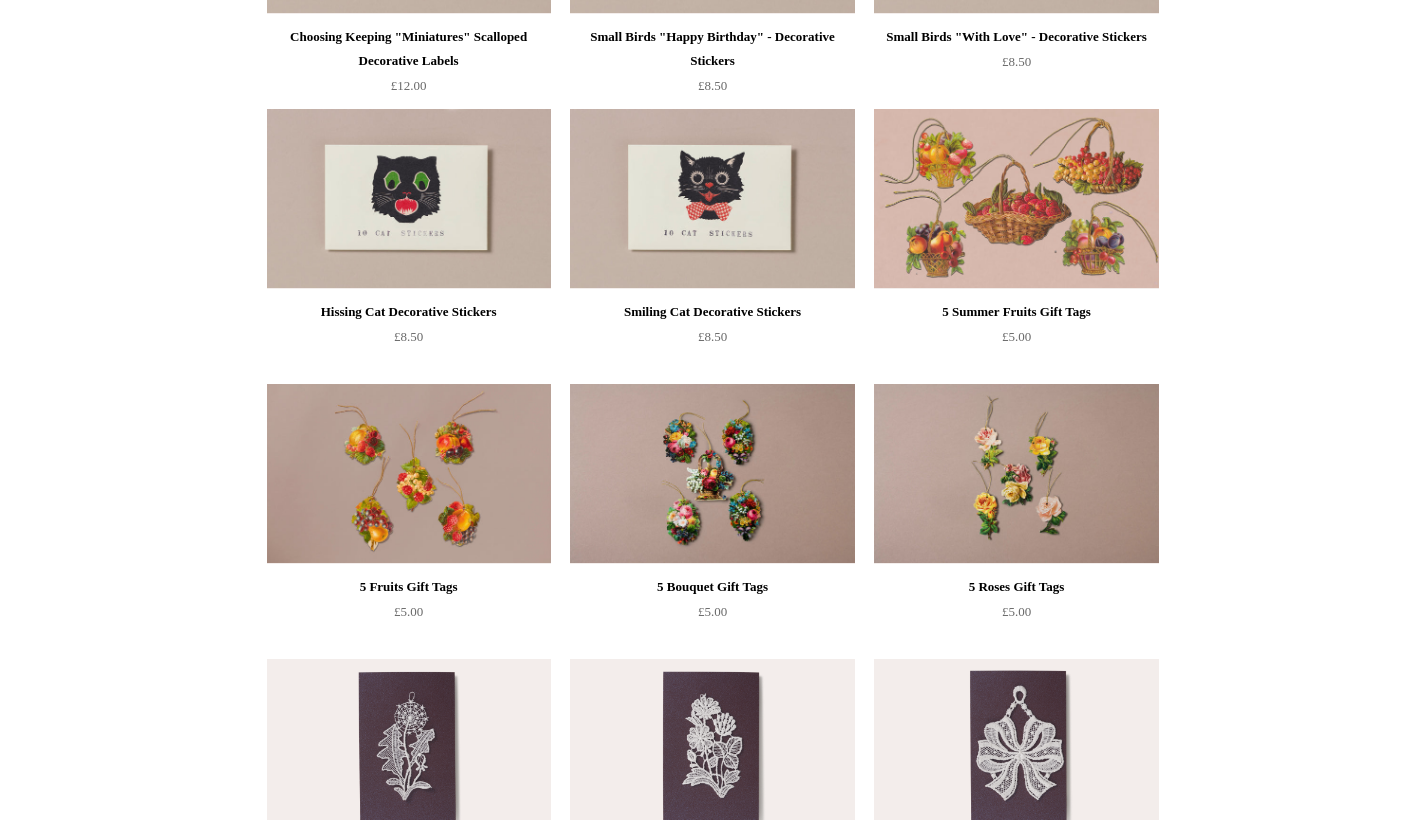 scroll, scrollTop: 16, scrollLeft: 0, axis: vertical 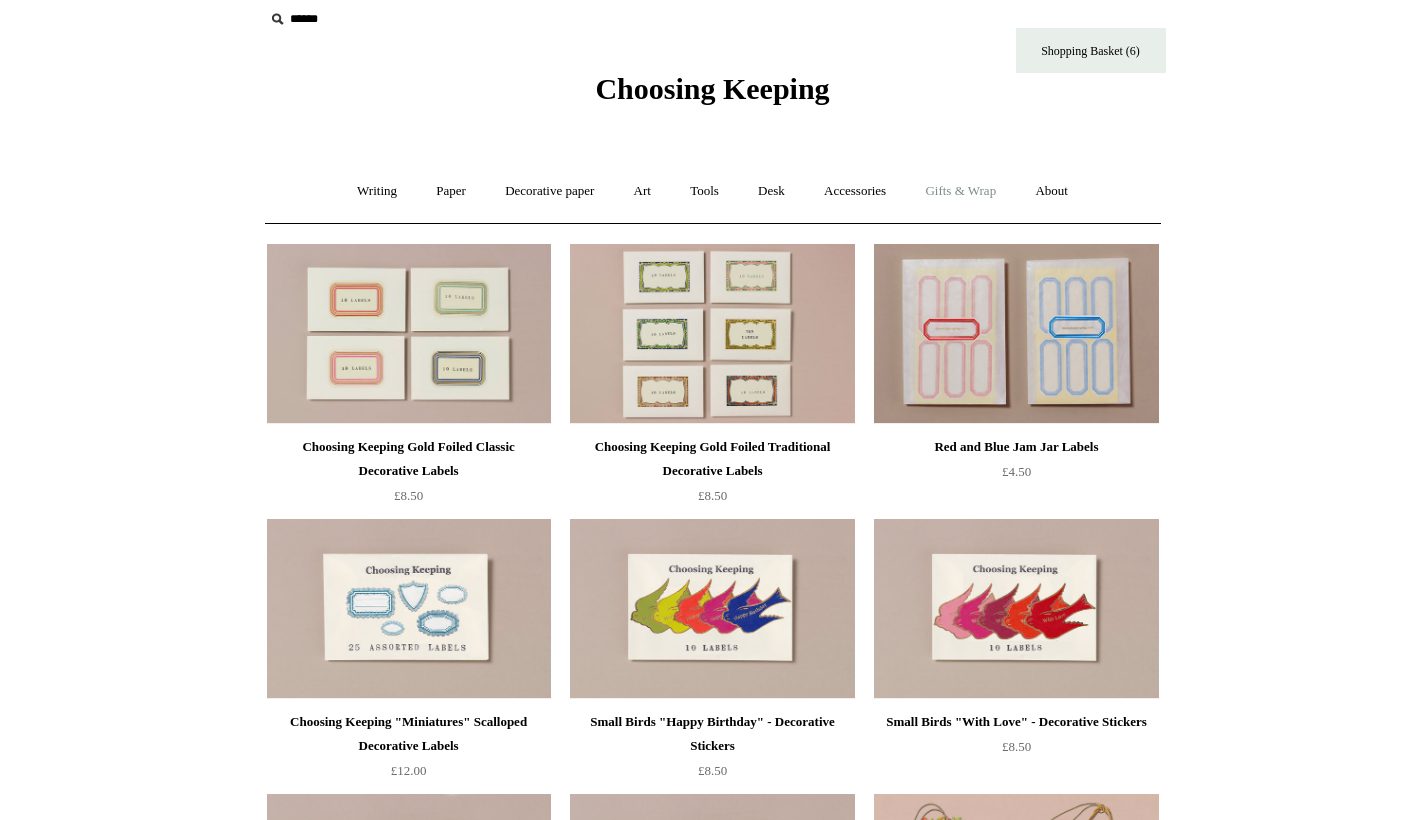 click on "Gifts & Wrap +" at bounding box center (960, 191) 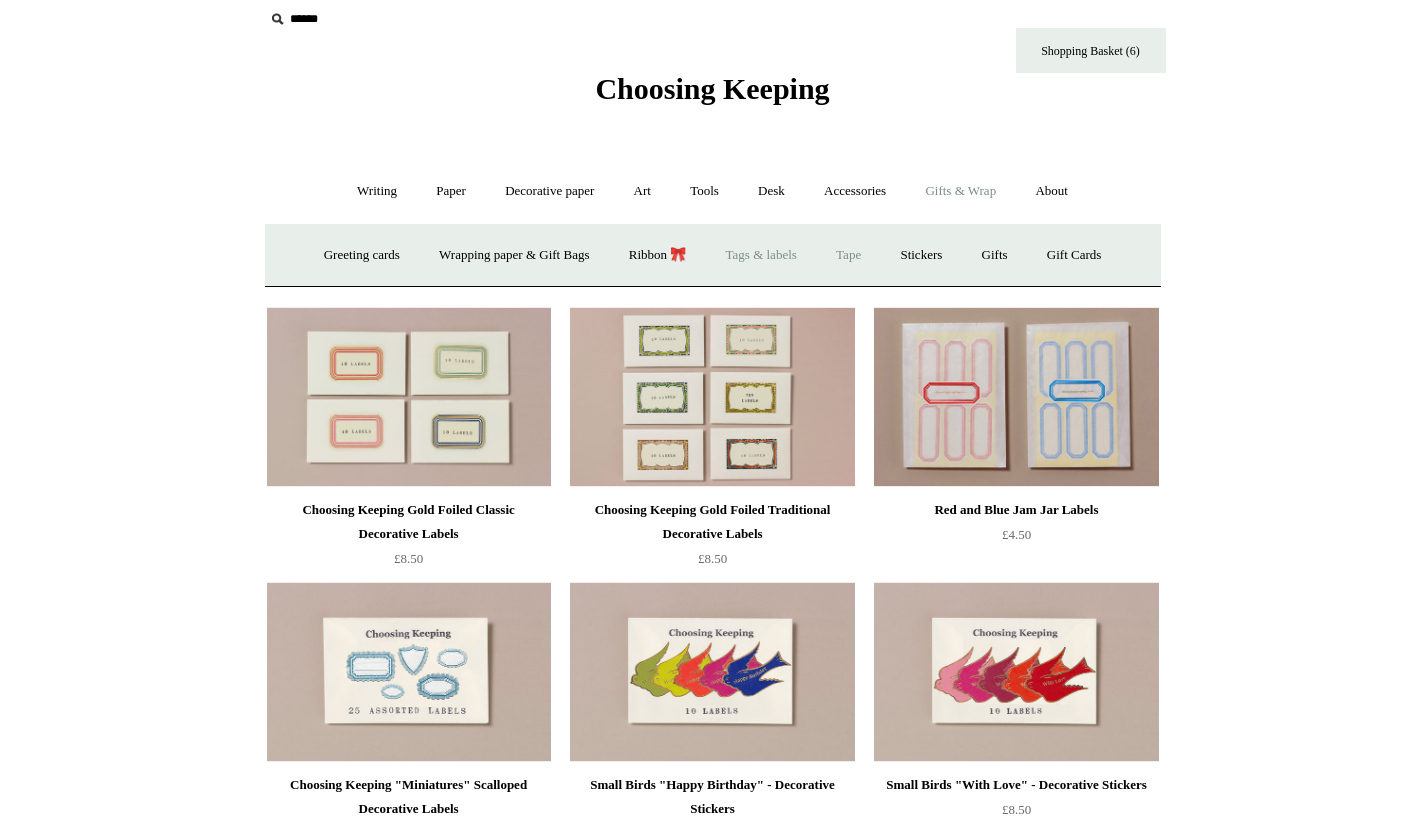 click on "Tape" at bounding box center [848, 255] 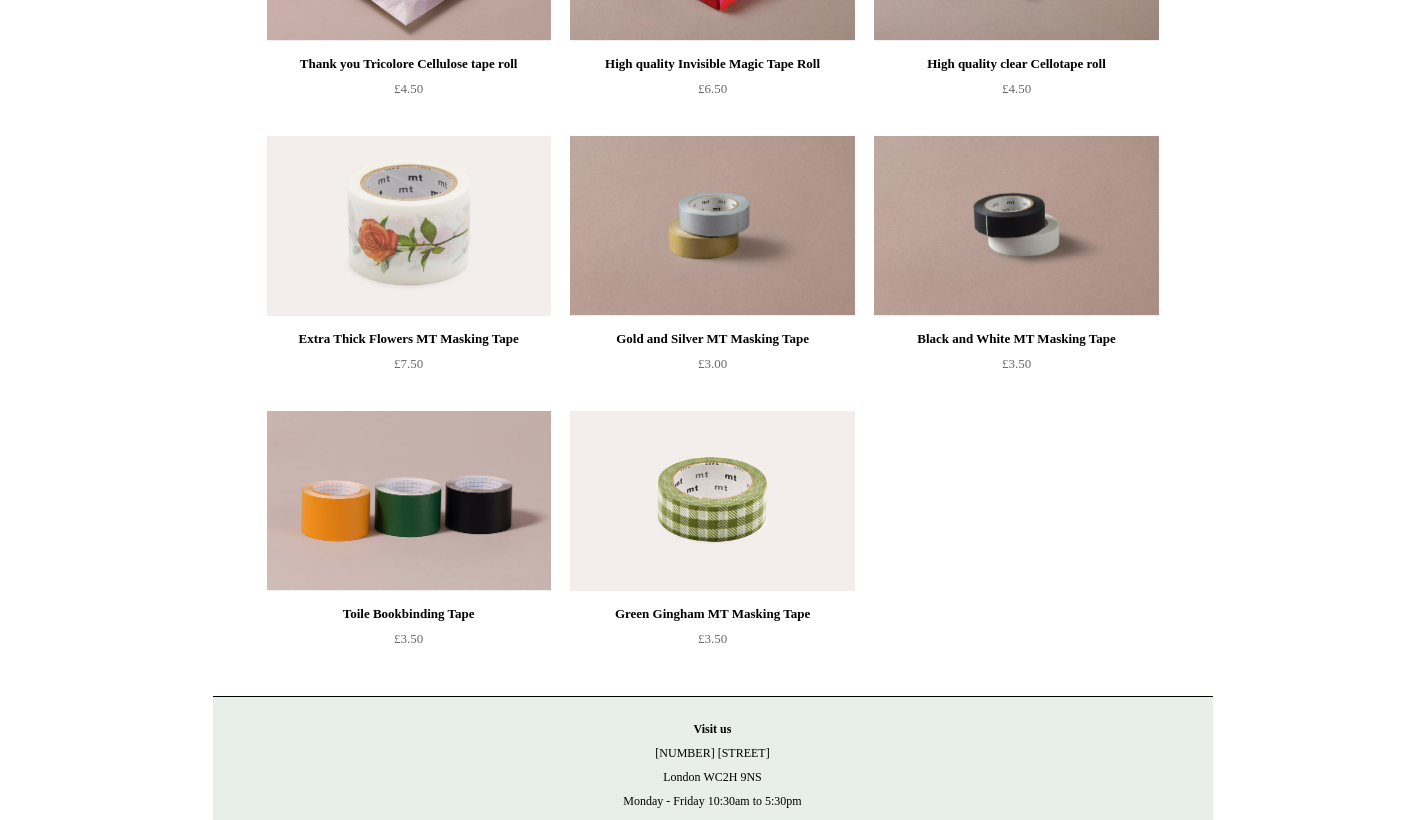 scroll, scrollTop: 0, scrollLeft: 0, axis: both 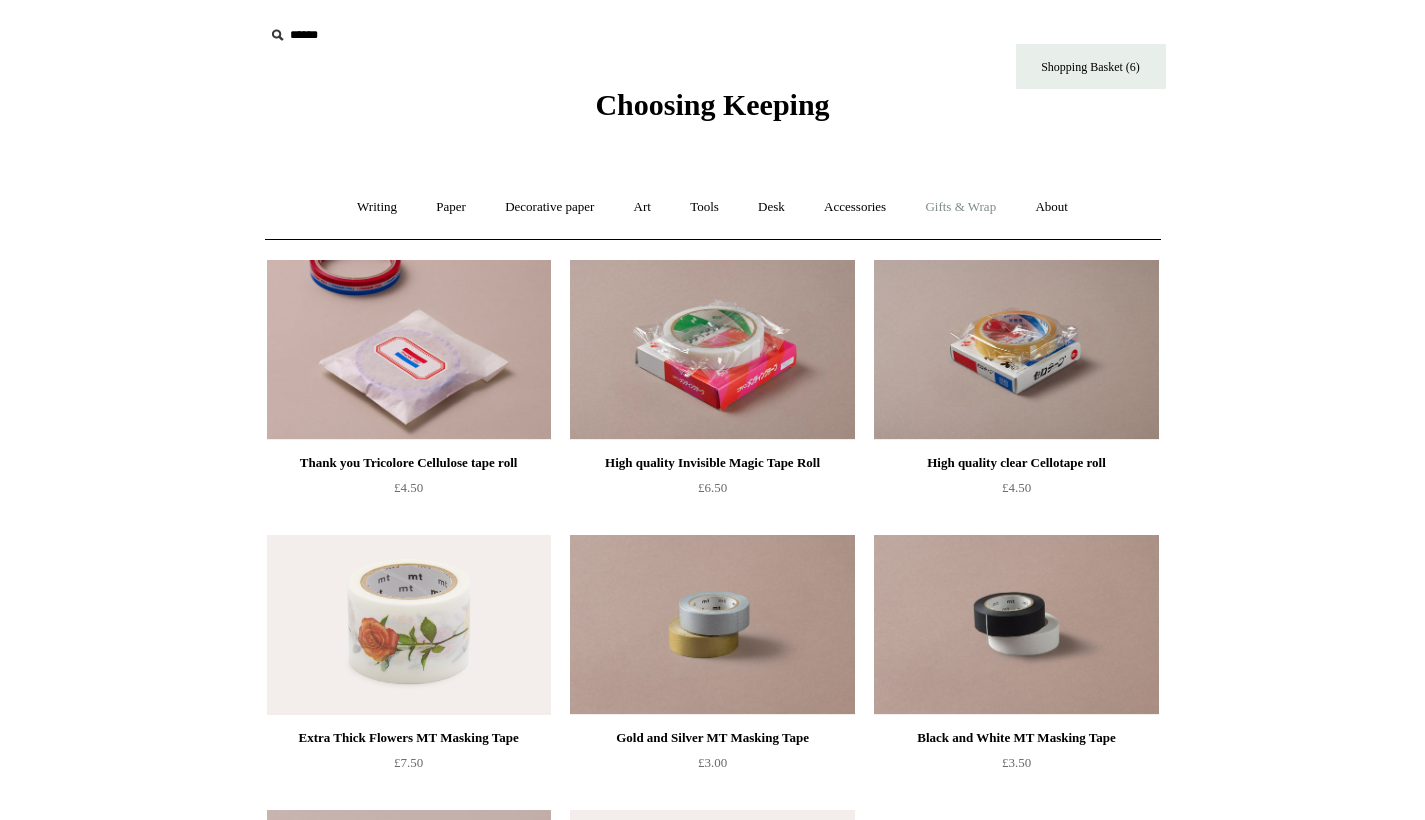 click on "Gifts & Wrap +" at bounding box center [960, 207] 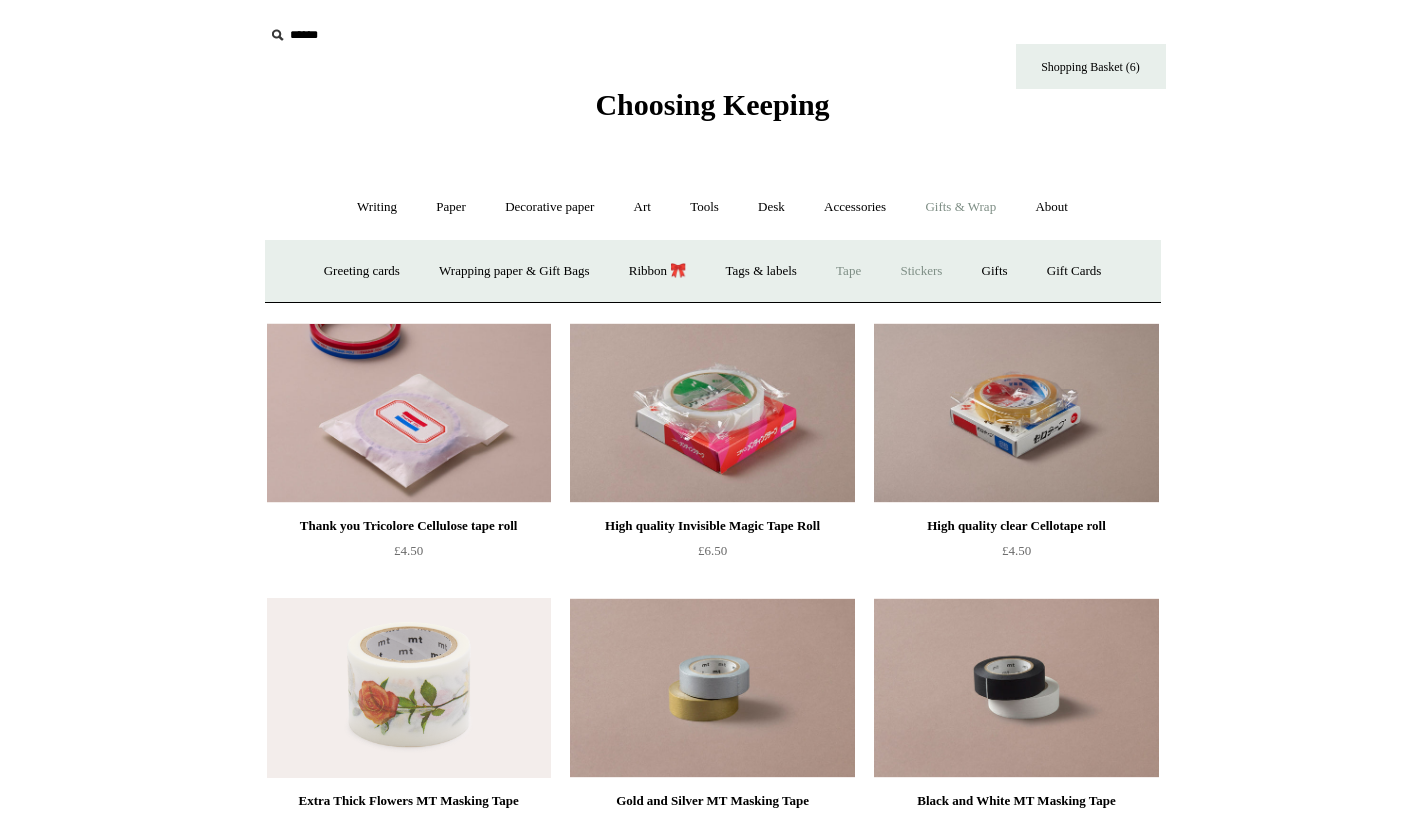 click on "Stickers" at bounding box center (921, 271) 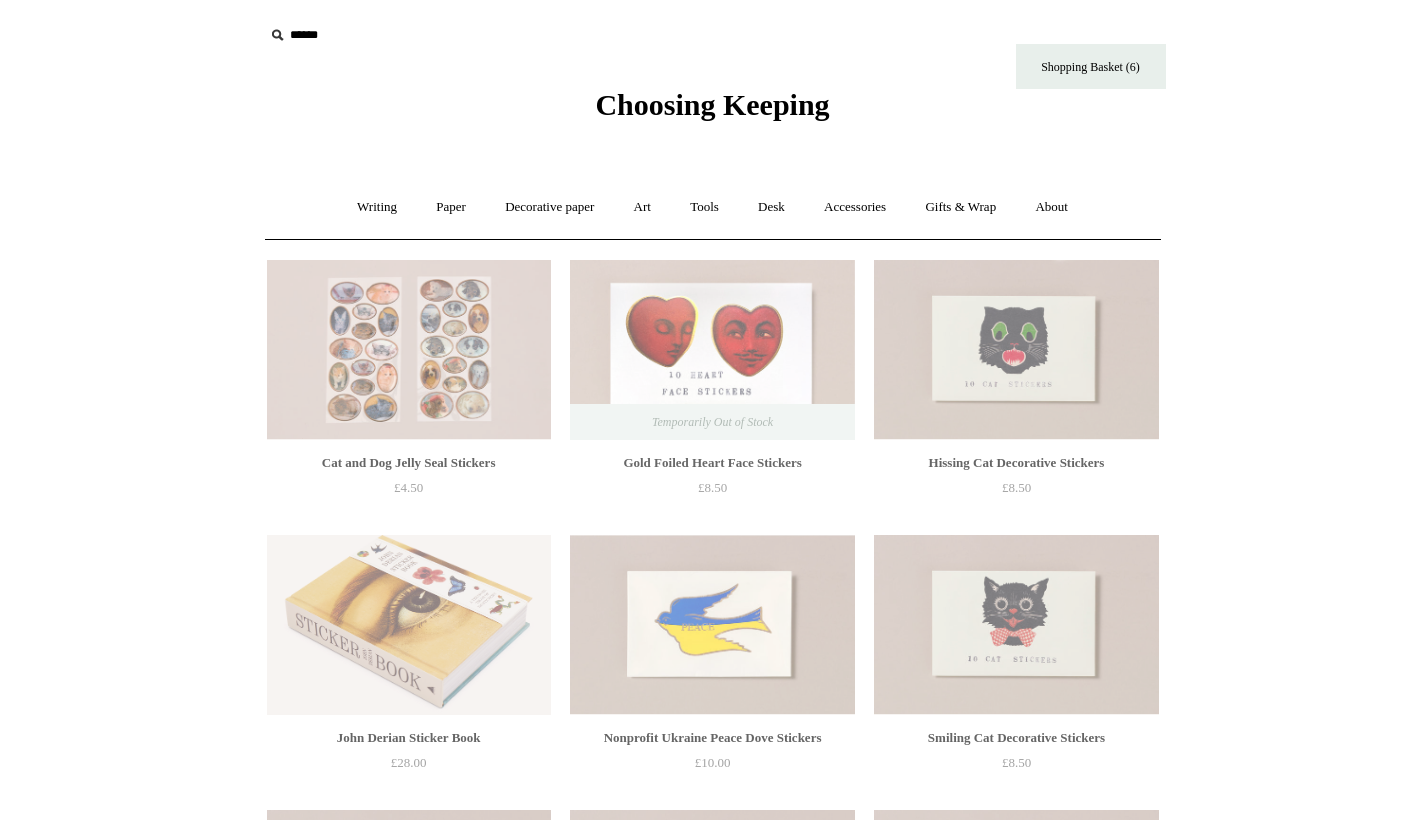 scroll, scrollTop: 0, scrollLeft: 0, axis: both 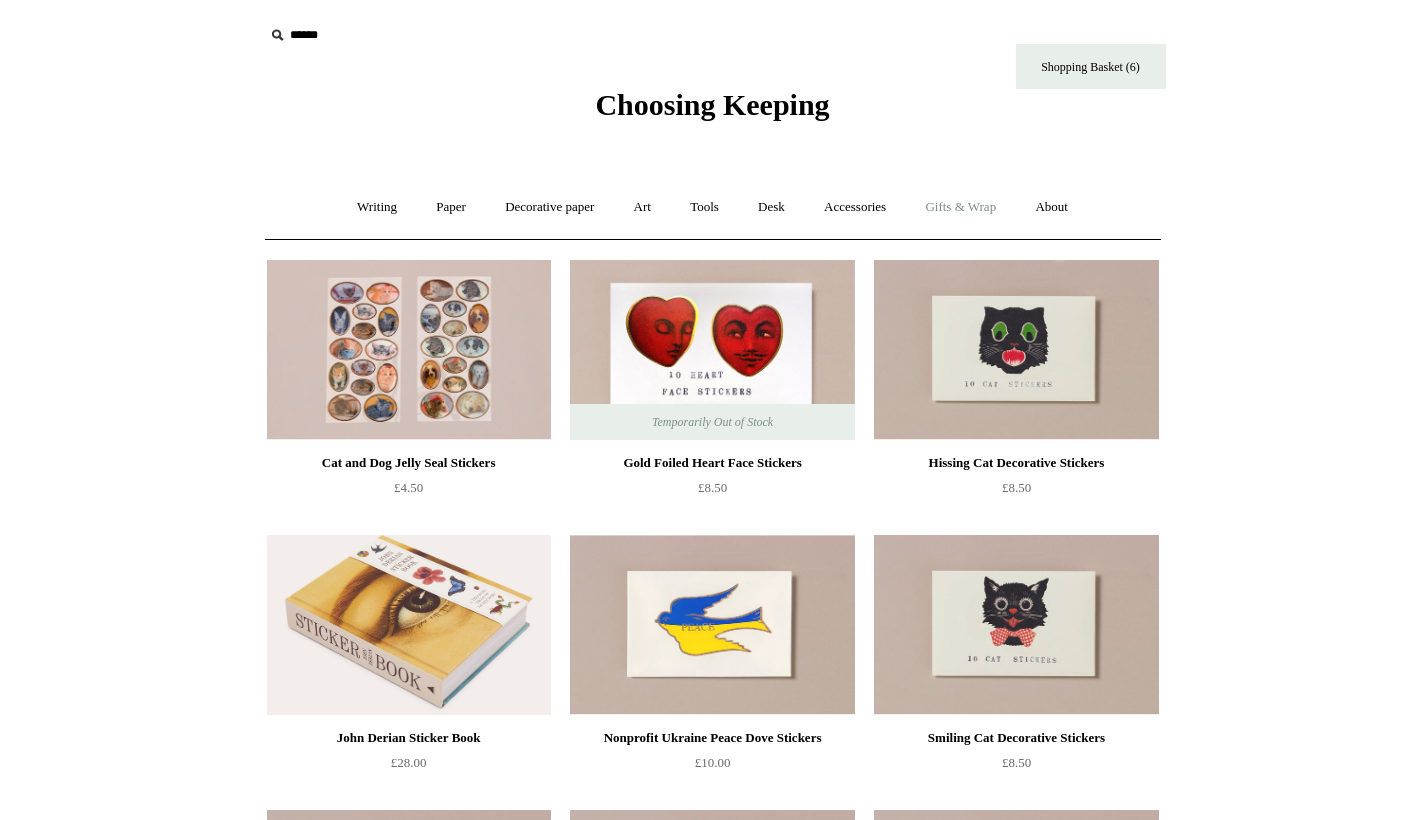 click on "Gifts & Wrap +" at bounding box center [960, 207] 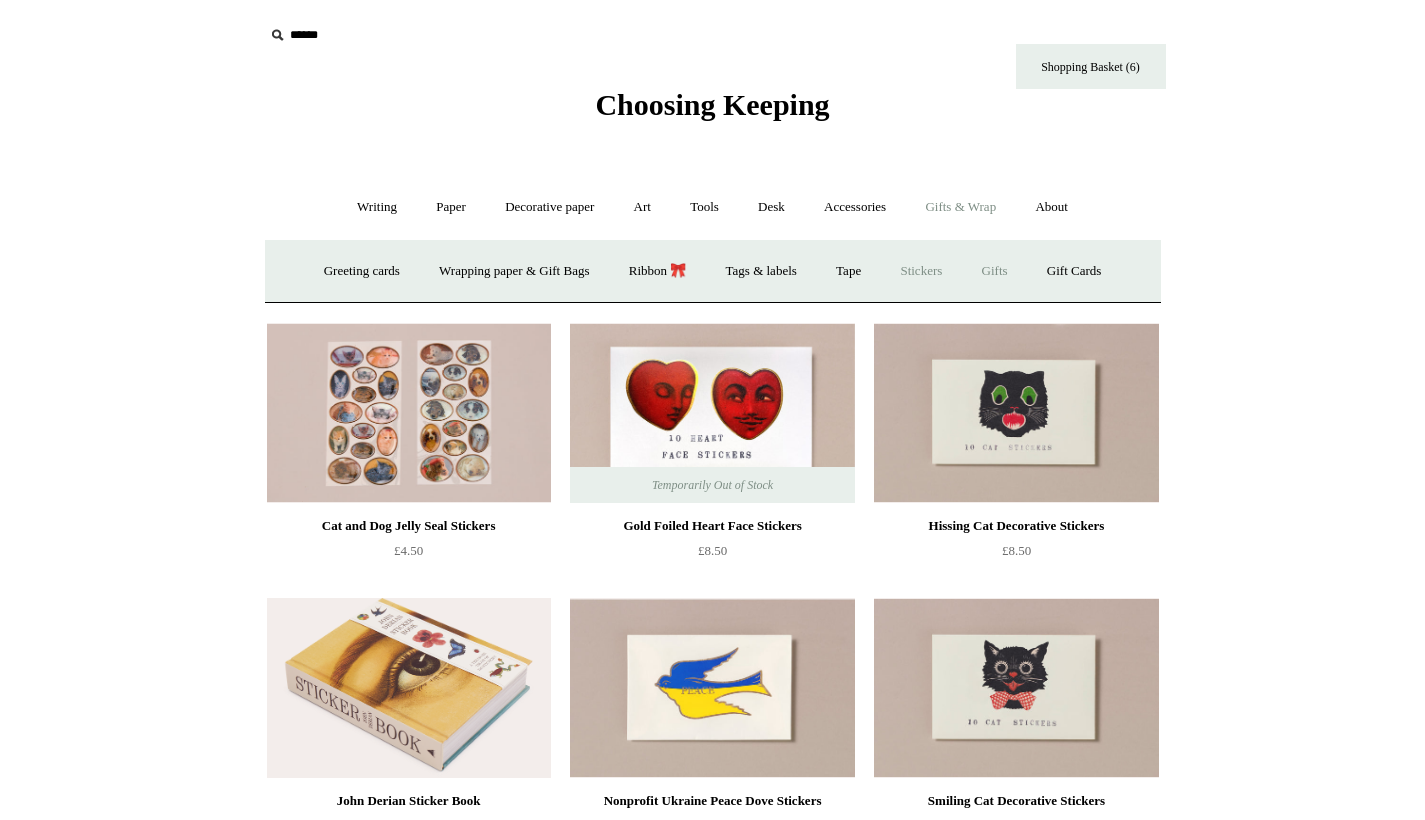 click on "Gifts +" at bounding box center [995, 271] 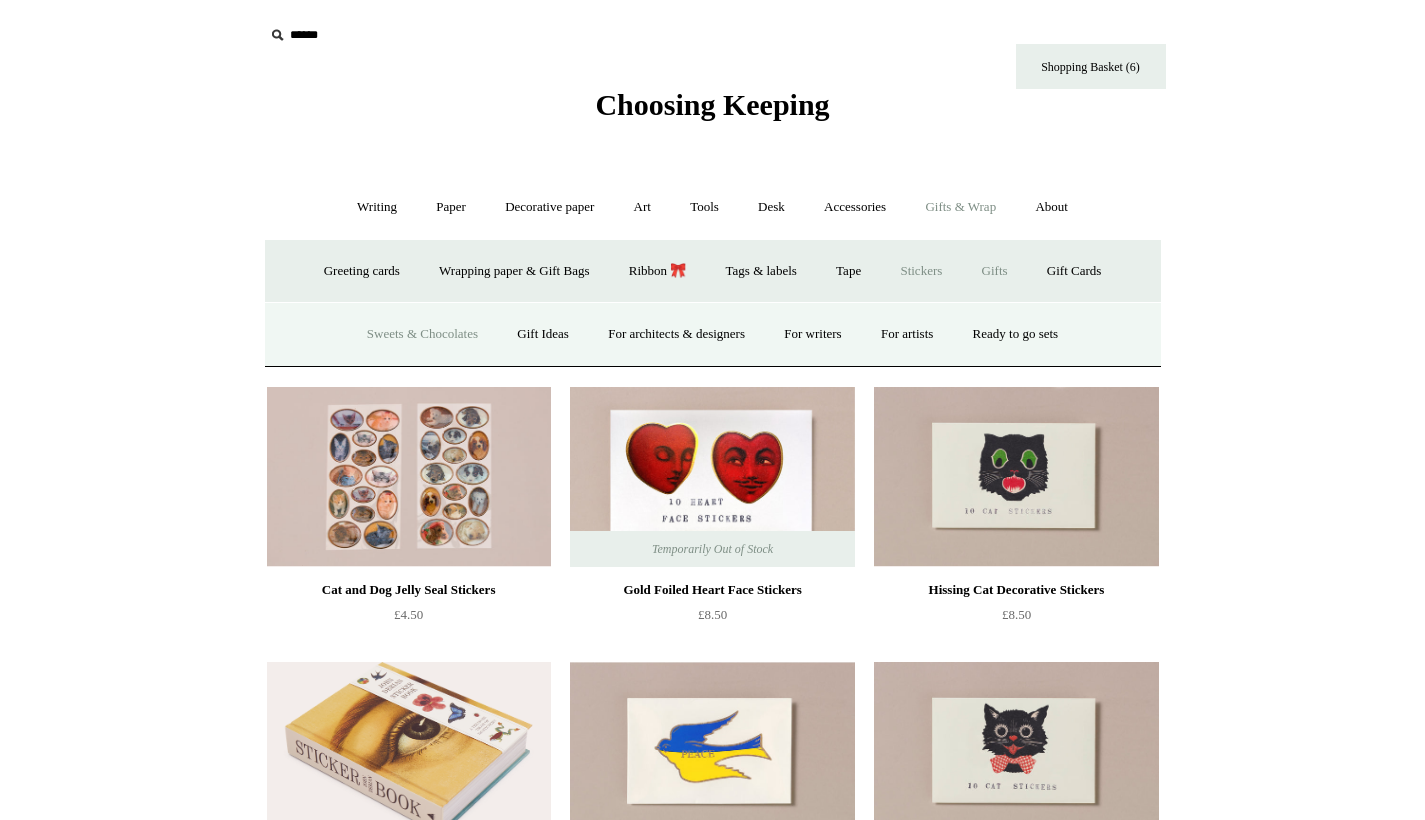 click on "Sweets & Chocolates" at bounding box center [422, 334] 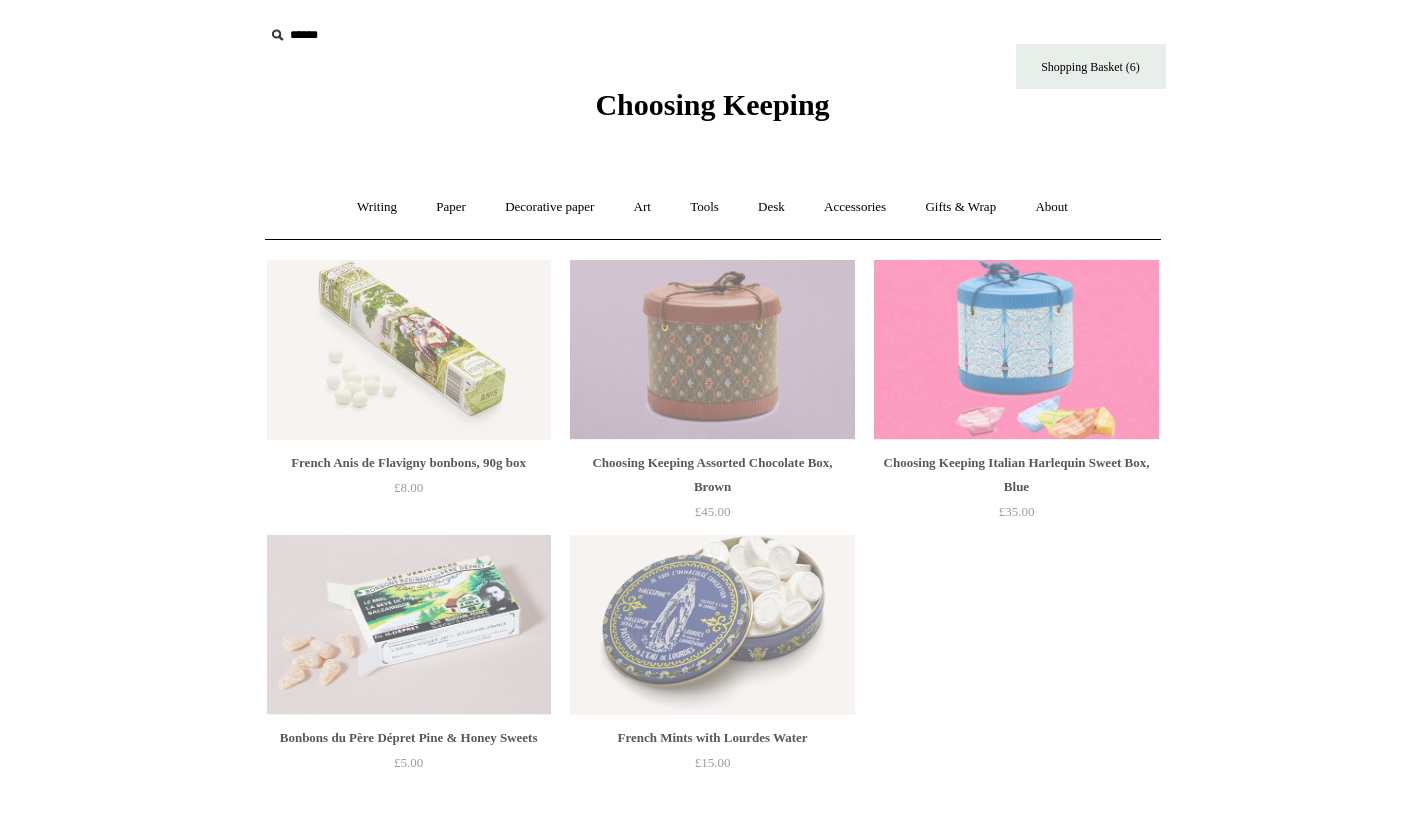scroll, scrollTop: 0, scrollLeft: 0, axis: both 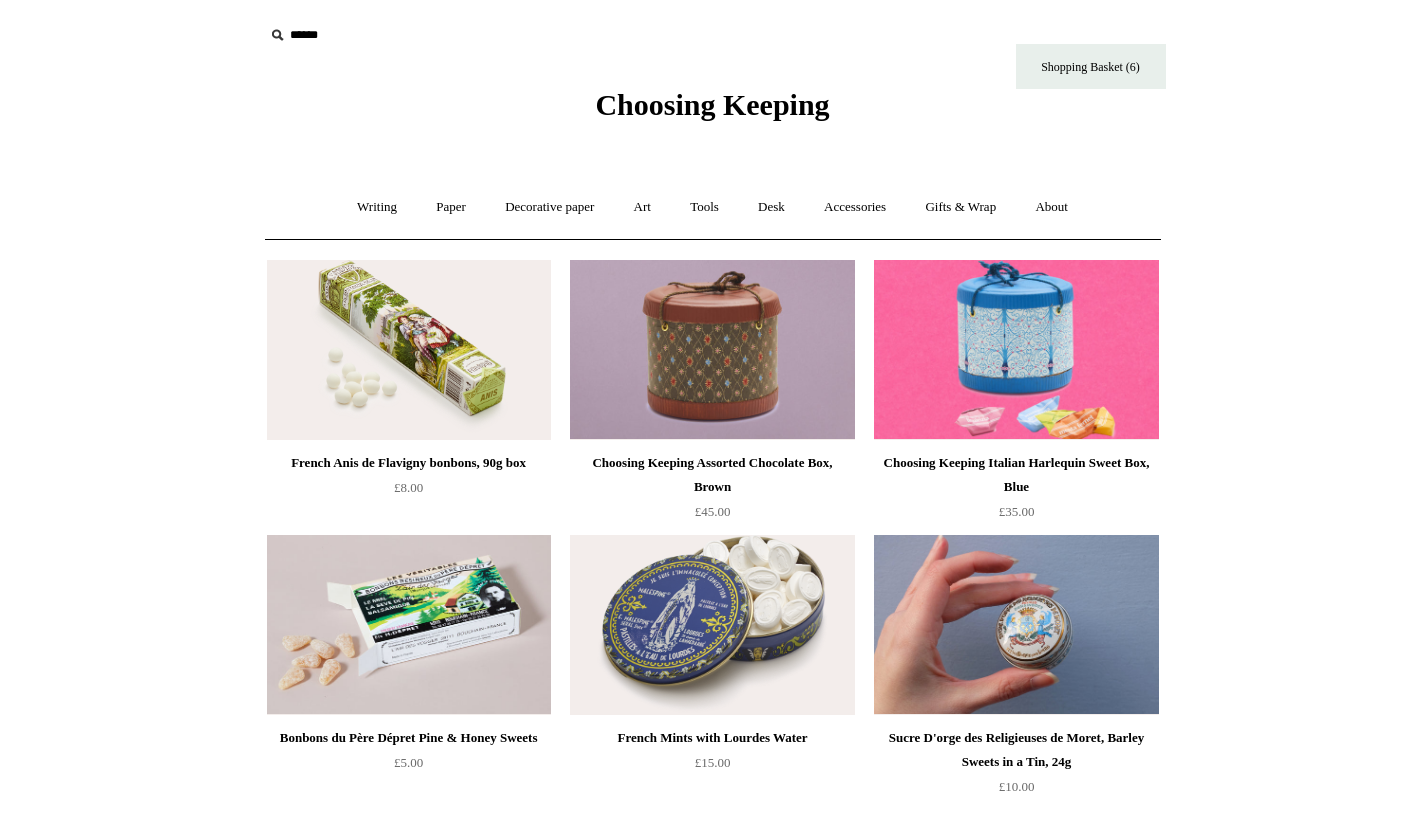 click on "Choosing Keeping Assorted Chocolate Box, Brown" at bounding box center (712, 475) 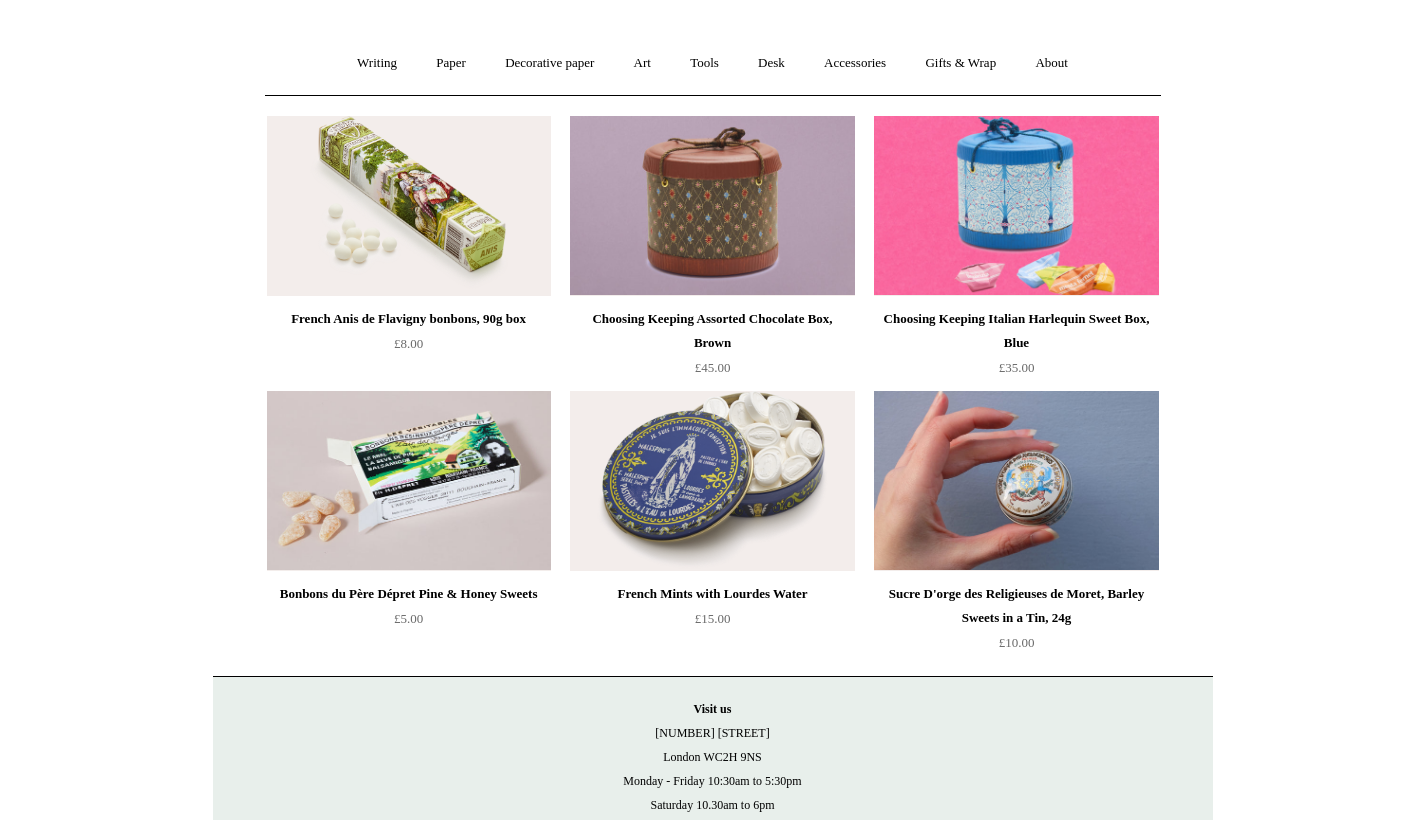 scroll, scrollTop: 280, scrollLeft: 0, axis: vertical 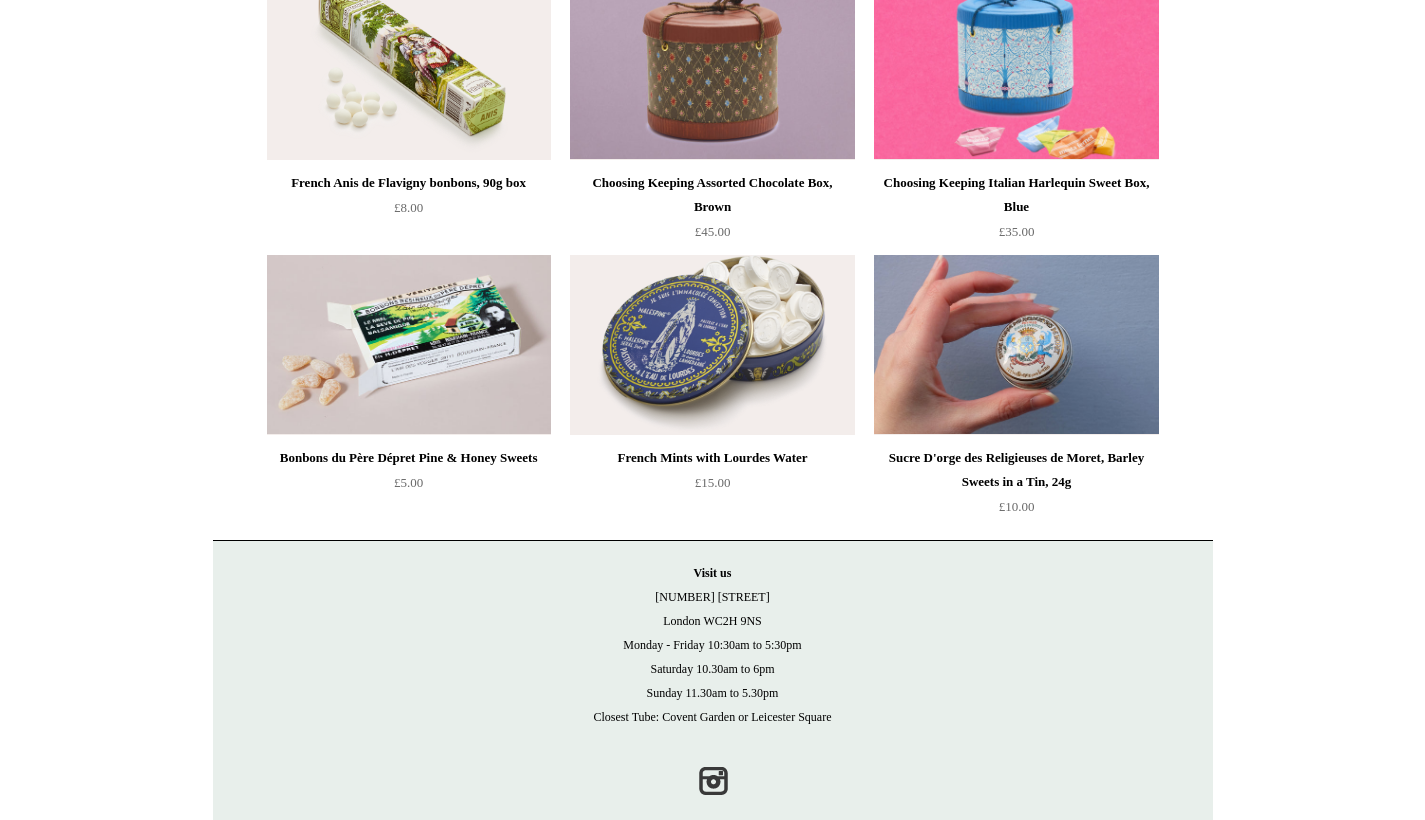 click on "Sucre D'orge des Religieuses de Moret, Barley Sweets in a Tin, 24g" at bounding box center [1016, 470] 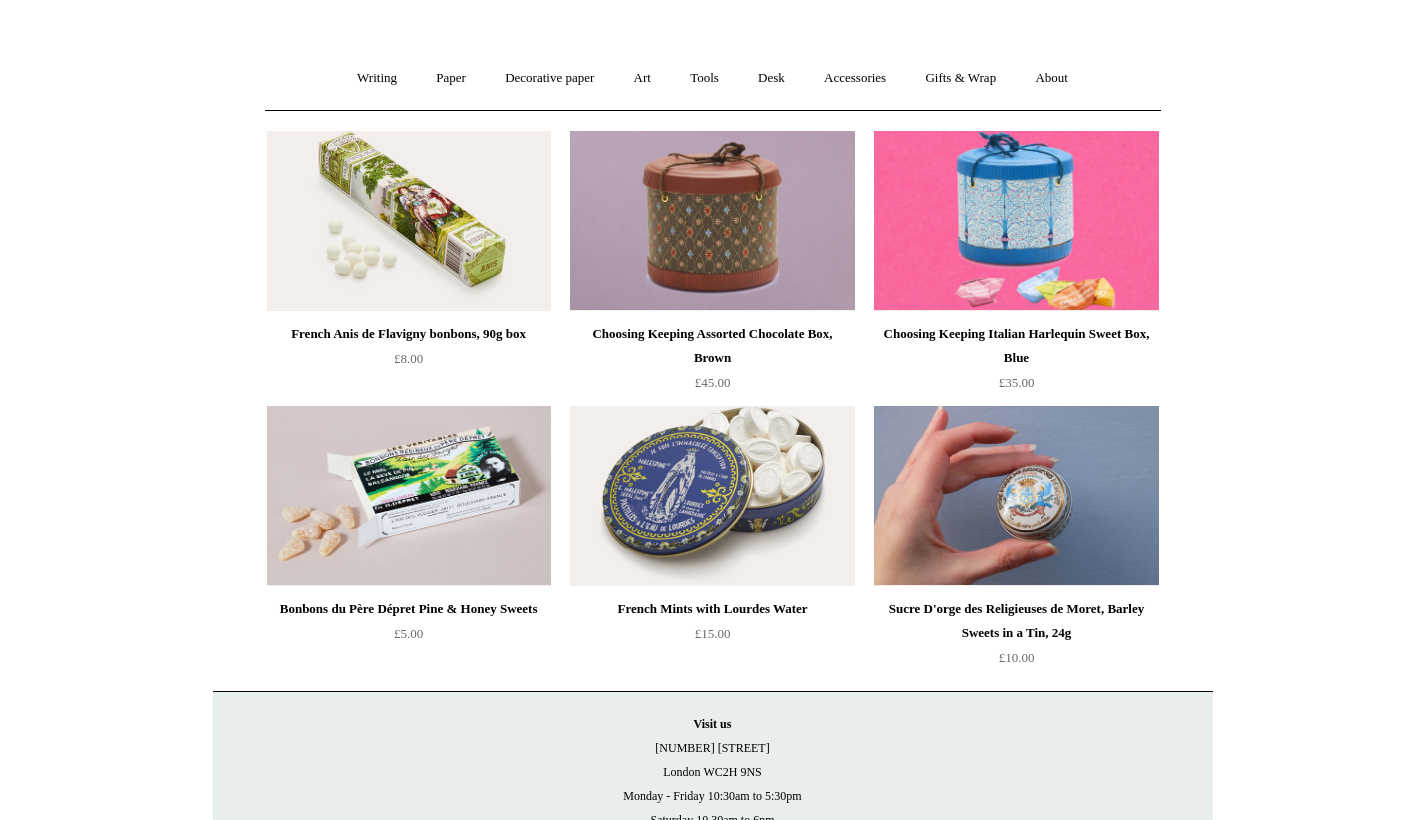 click on "Bonbons du Père Dépret Pine & Honey Sweets" at bounding box center [409, 609] 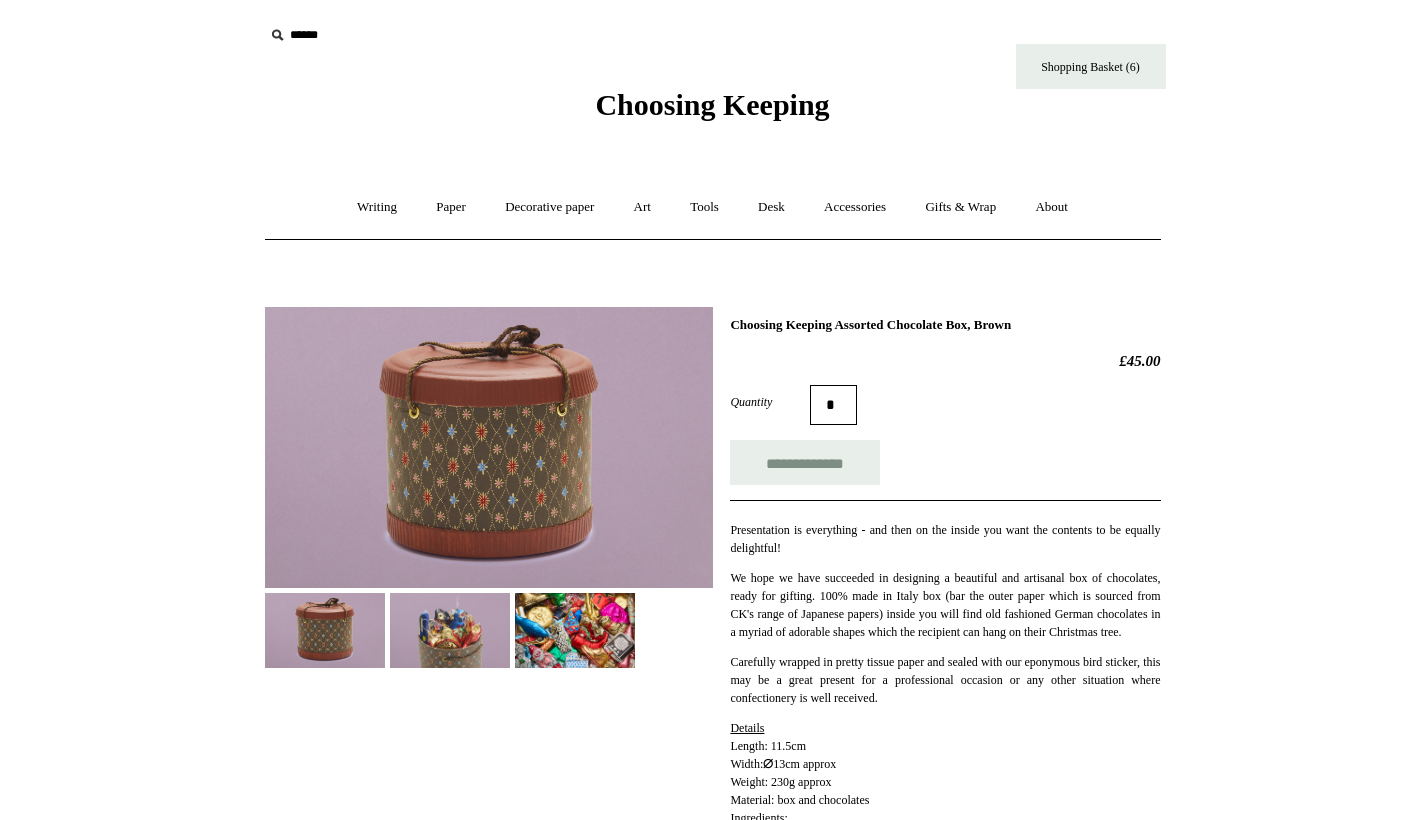 scroll, scrollTop: 0, scrollLeft: 0, axis: both 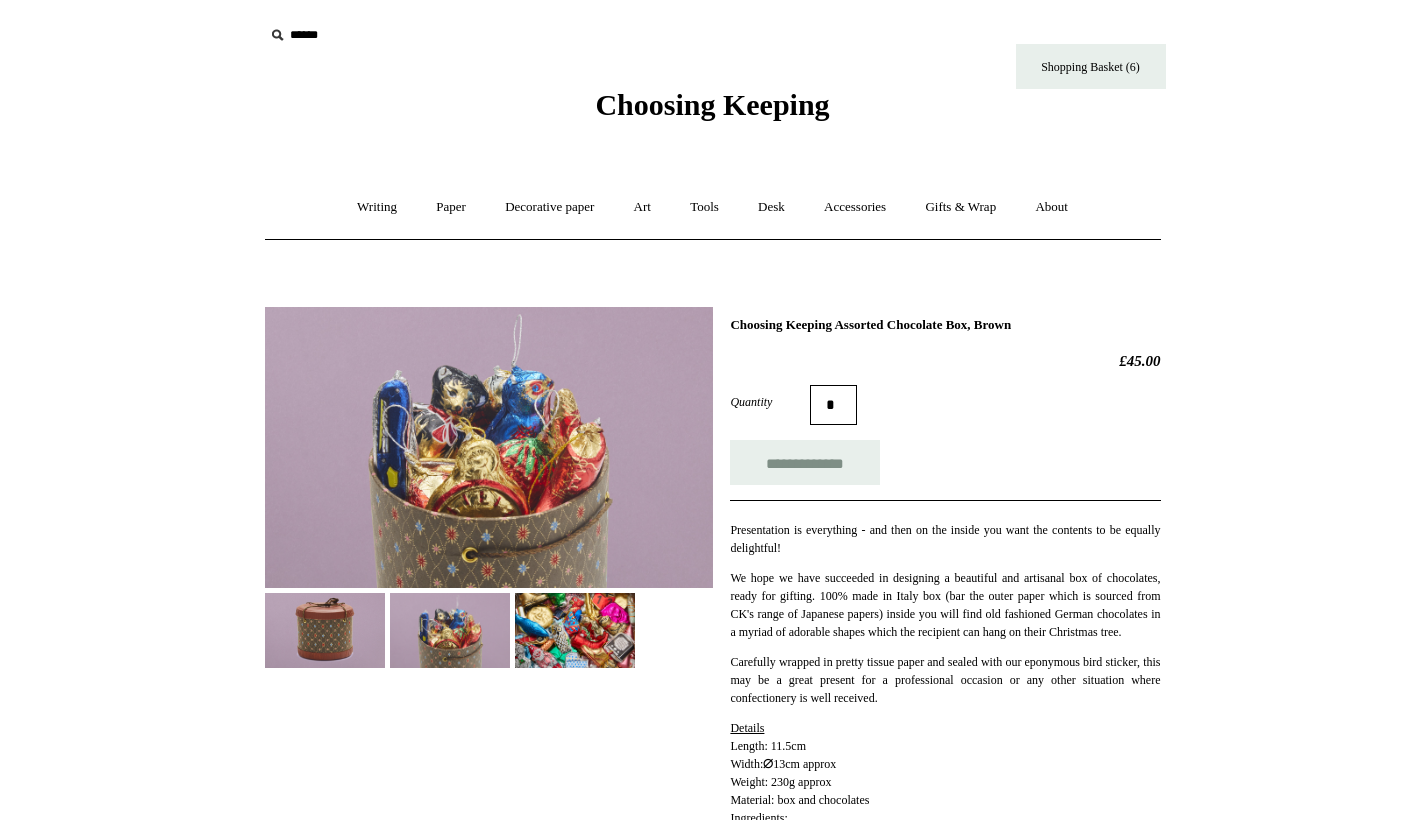click at bounding box center [575, 630] 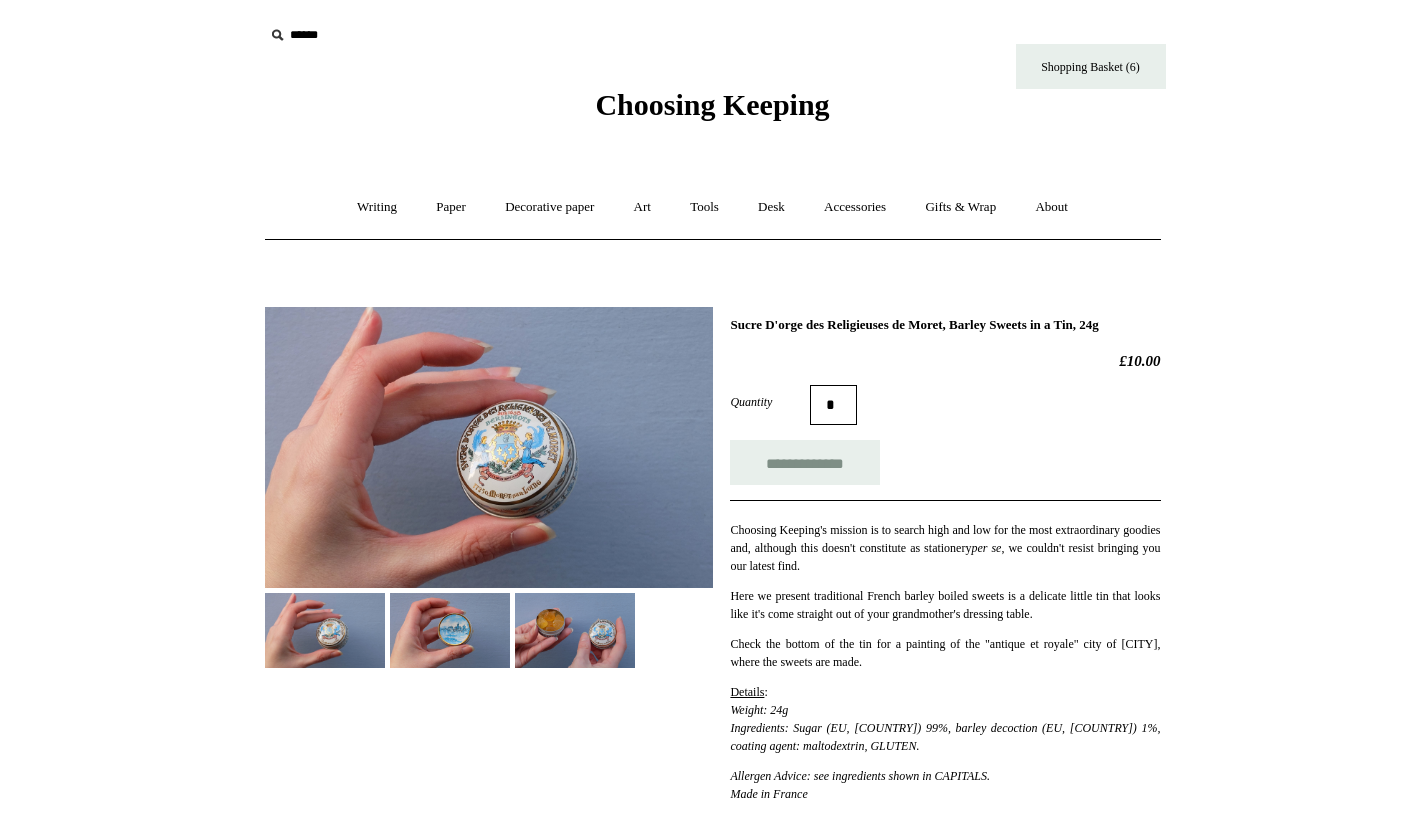 scroll, scrollTop: 0, scrollLeft: 0, axis: both 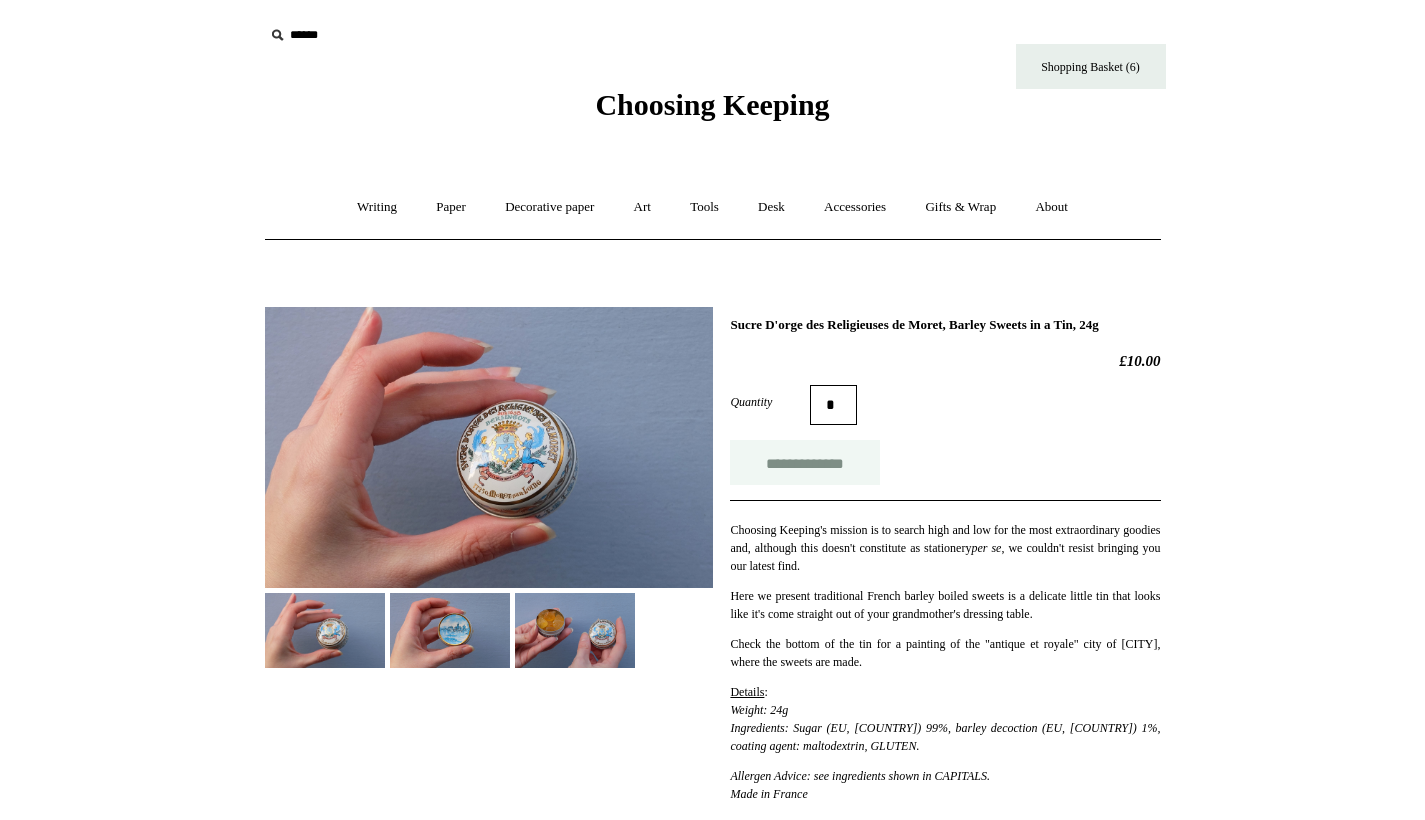 click on "**********" at bounding box center [805, 462] 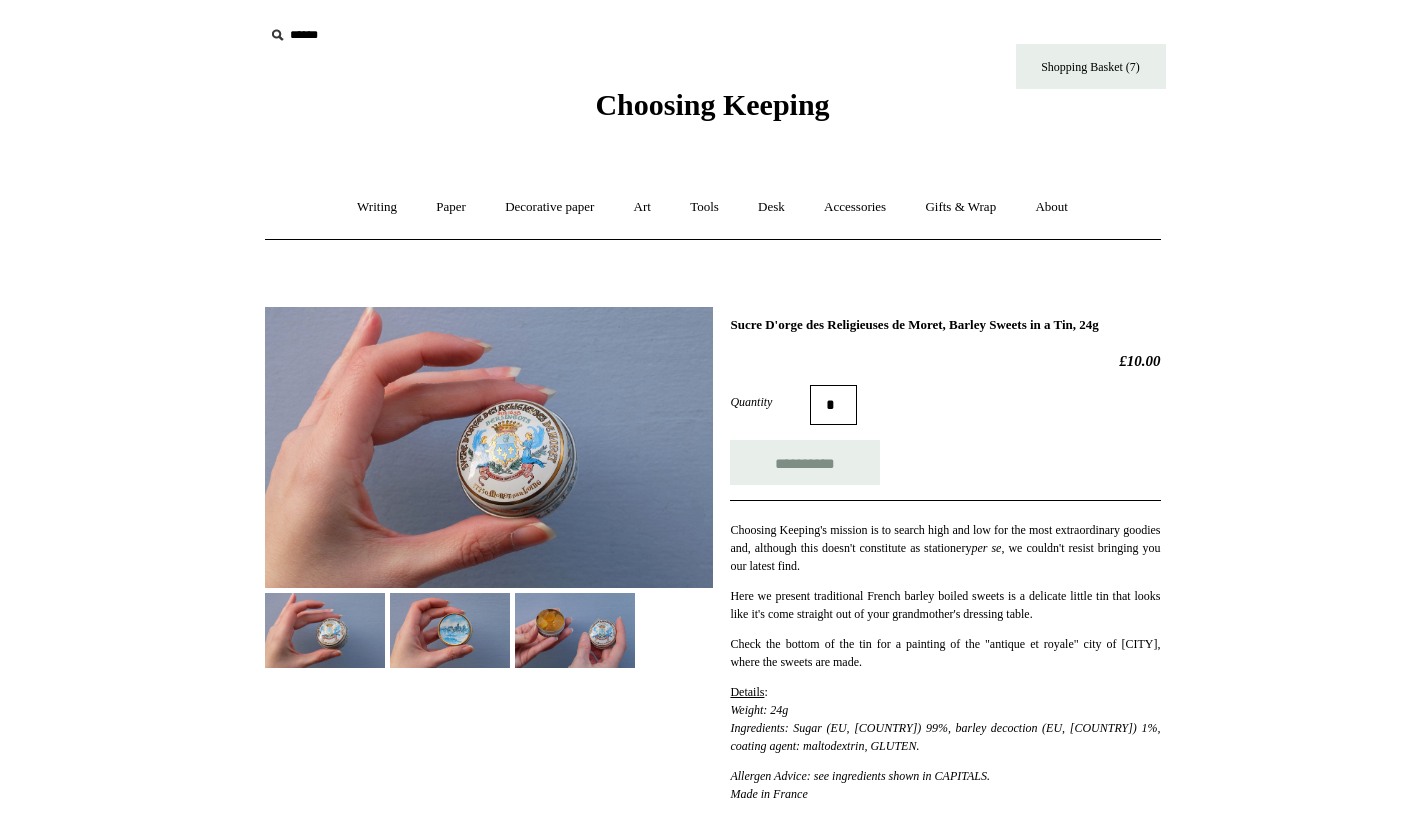 click at bounding box center (450, 630) 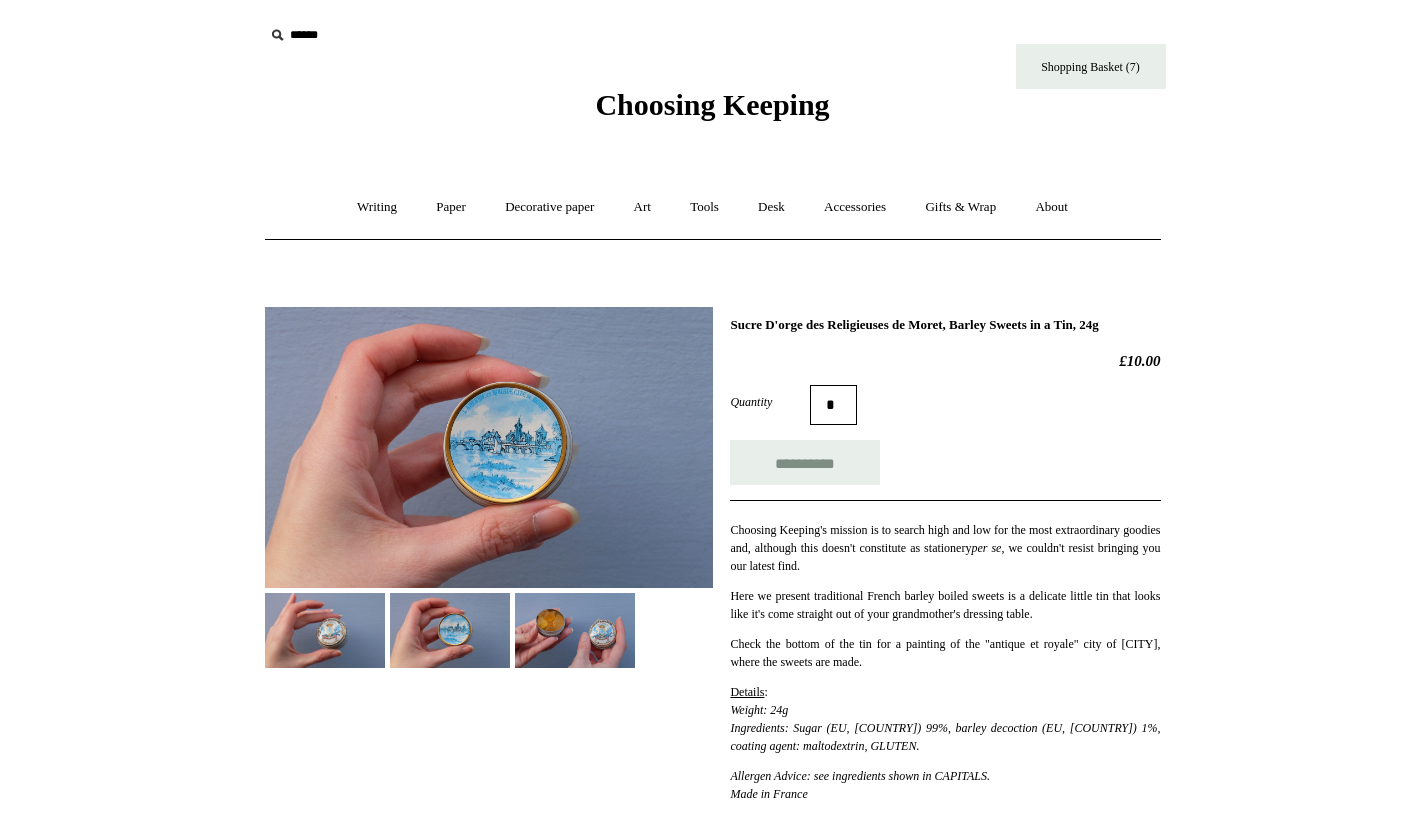 click at bounding box center [575, 630] 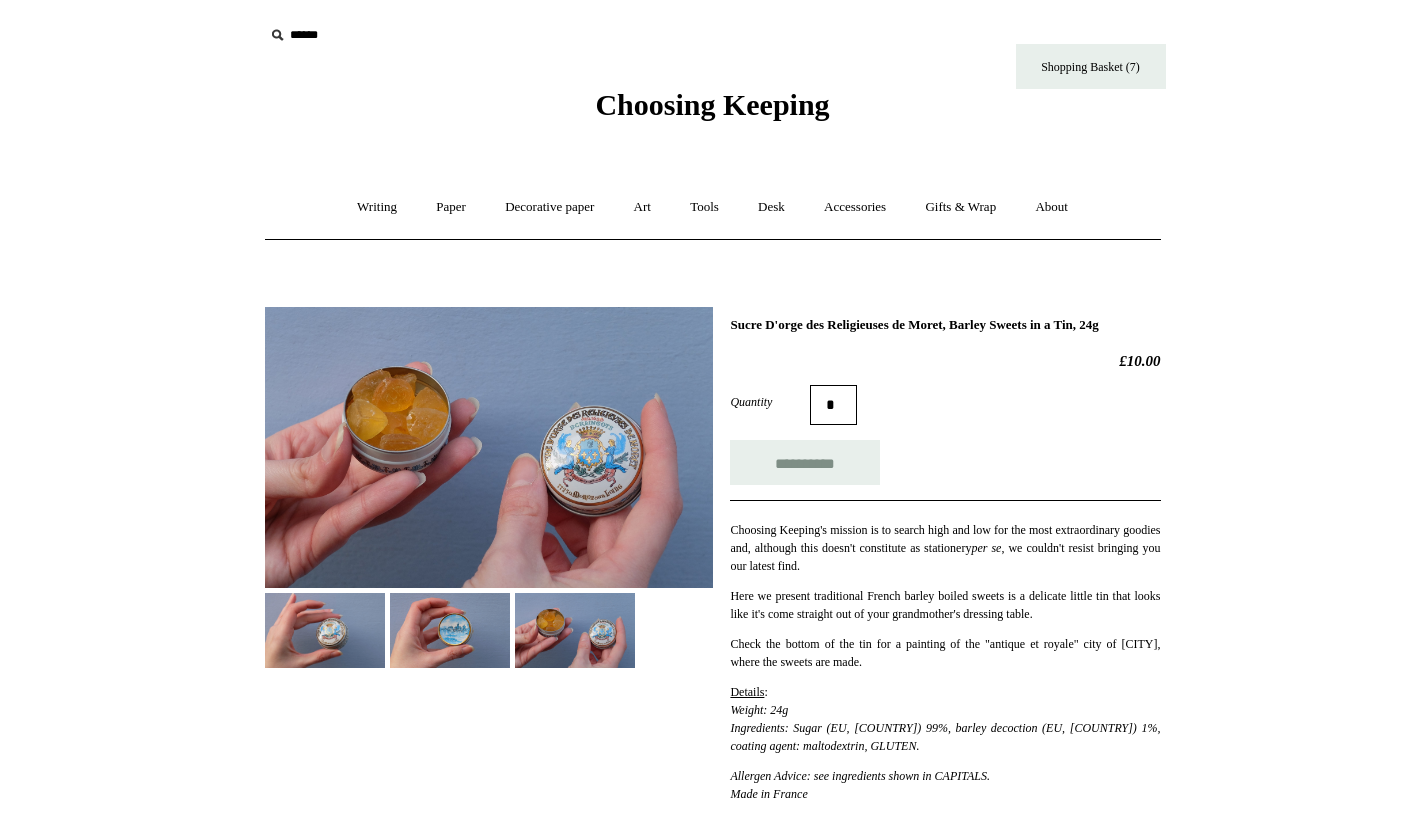 type on "**********" 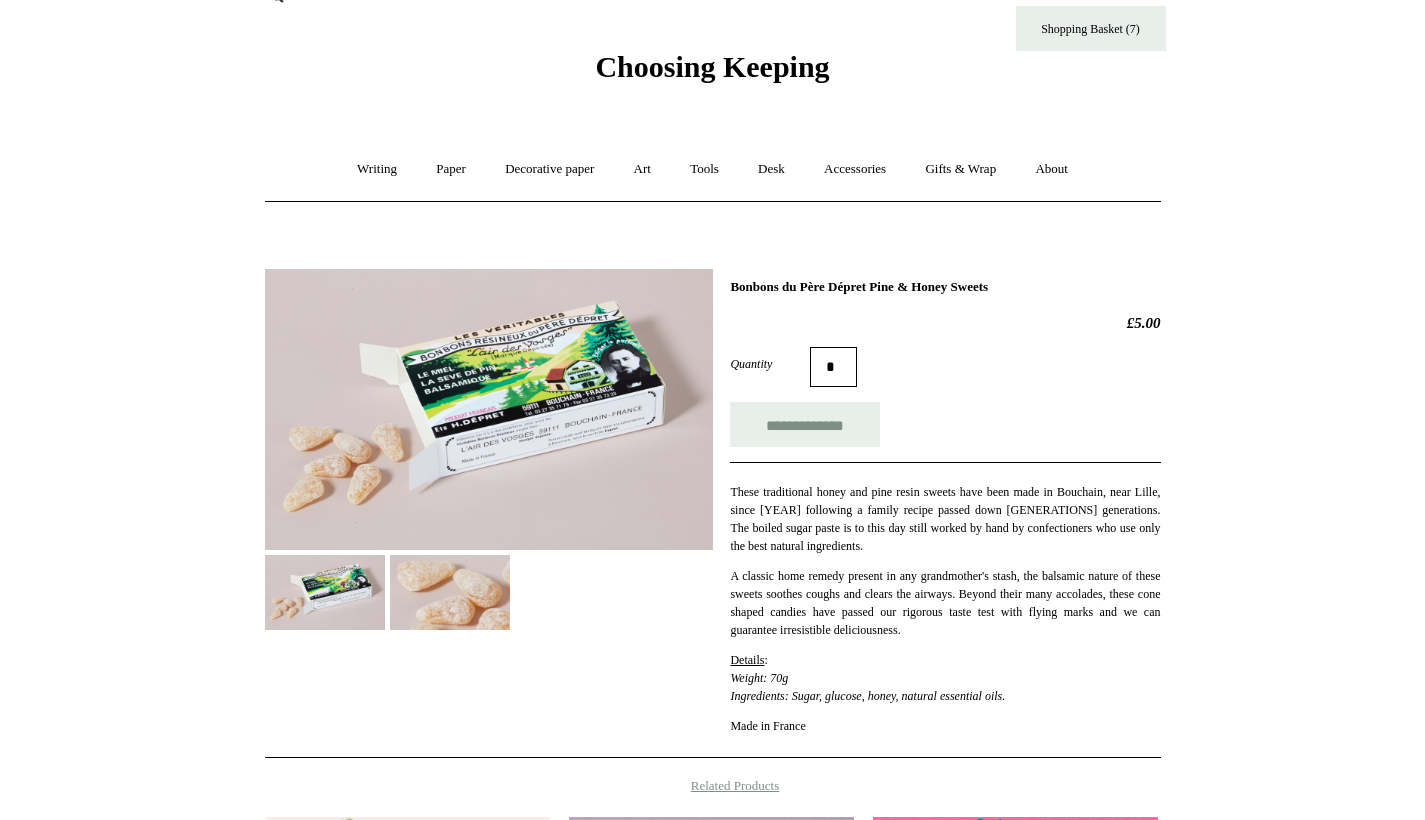 scroll, scrollTop: 139, scrollLeft: 0, axis: vertical 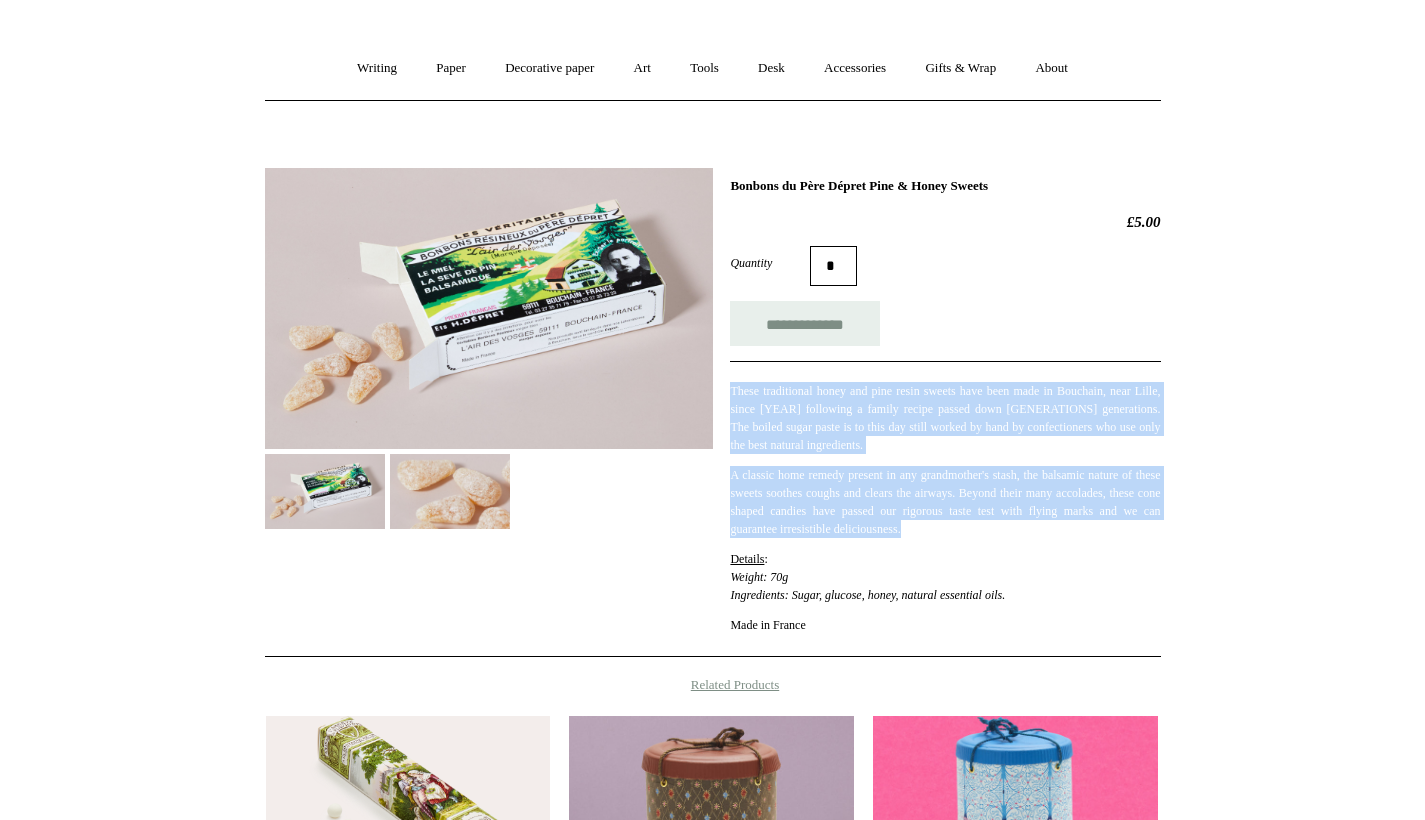 drag, startPoint x: 731, startPoint y: 391, endPoint x: 1058, endPoint y: 534, distance: 356.90054 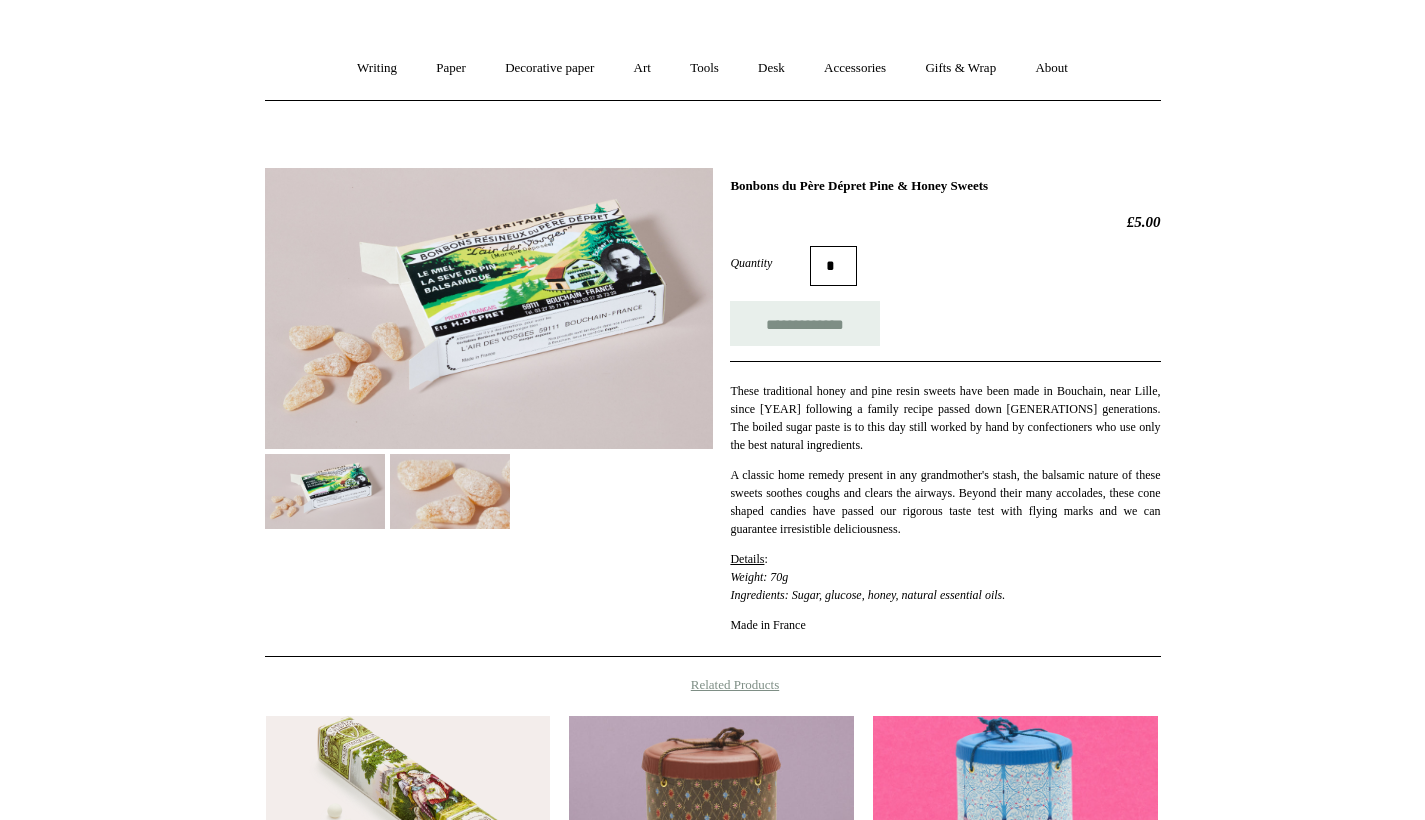 click on "Menu
Choosing Keeping
*
Shipping Information
Shopping Basket (7)
*
⤺
+ +" at bounding box center [712, 577] 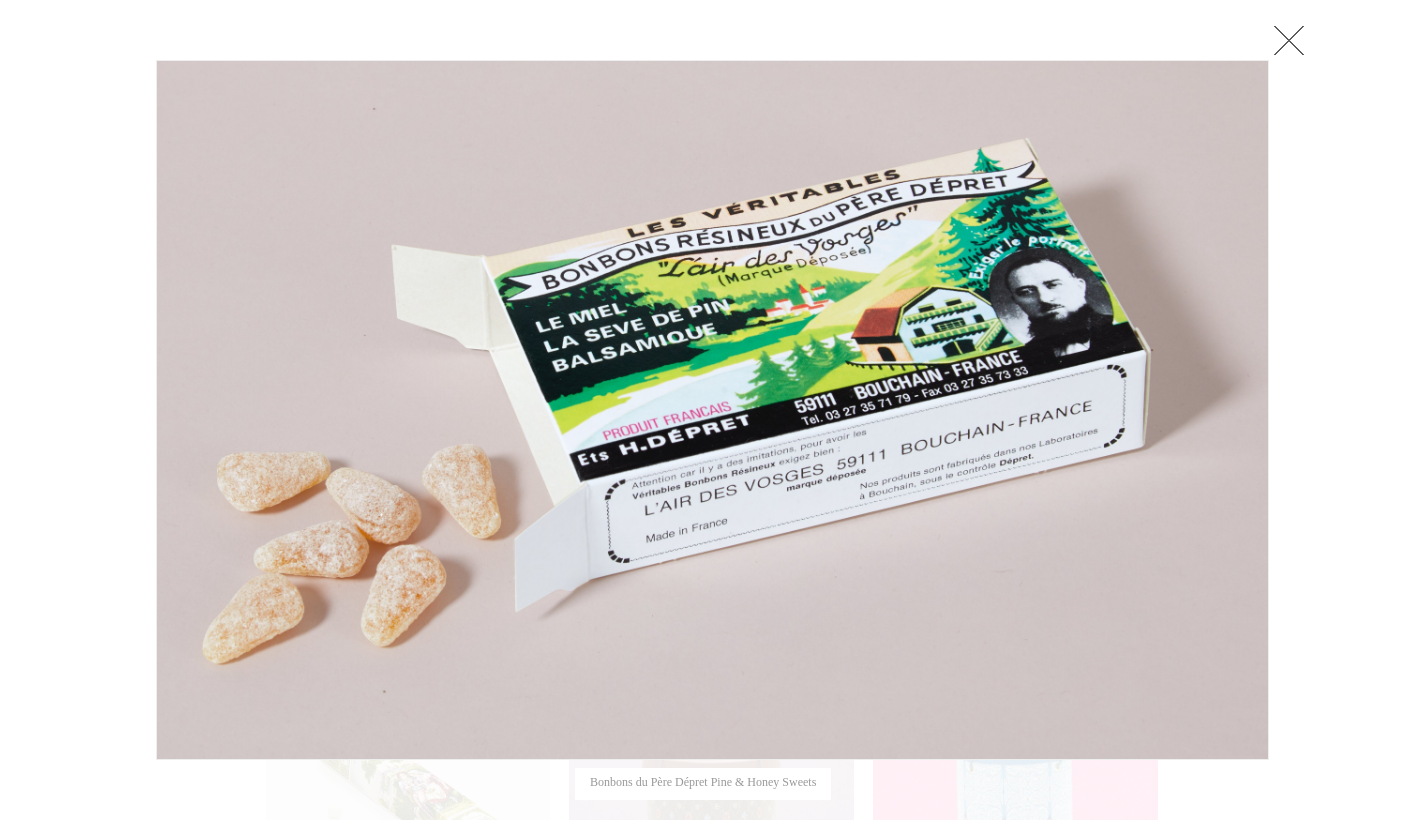click at bounding box center (1289, 40) 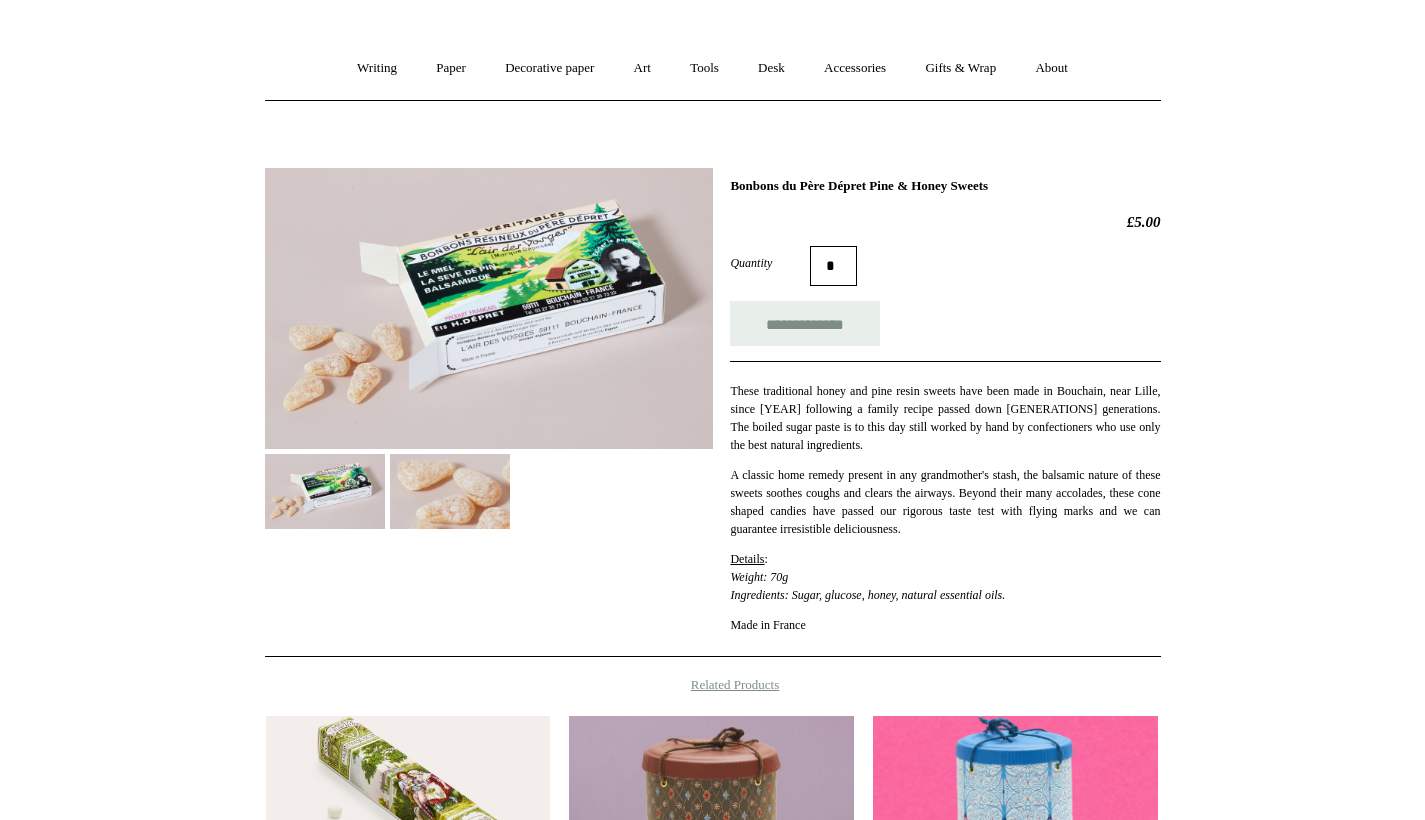 click on "Bonbons du Père Dépret Pine & Honey Sweets" at bounding box center [945, 186] 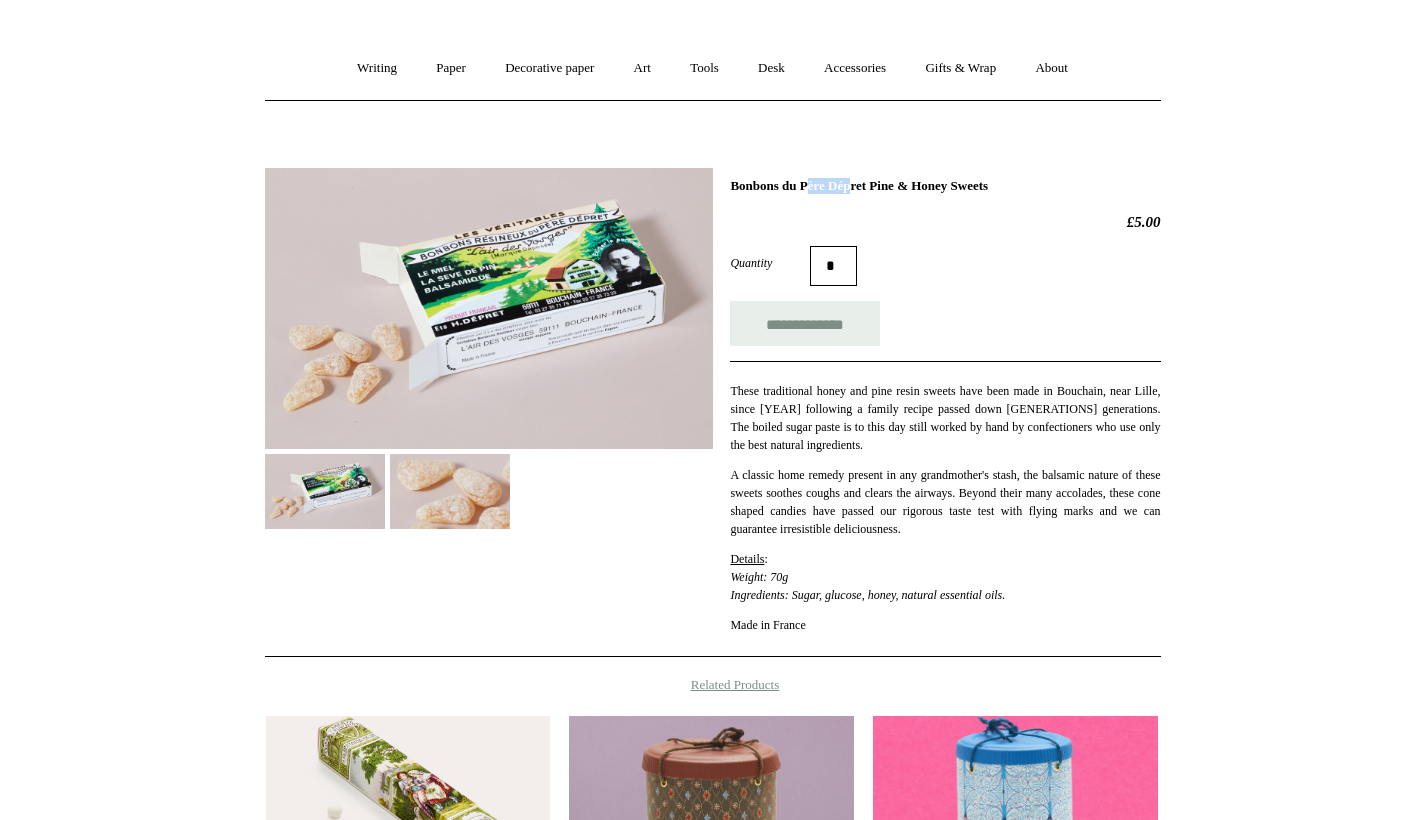 click on "Bonbons du Père Dépret Pine & Honey Sweets" at bounding box center (945, 186) 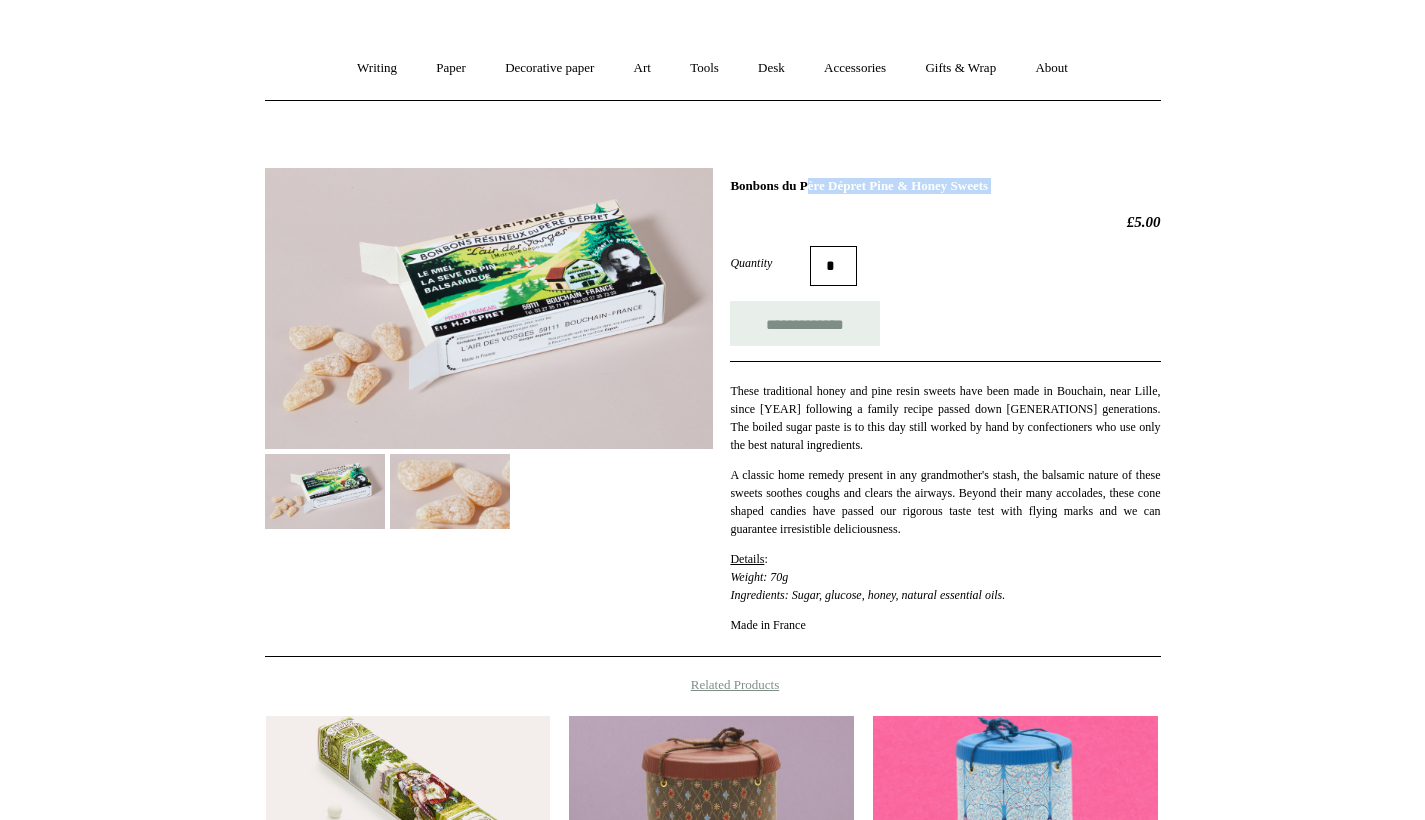 click on "Bonbons du Père Dépret Pine & Honey Sweets" at bounding box center (945, 186) 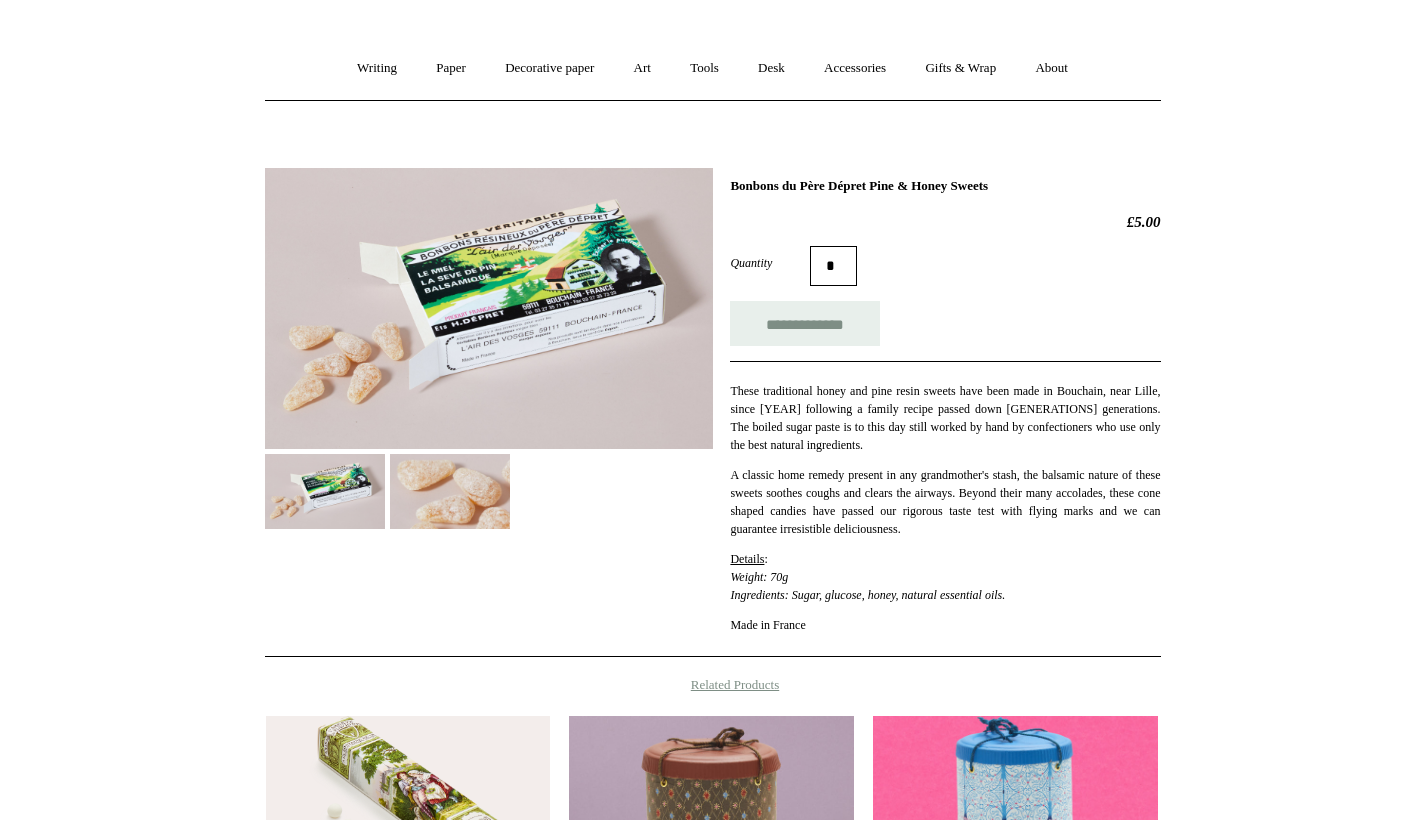 drag, startPoint x: 800, startPoint y: 198, endPoint x: 779, endPoint y: 177, distance: 29.698484 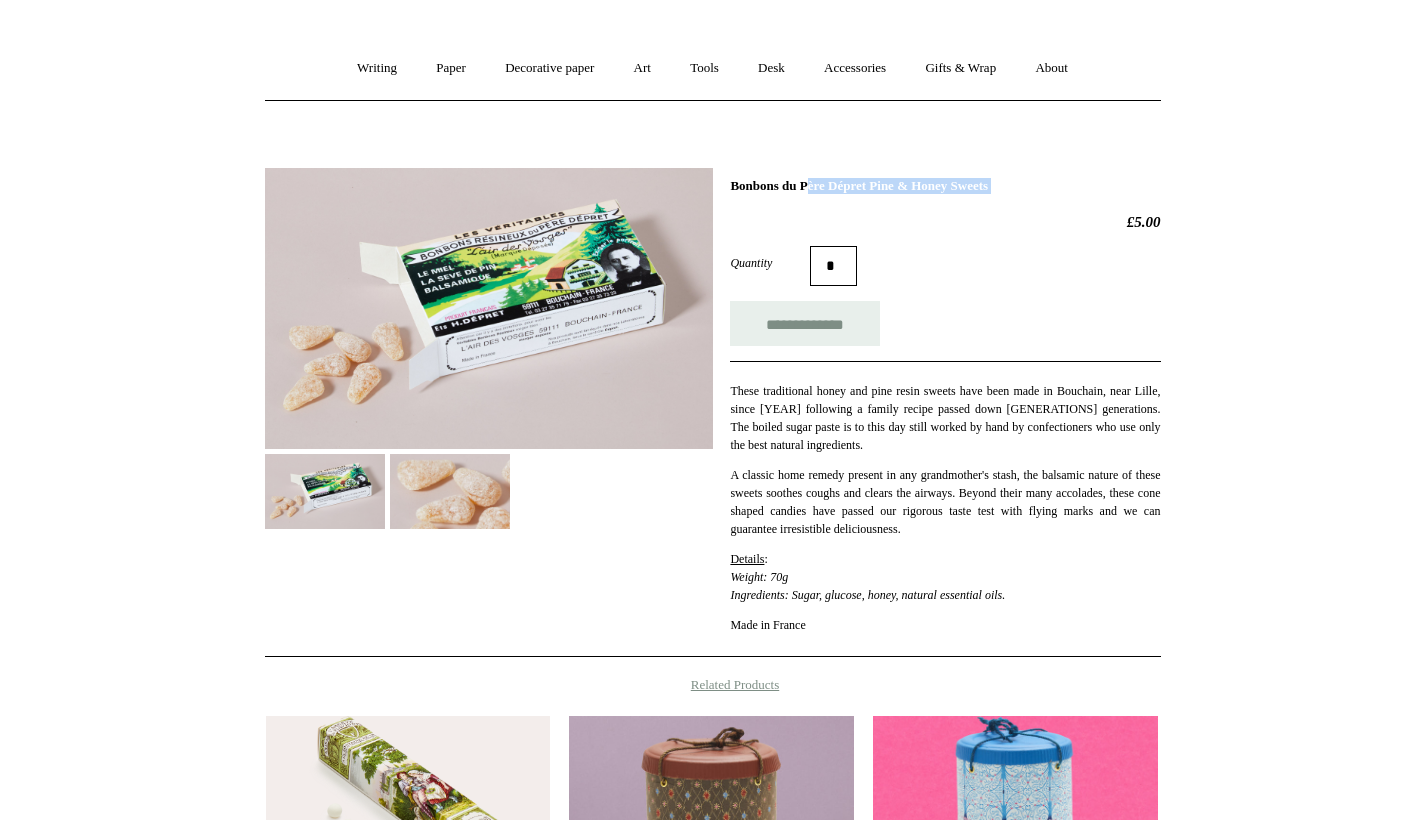 click on "Bonbons du Père Dépret Pine & Honey Sweets" at bounding box center [945, 186] 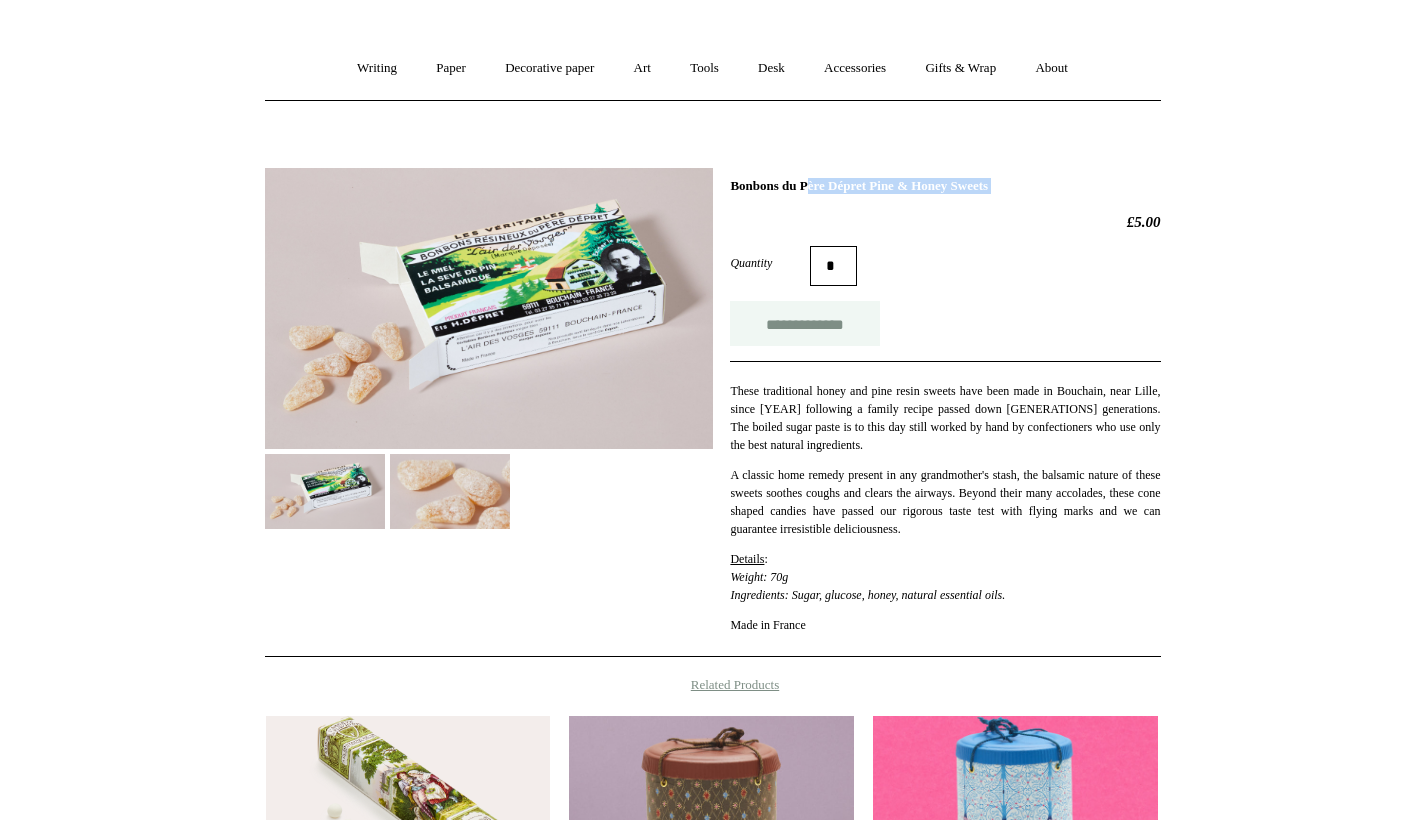 click on "**********" at bounding box center (805, 323) 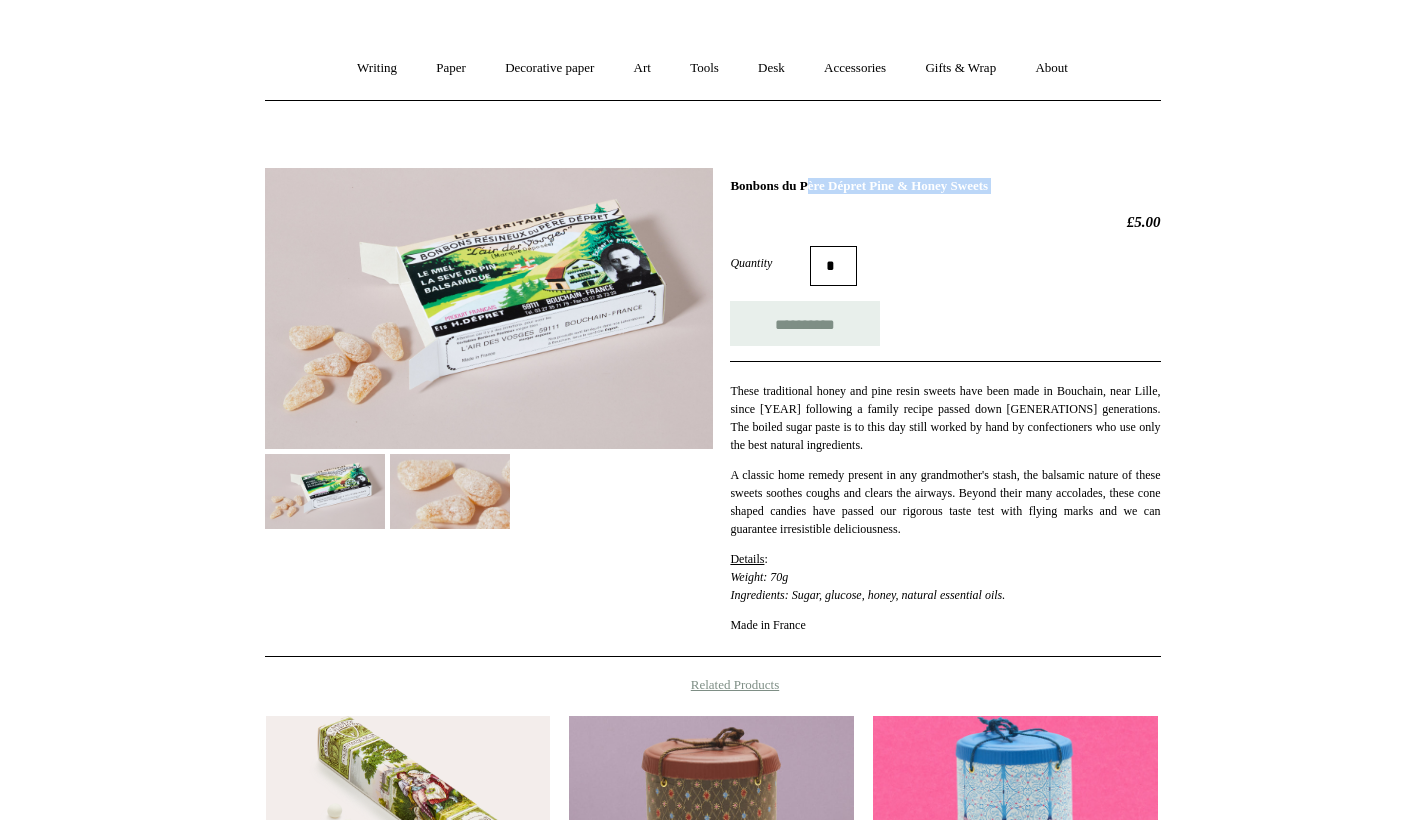 type on "**********" 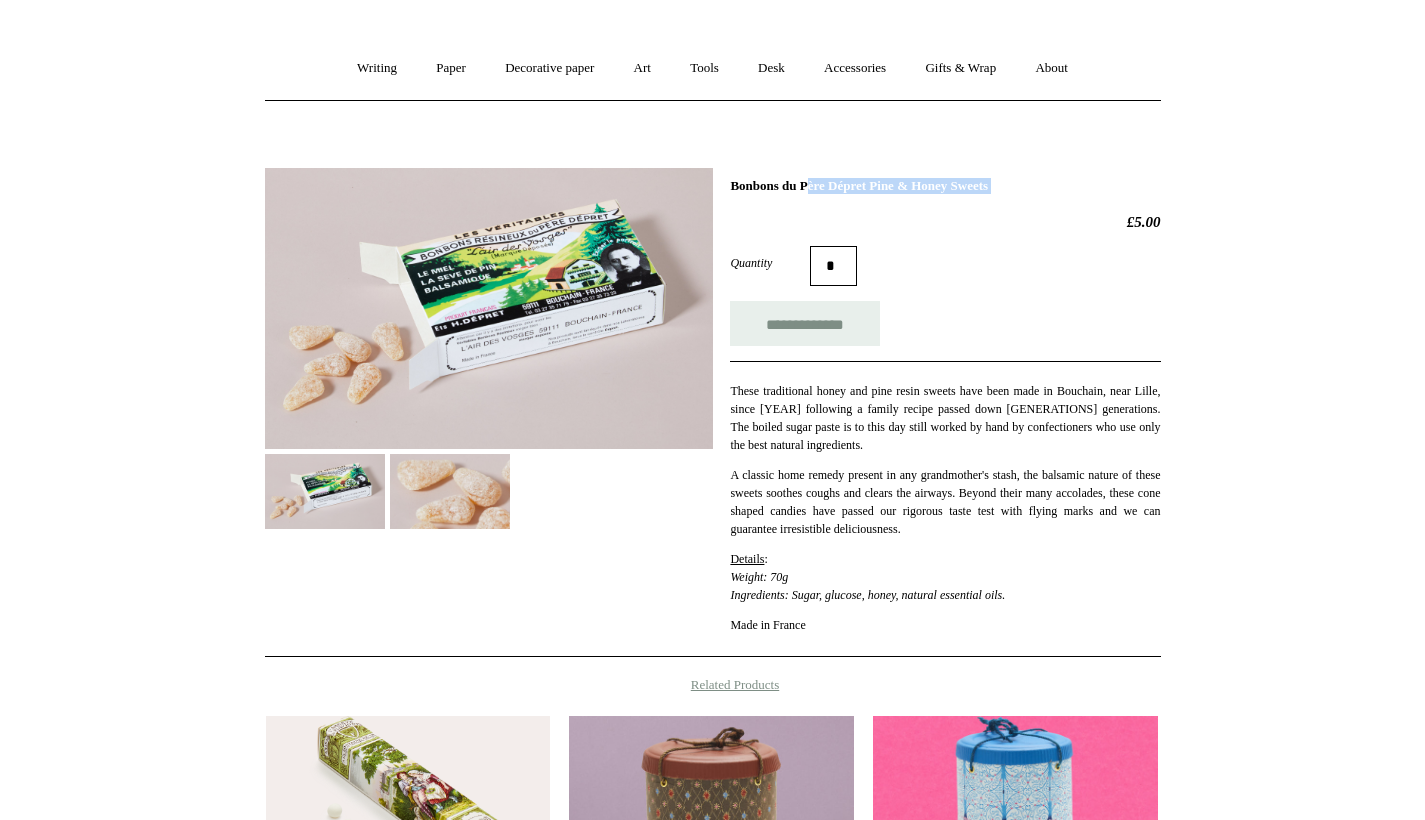scroll, scrollTop: 0, scrollLeft: 0, axis: both 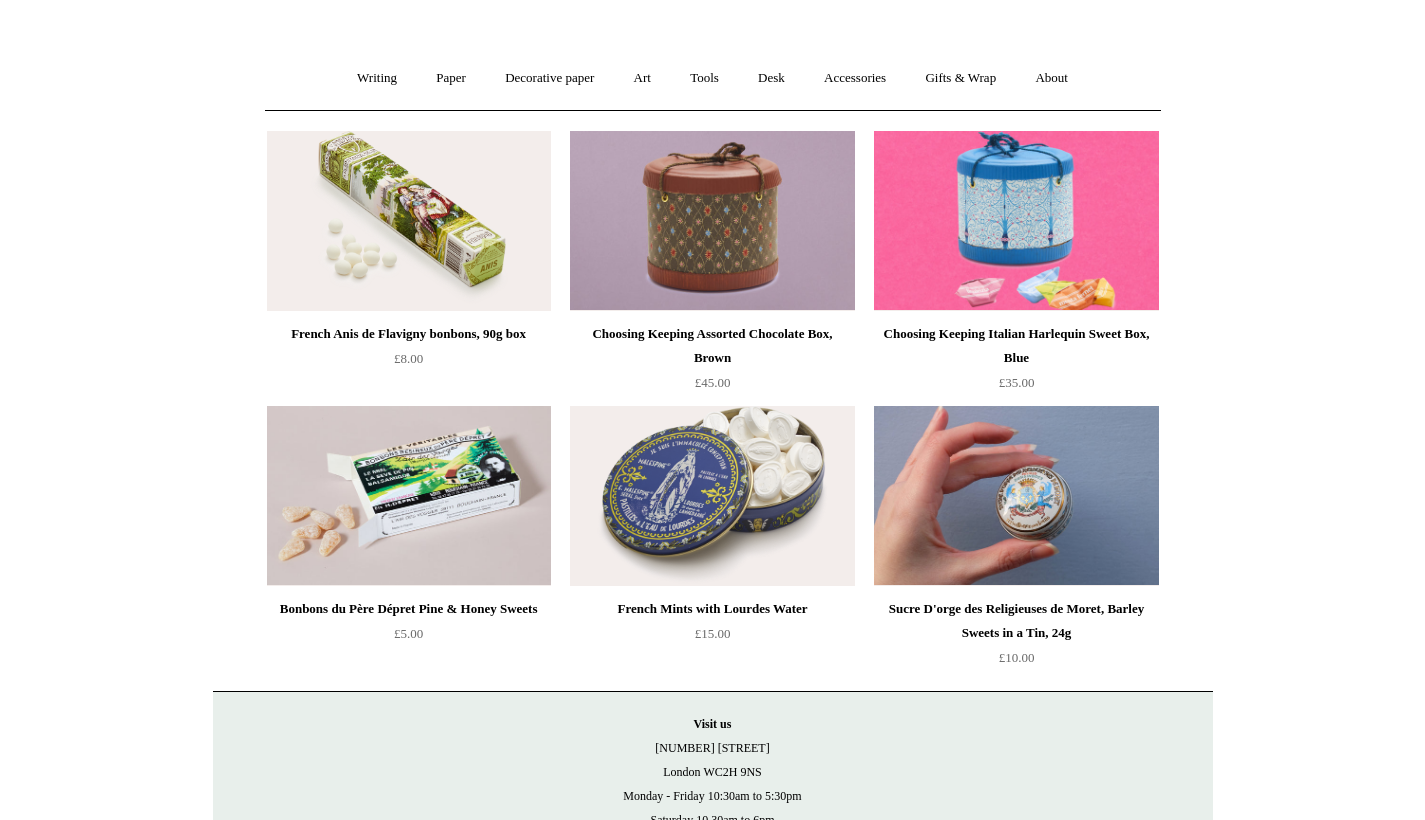 click on "French Mints with Lourdes Water" at bounding box center (712, 609) 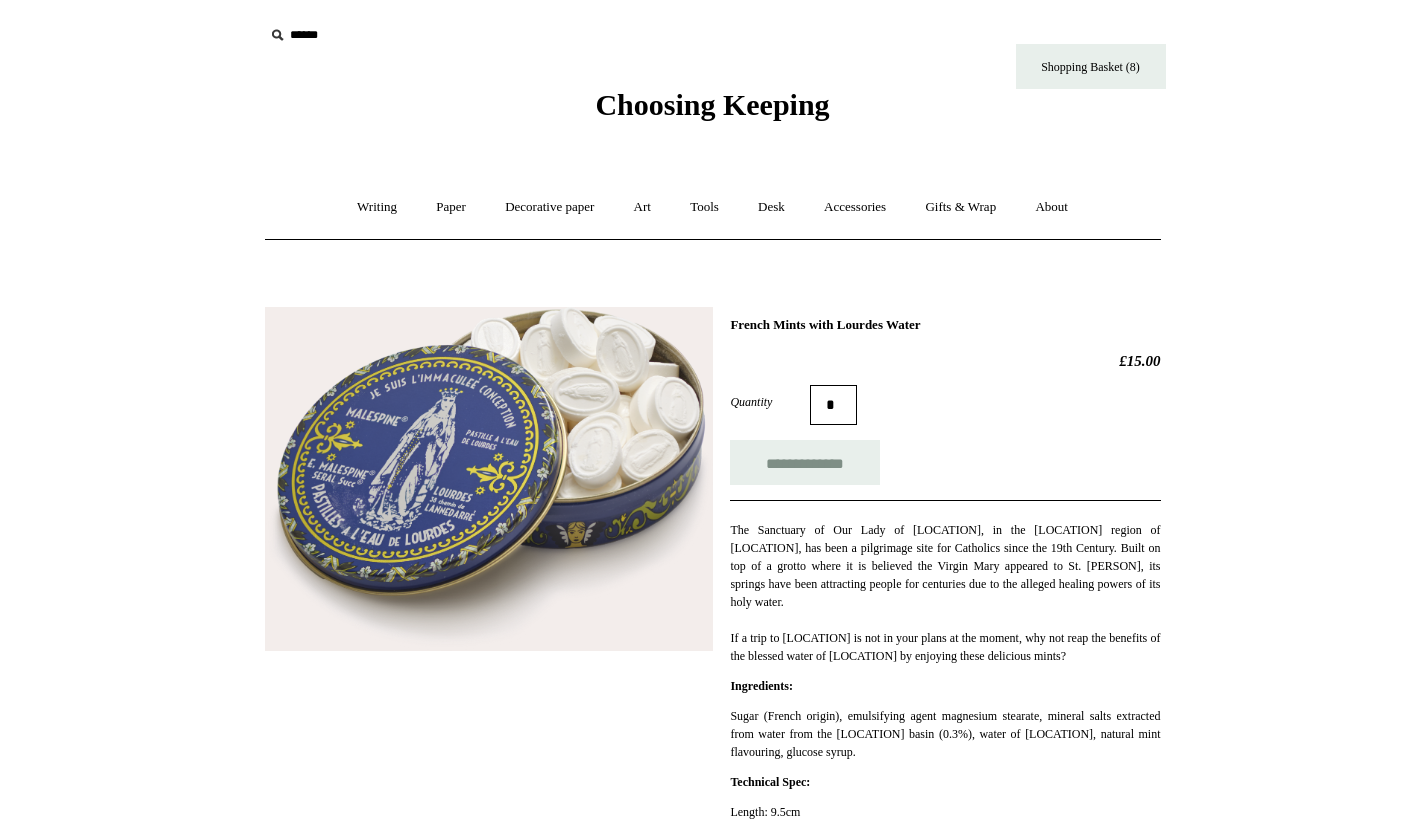 scroll, scrollTop: 149, scrollLeft: 0, axis: vertical 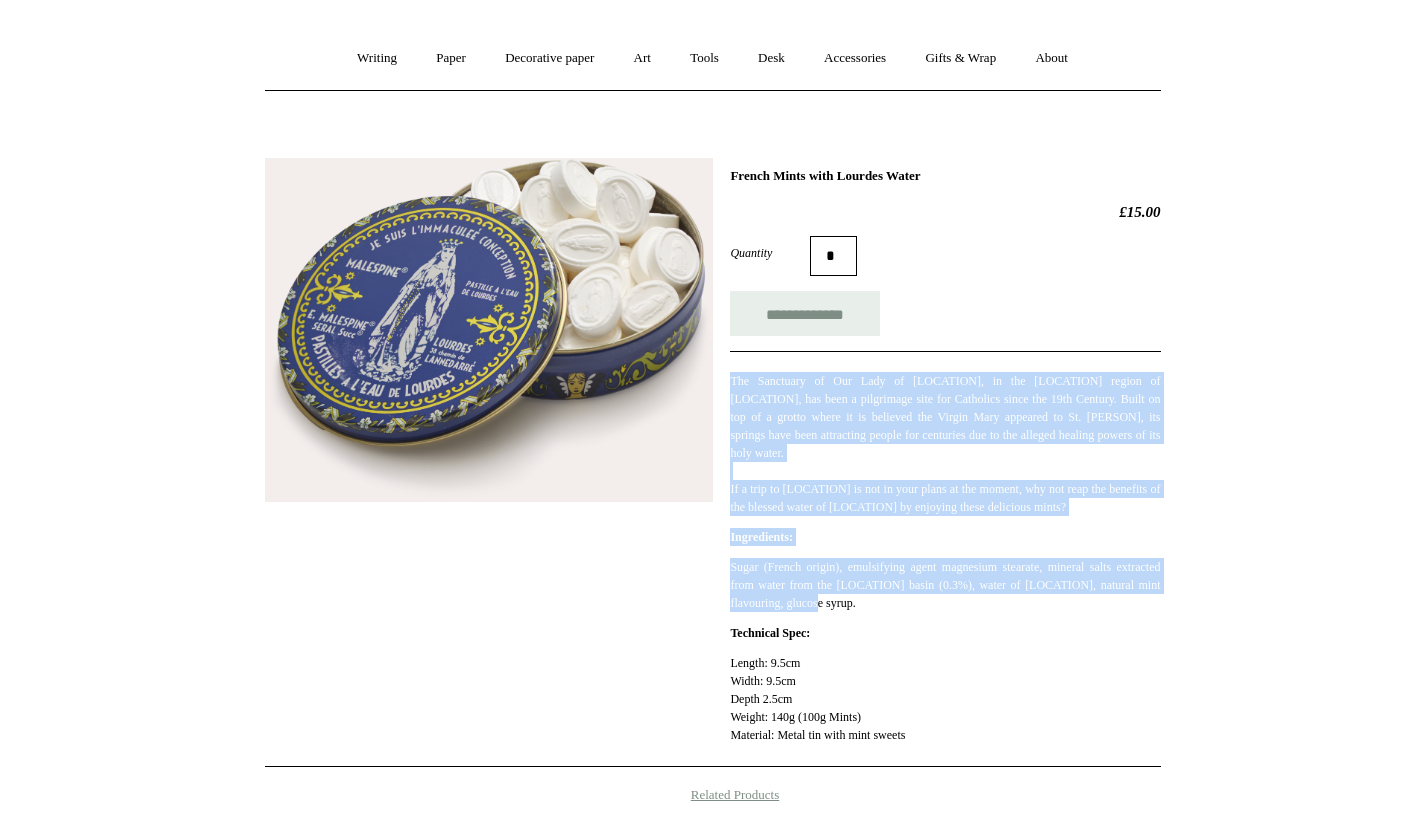 drag, startPoint x: 733, startPoint y: 380, endPoint x: 928, endPoint y: 599, distance: 293.2337 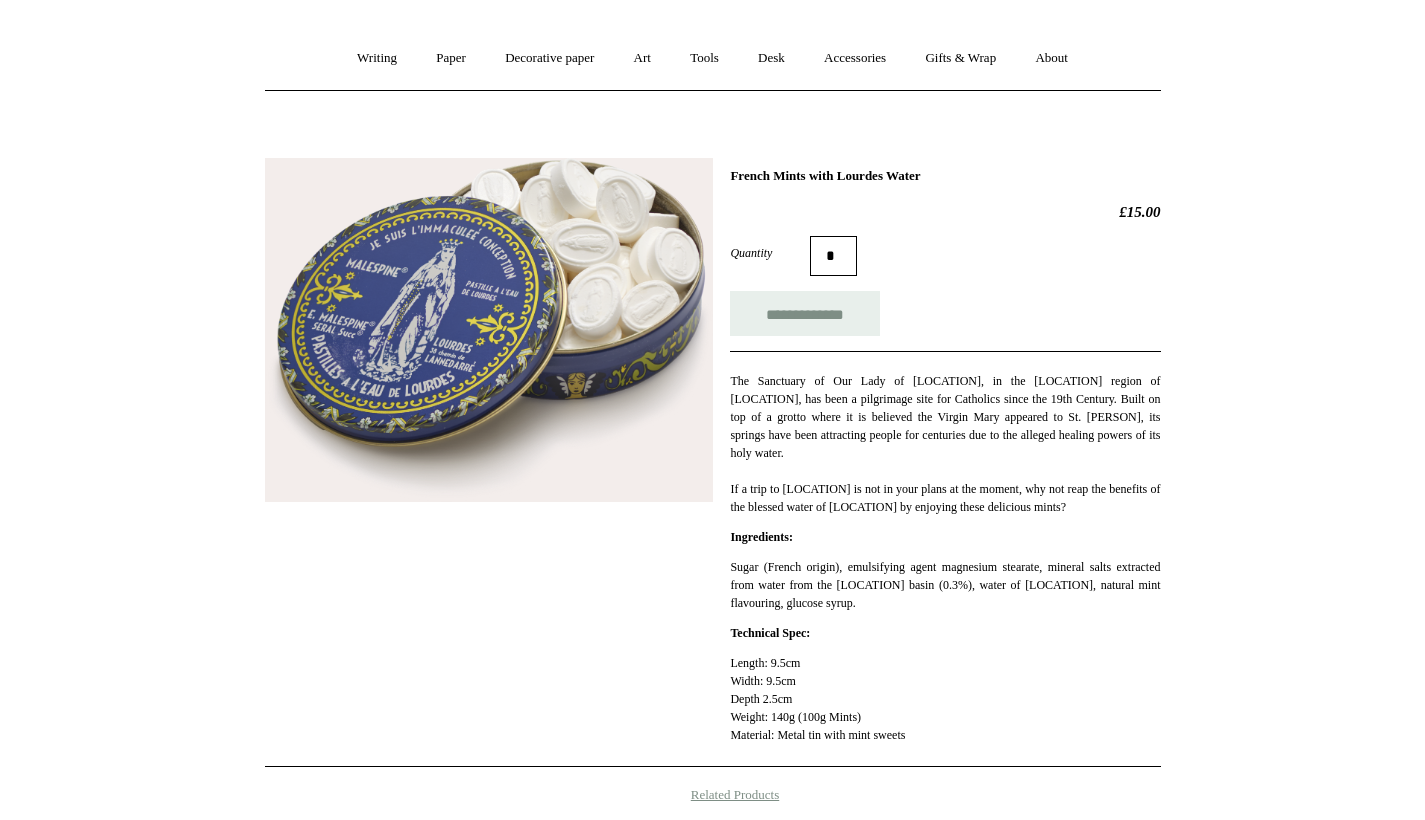 click on "**********" at bounding box center (945, 313) 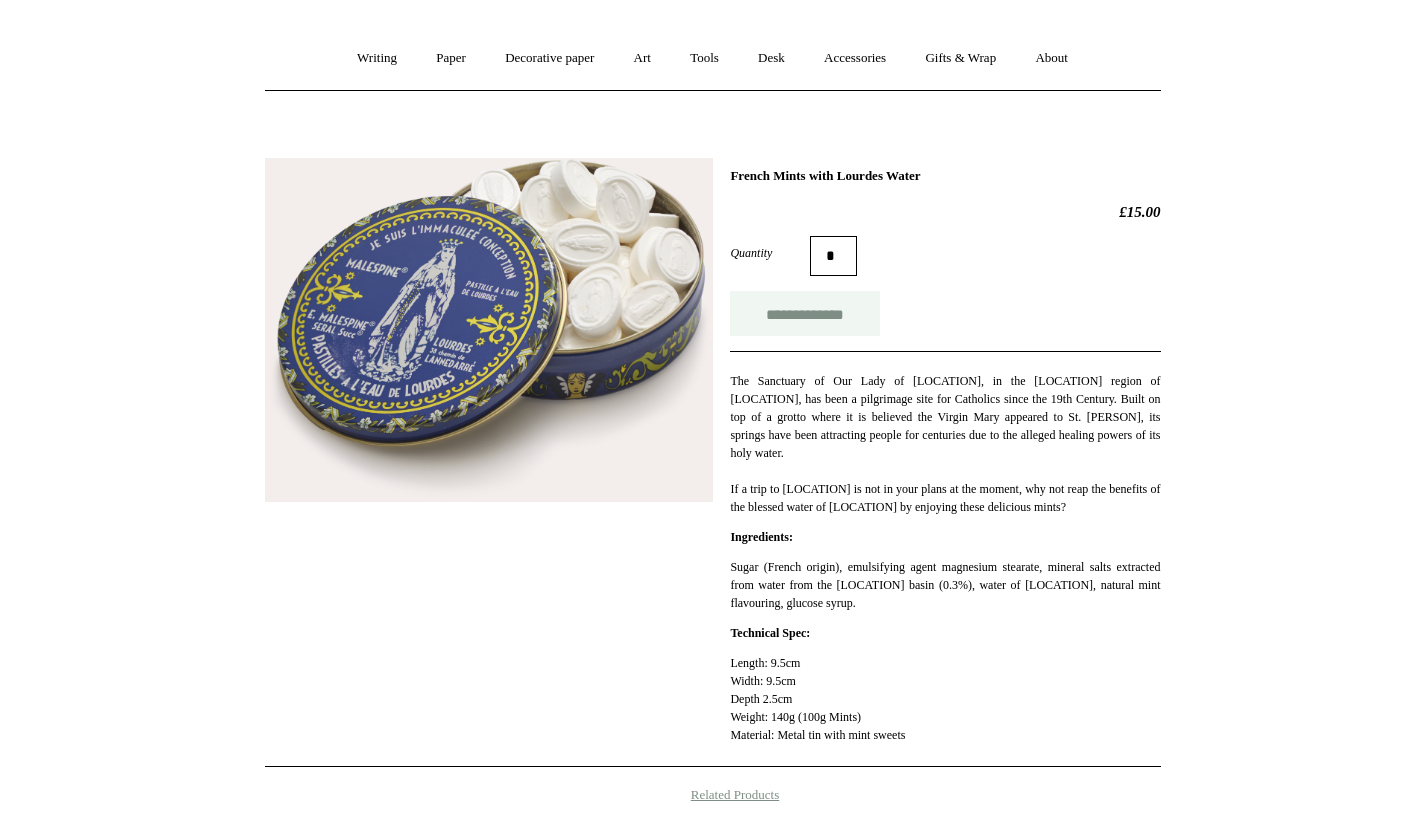 click on "**********" at bounding box center (805, 313) 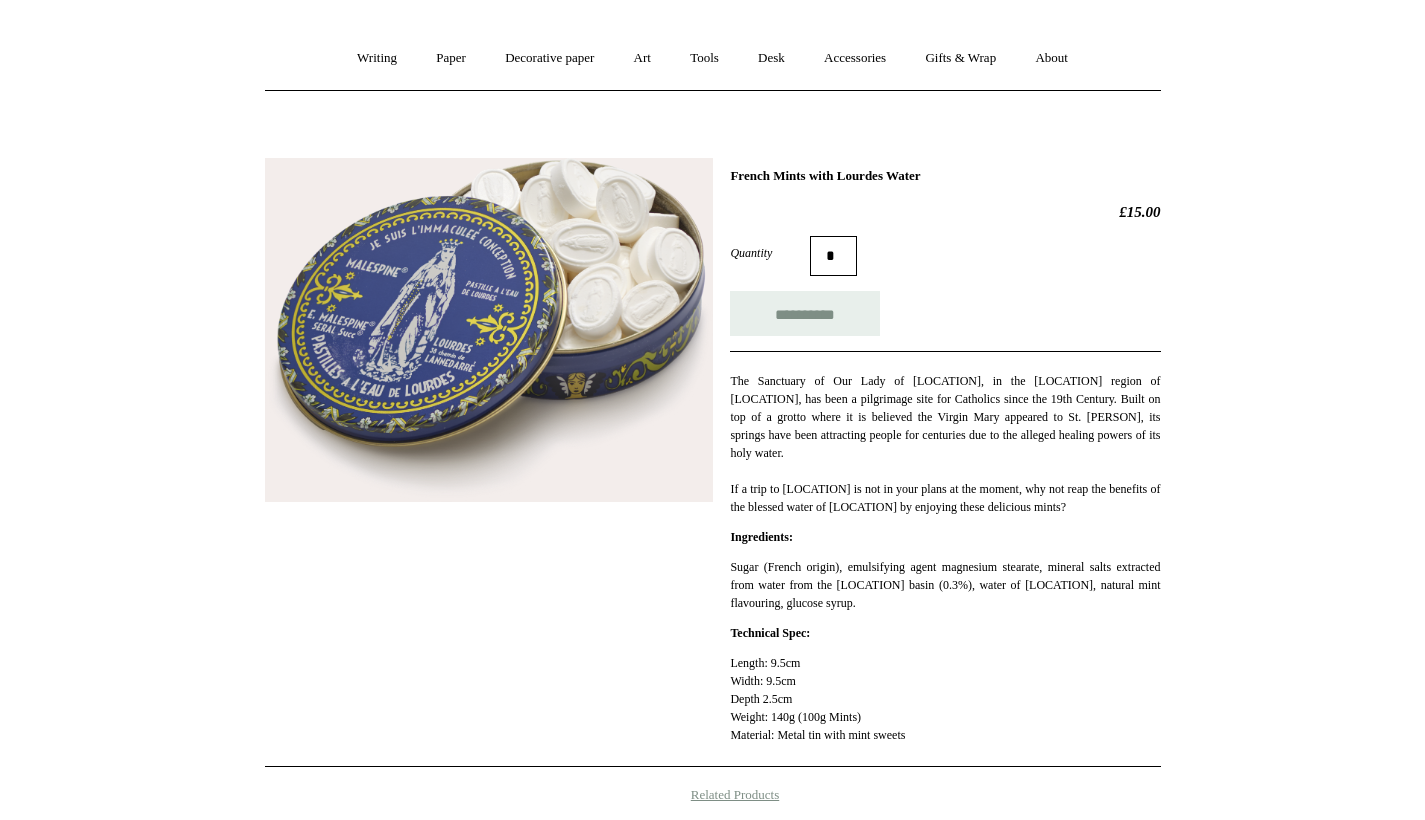 click on "French Mints with Lourdes Water" at bounding box center [945, 176] 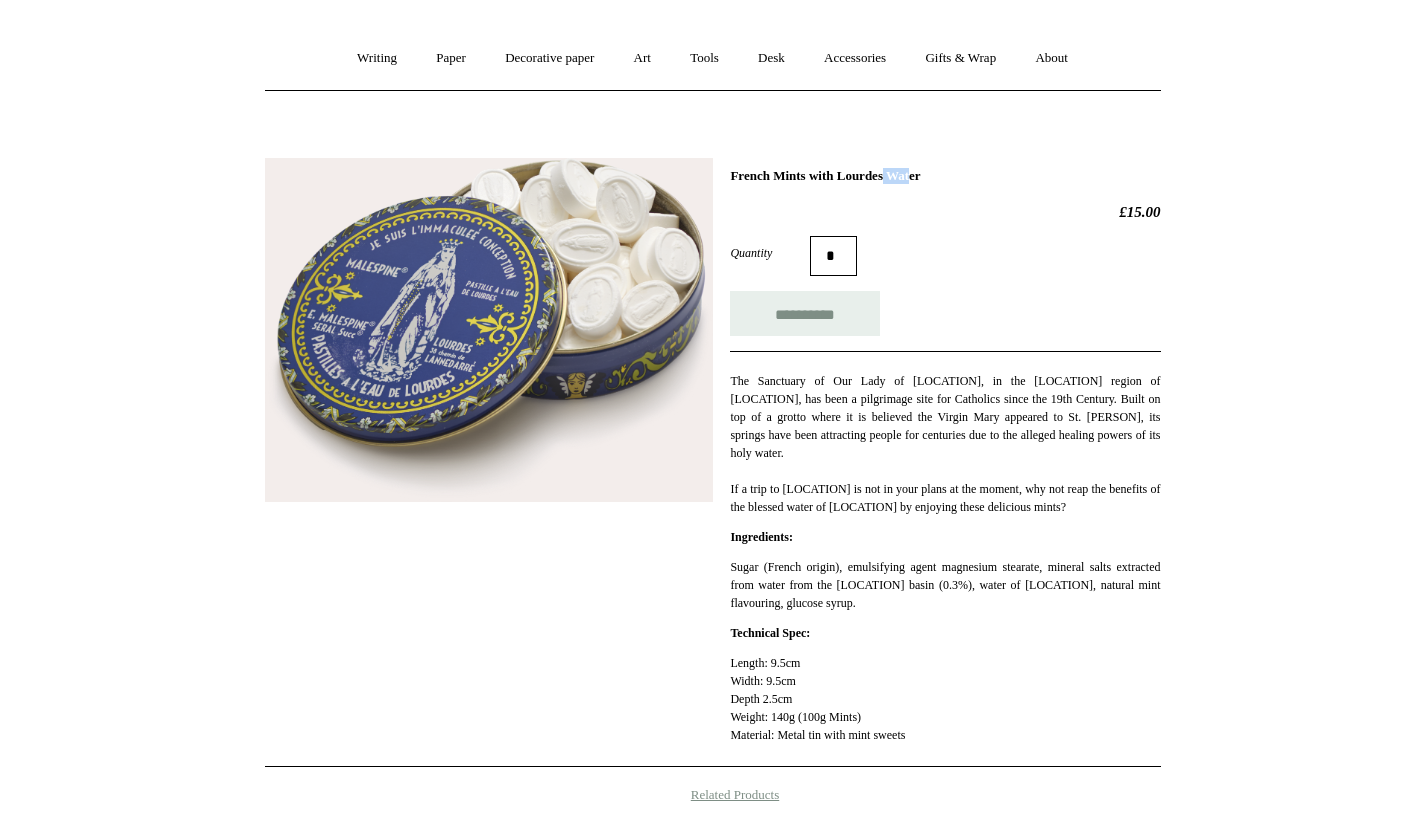 click on "French Mints with Lourdes Water" at bounding box center [945, 176] 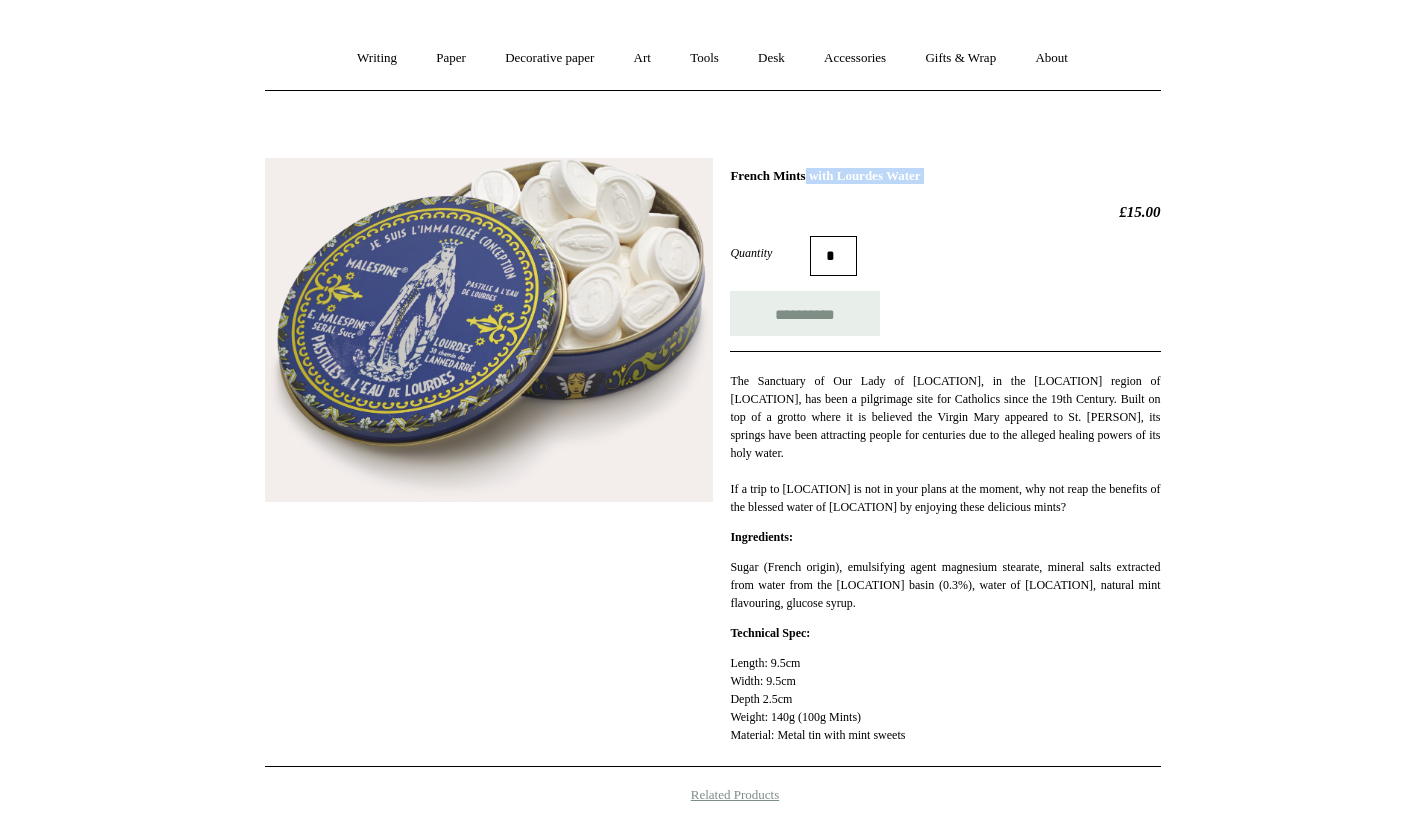 click on "French Mints with Lourdes Water" at bounding box center (945, 176) 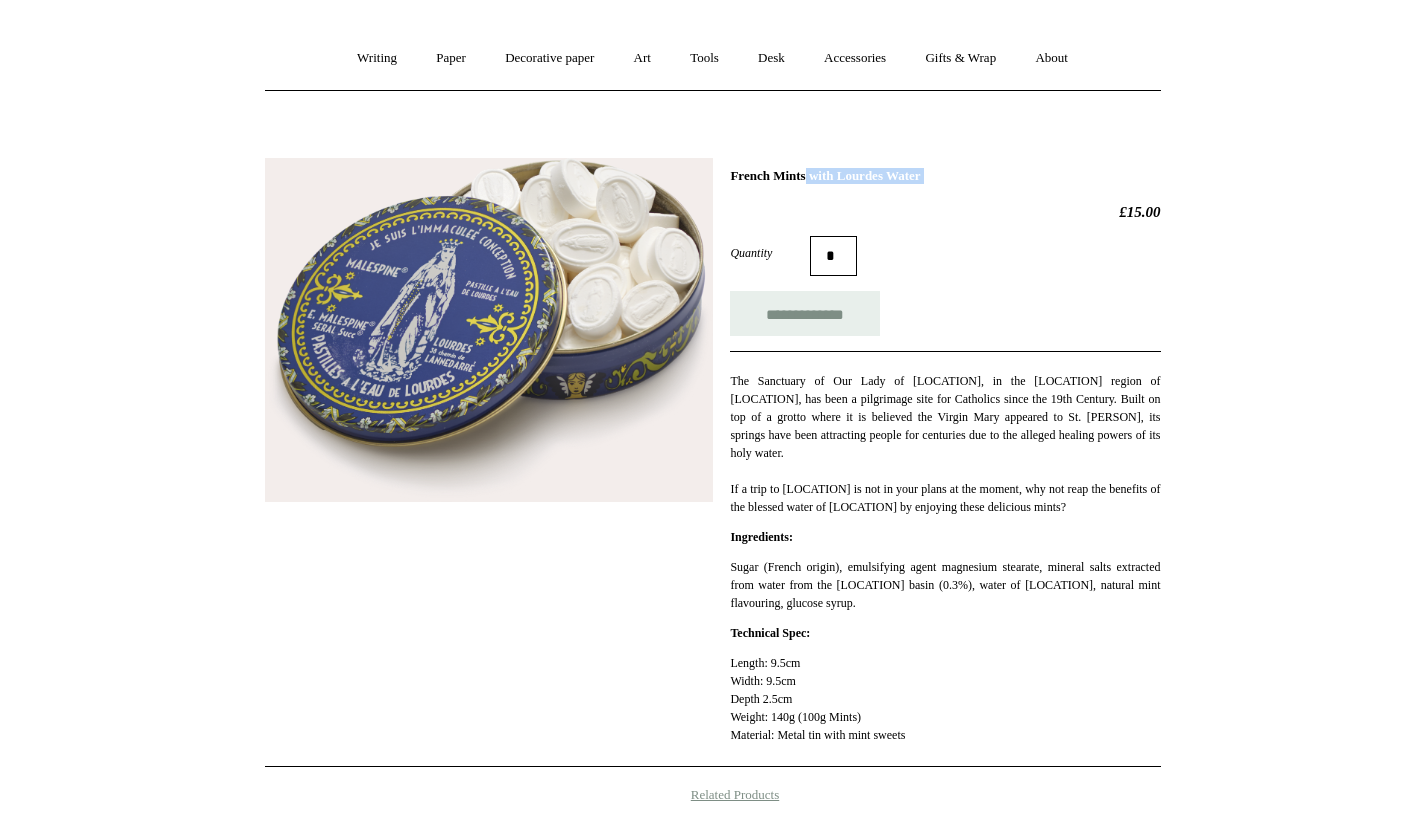 scroll, scrollTop: 0, scrollLeft: 0, axis: both 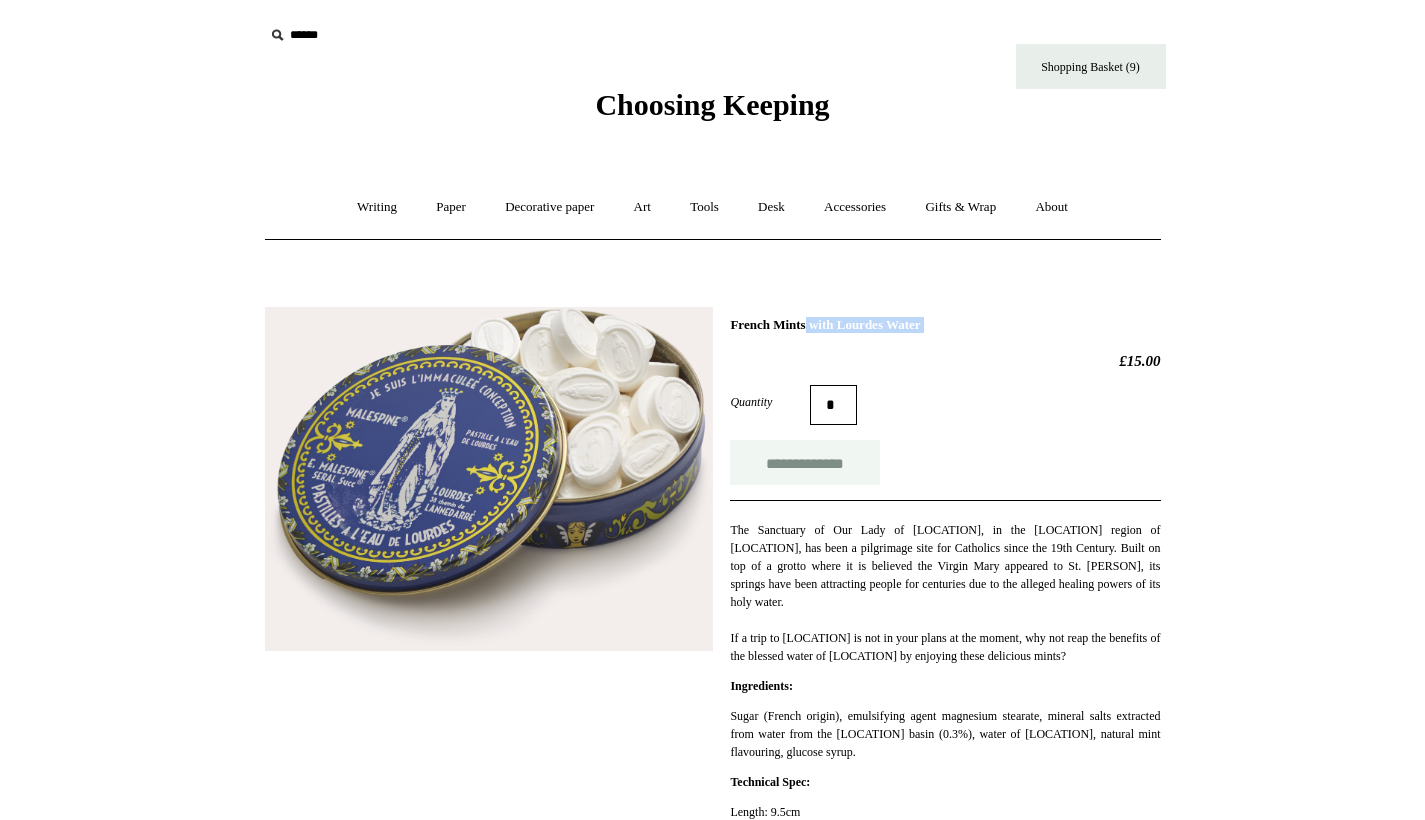 click on "**********" at bounding box center [805, 462] 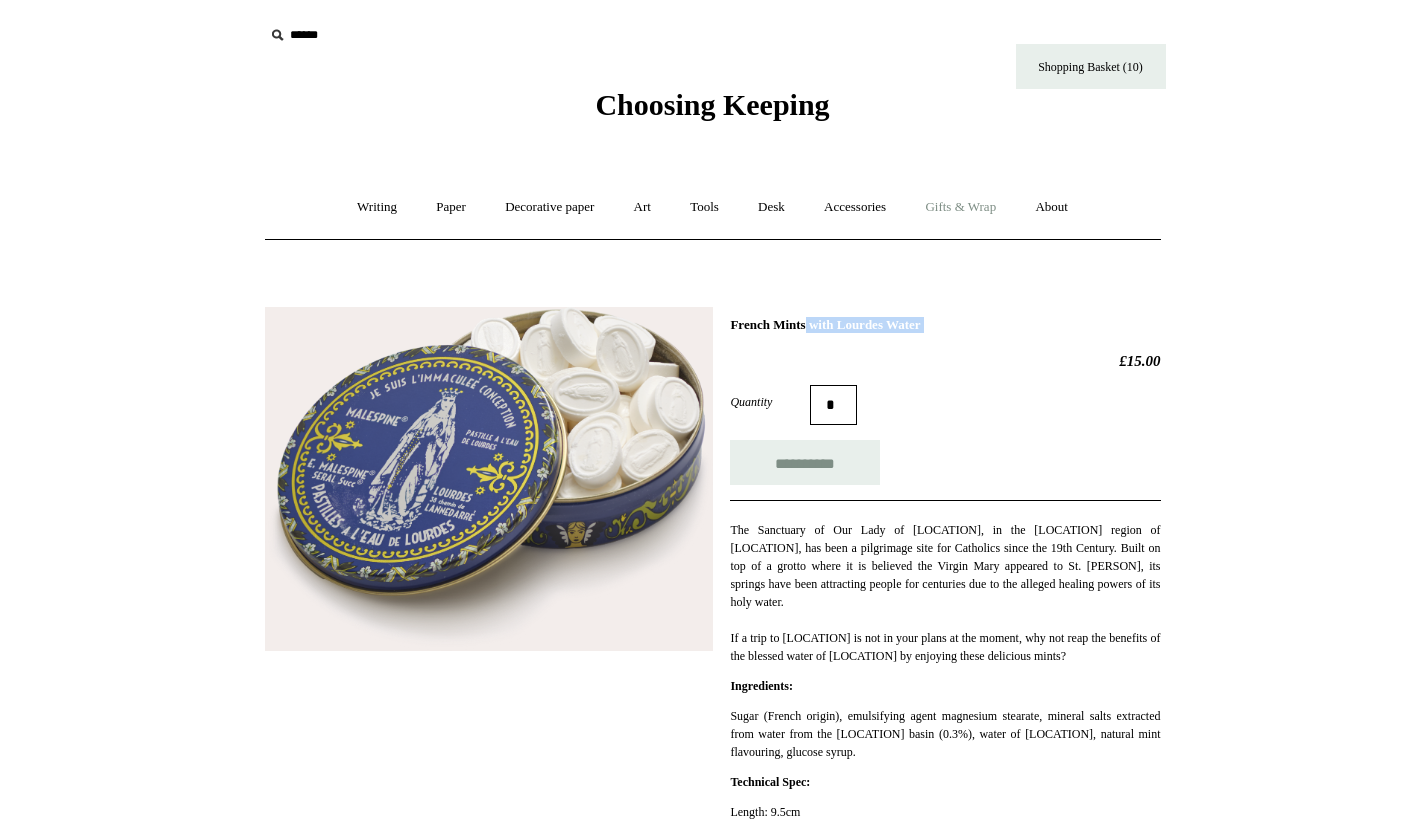 type on "**********" 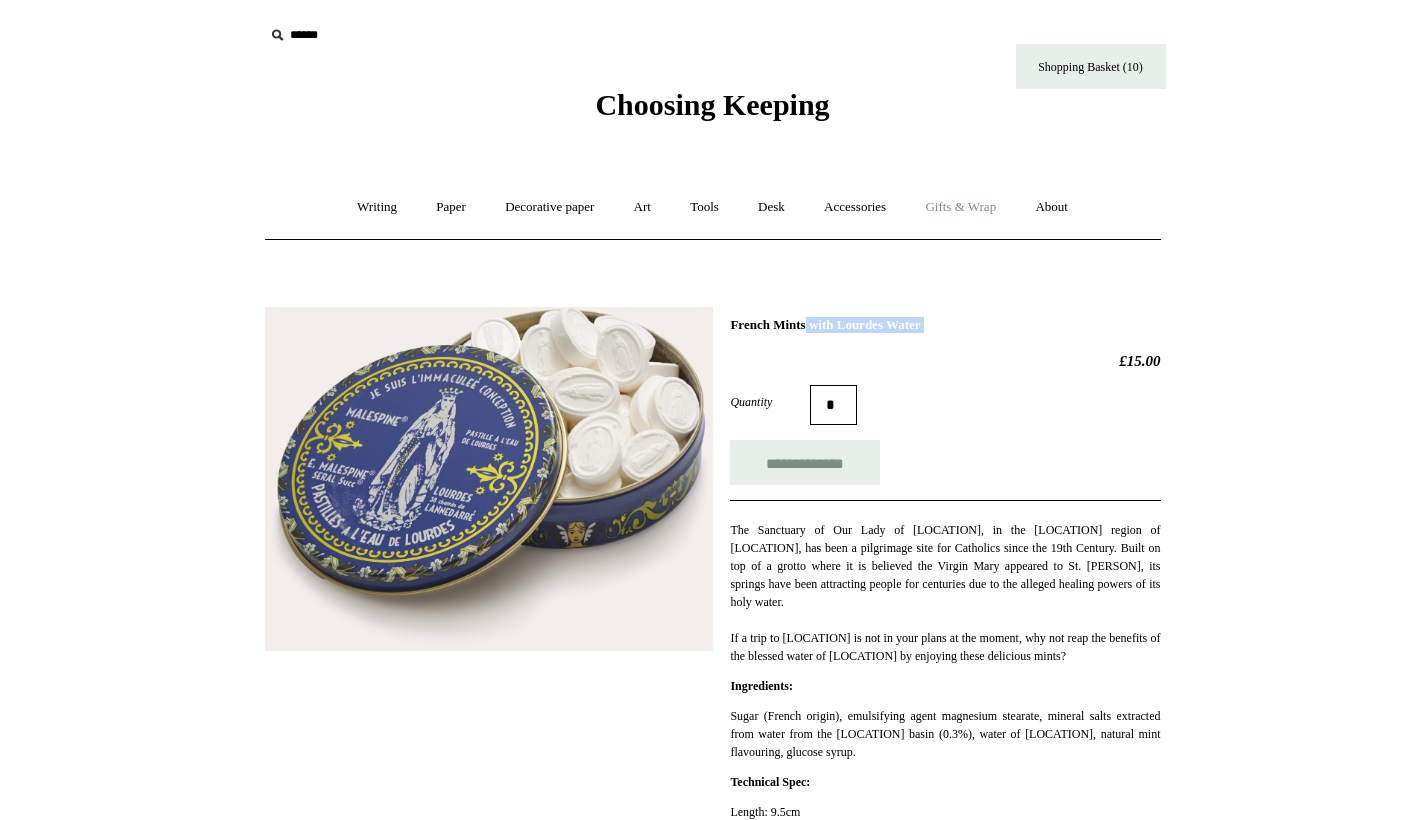 click on "Gifts & Wrap +" at bounding box center [960, 207] 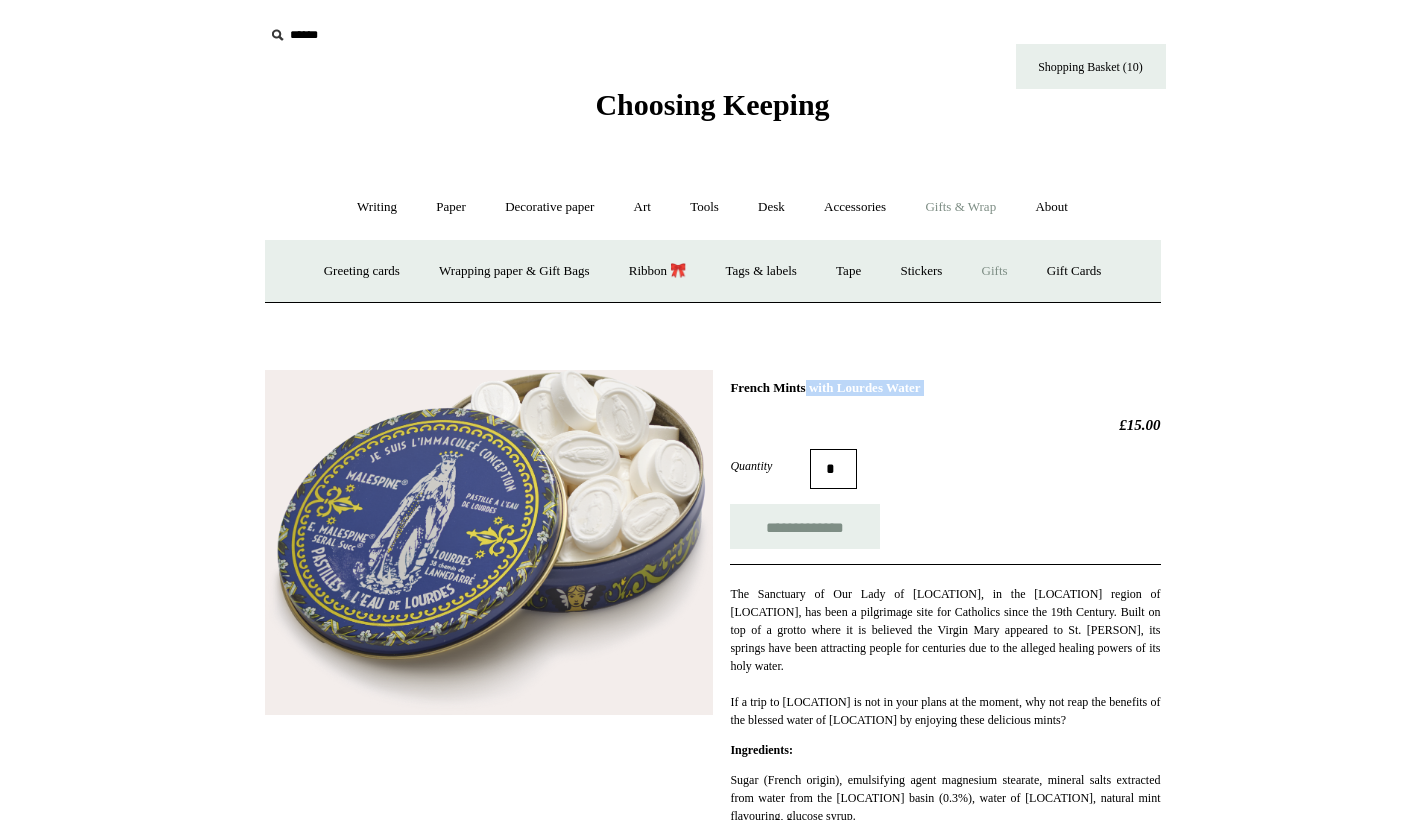 click on "Gifts +" at bounding box center (995, 271) 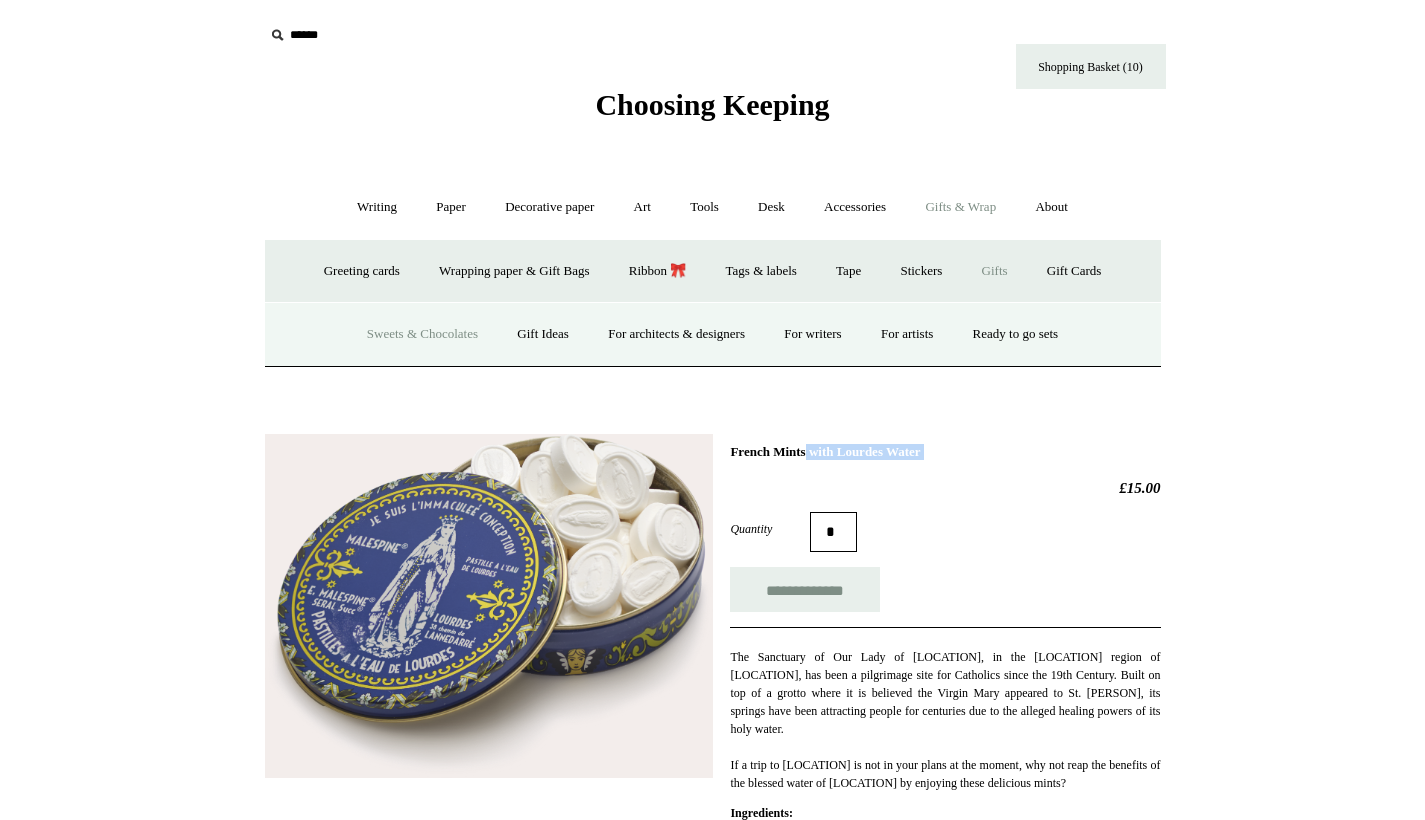 click on "Sweets & Chocolates" at bounding box center (422, 334) 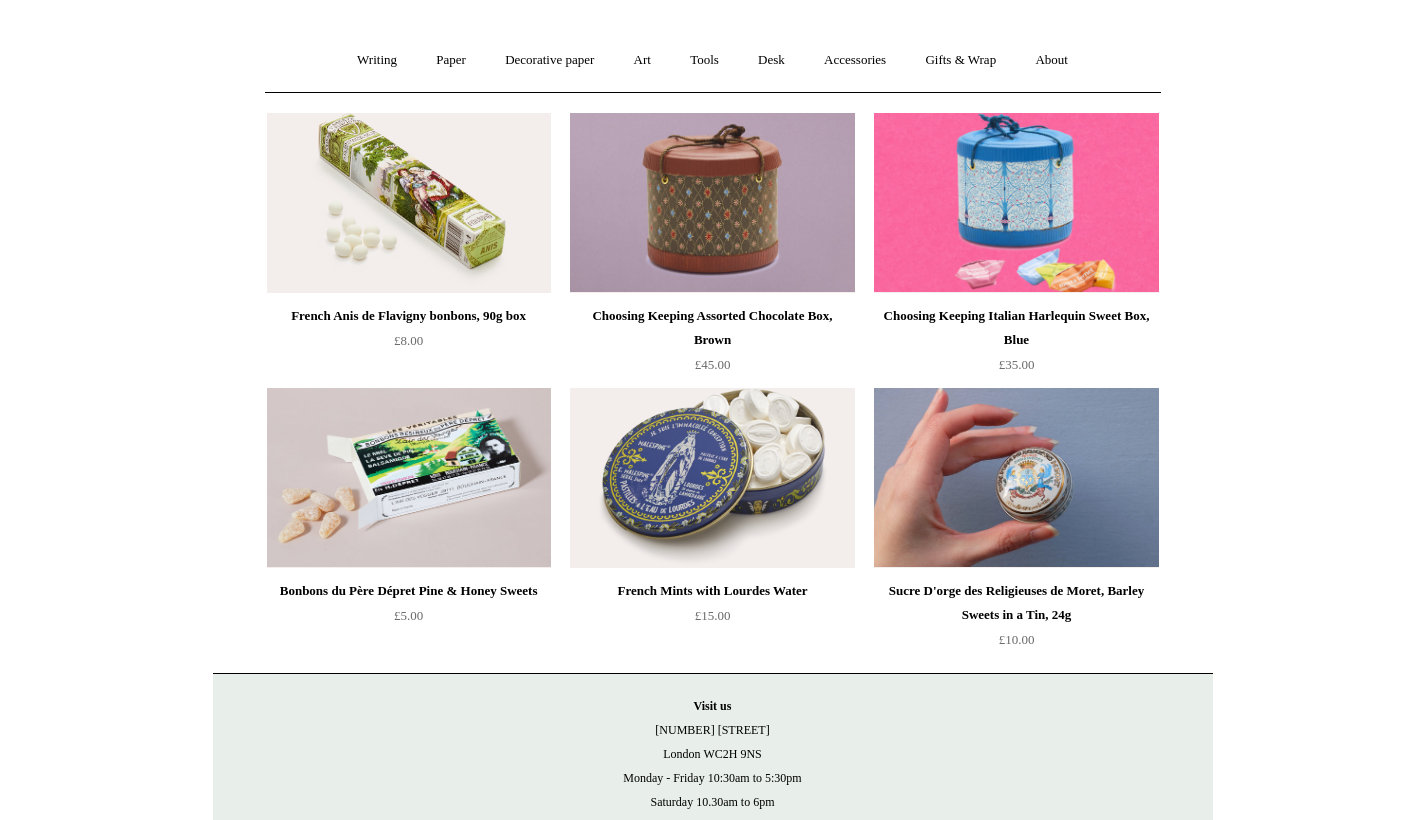 scroll, scrollTop: 279, scrollLeft: 0, axis: vertical 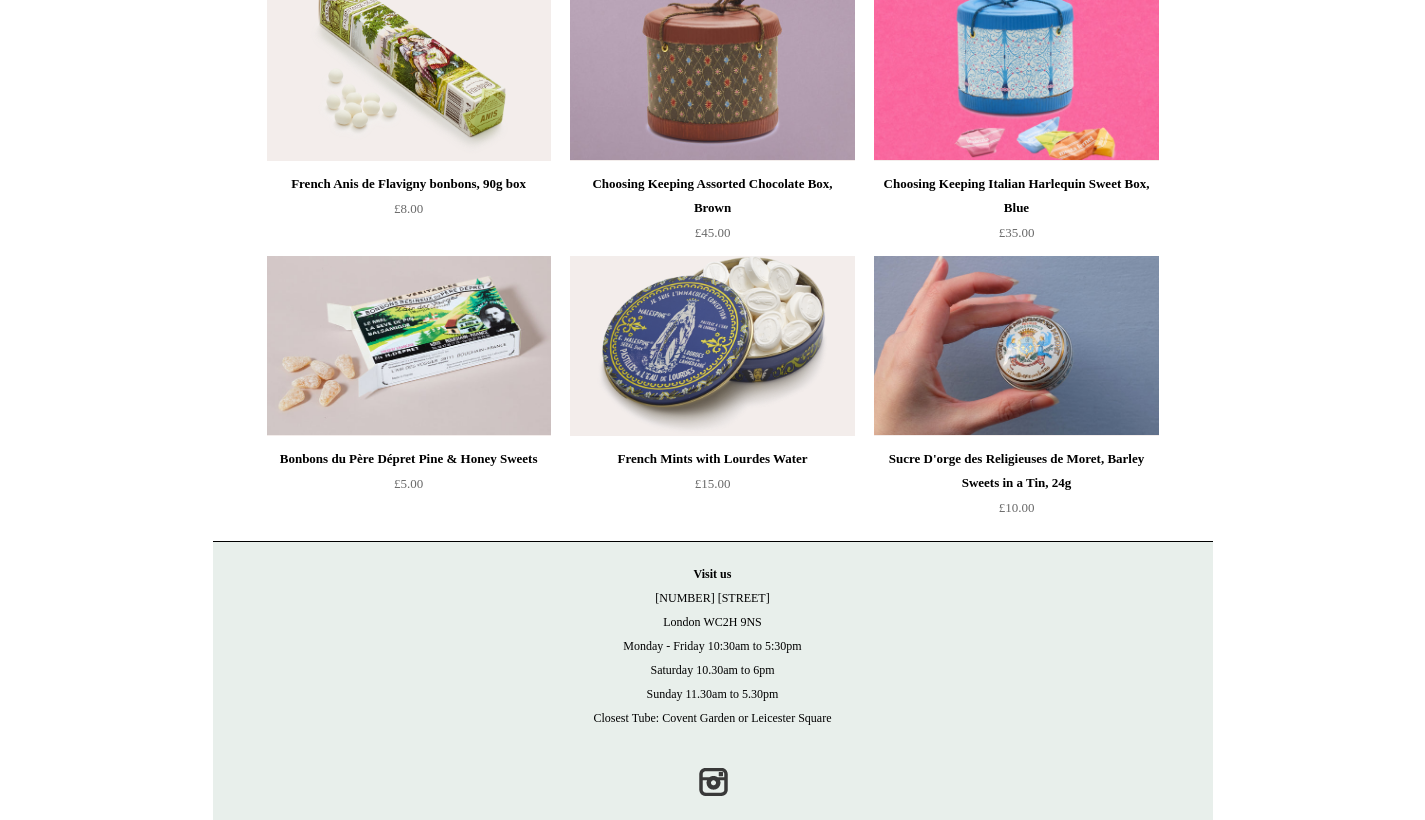 click on "French Anis de Flavigny bonbons, 90g box" at bounding box center (409, 184) 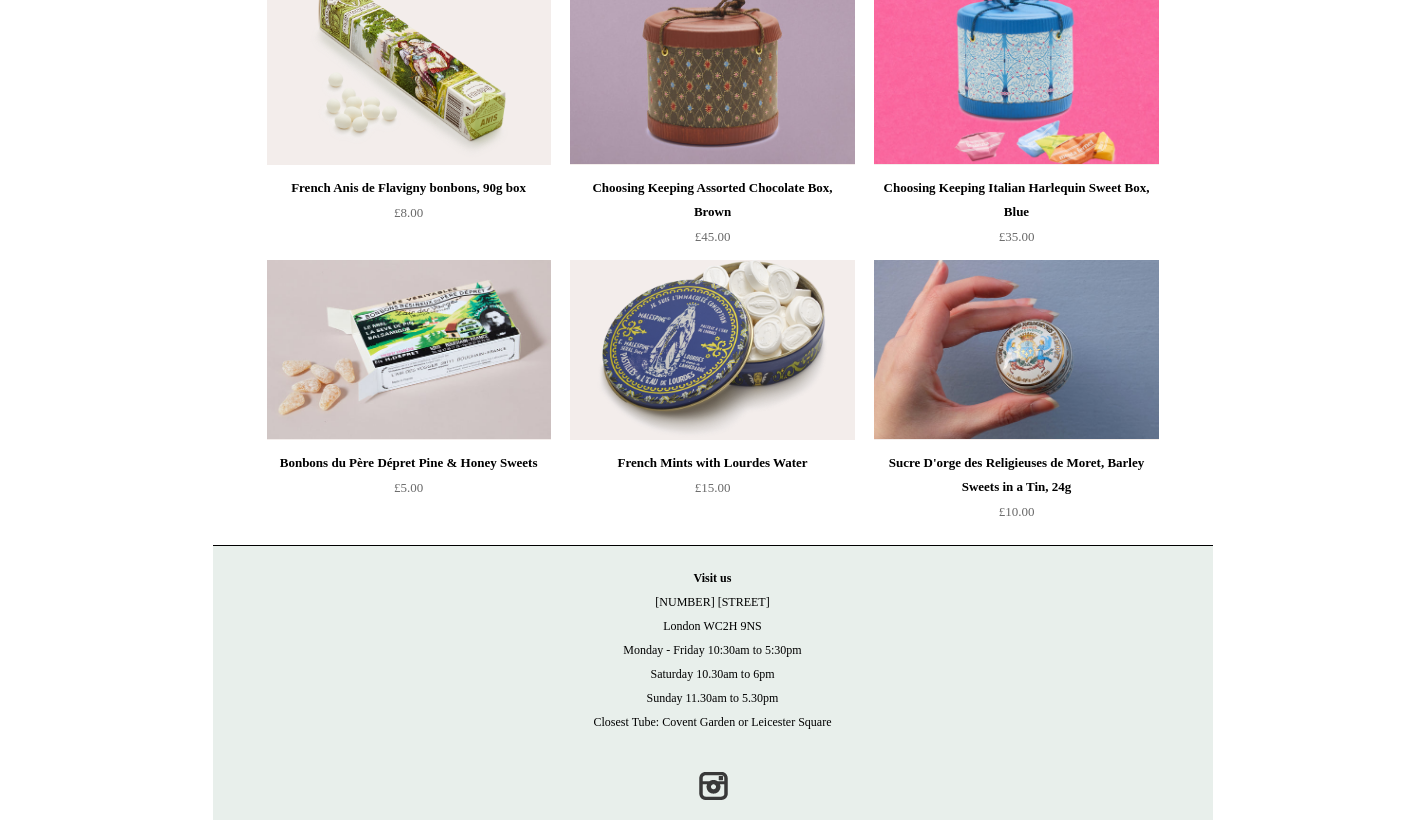 scroll, scrollTop: 0, scrollLeft: 0, axis: both 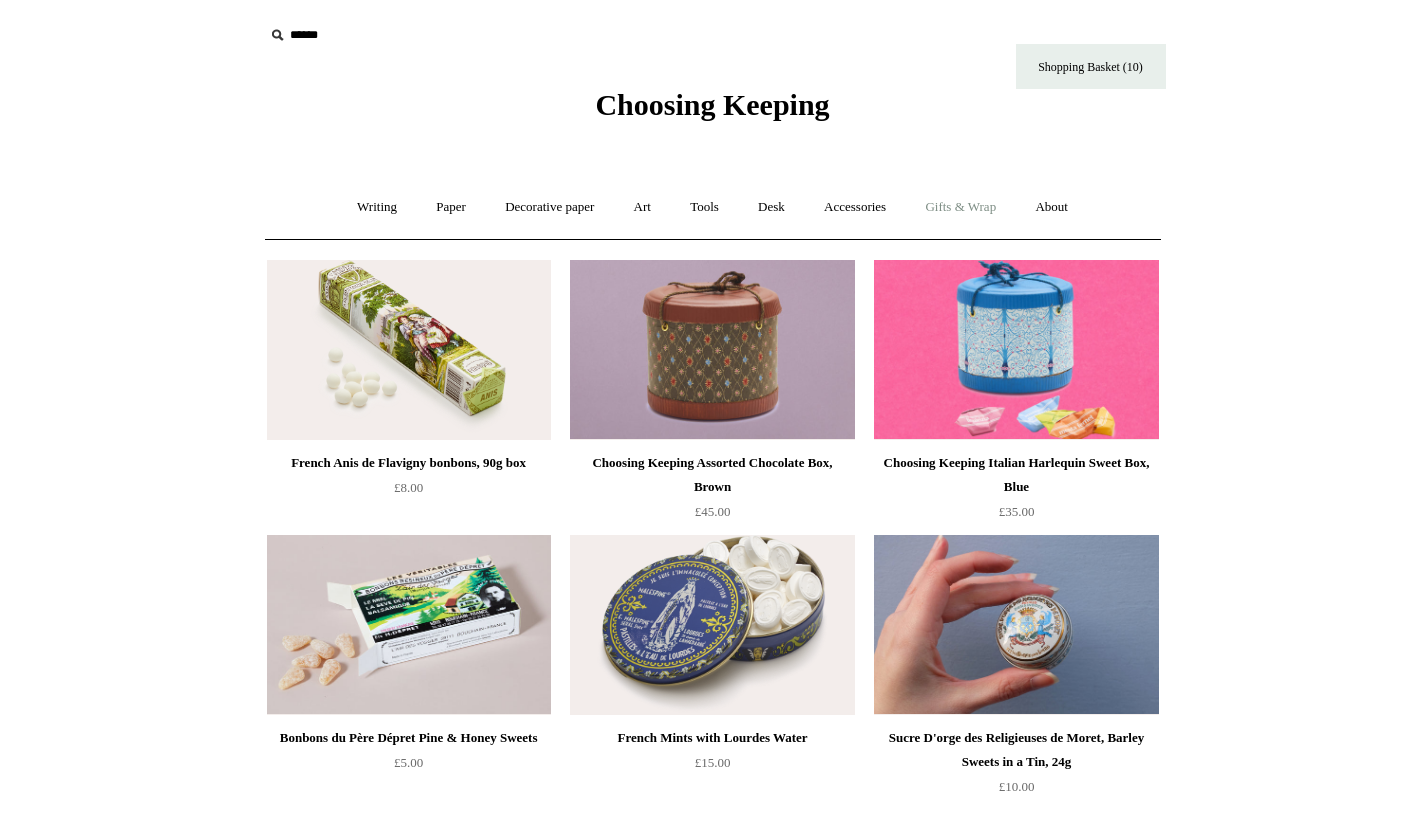 click on "Gifts & Wrap +" at bounding box center (960, 207) 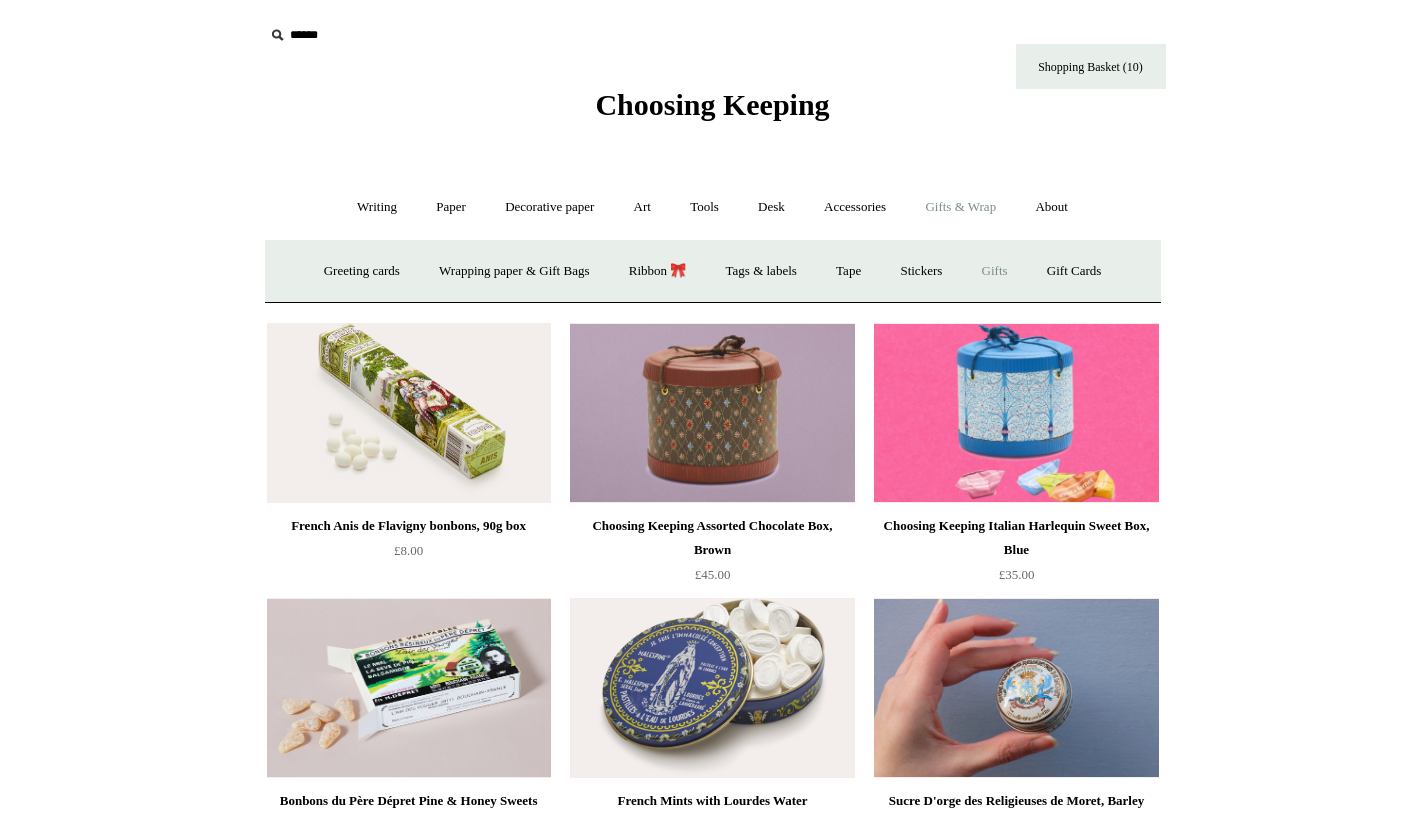 click on "Gifts +" at bounding box center (995, 271) 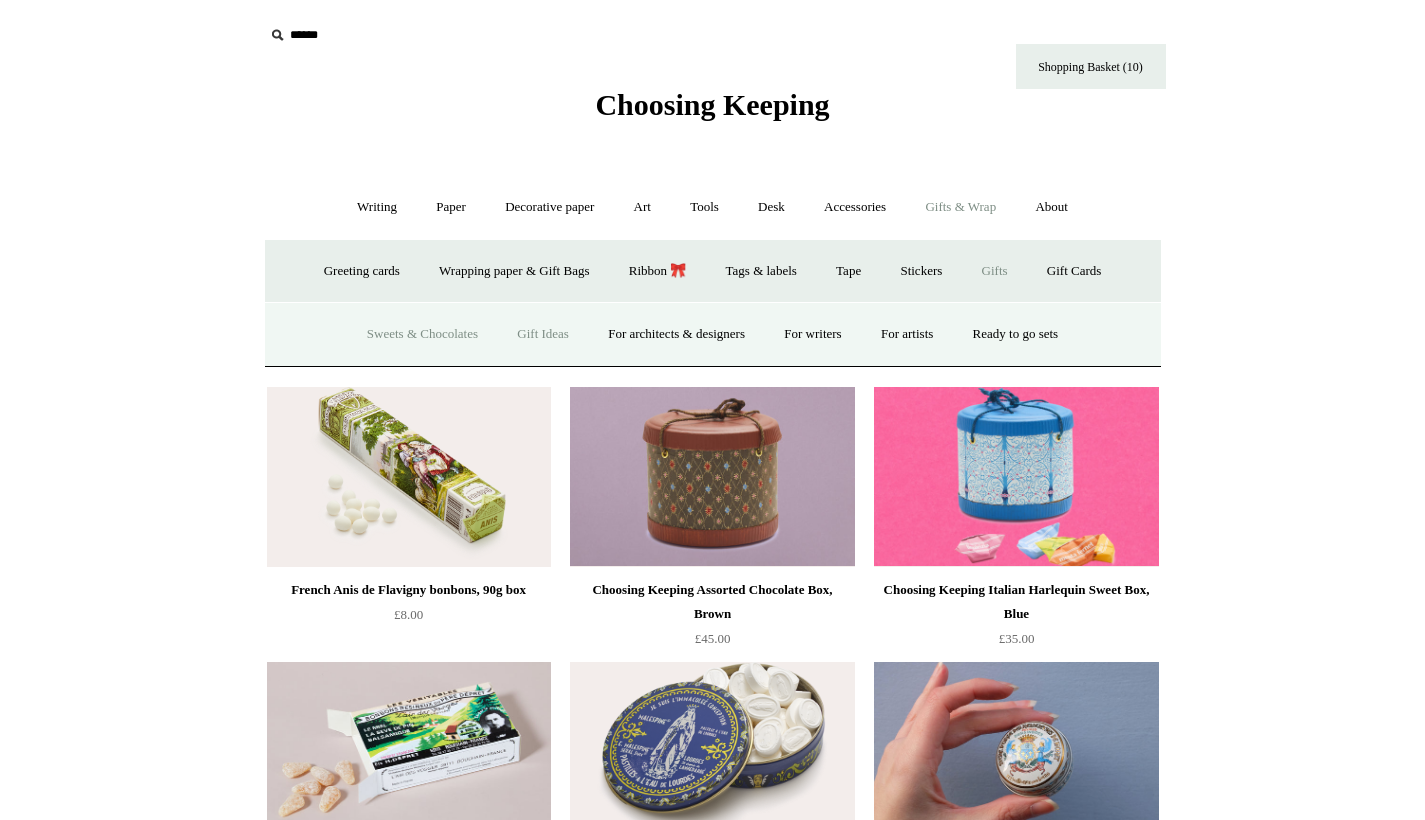 click on "Gift Ideas" at bounding box center [543, 334] 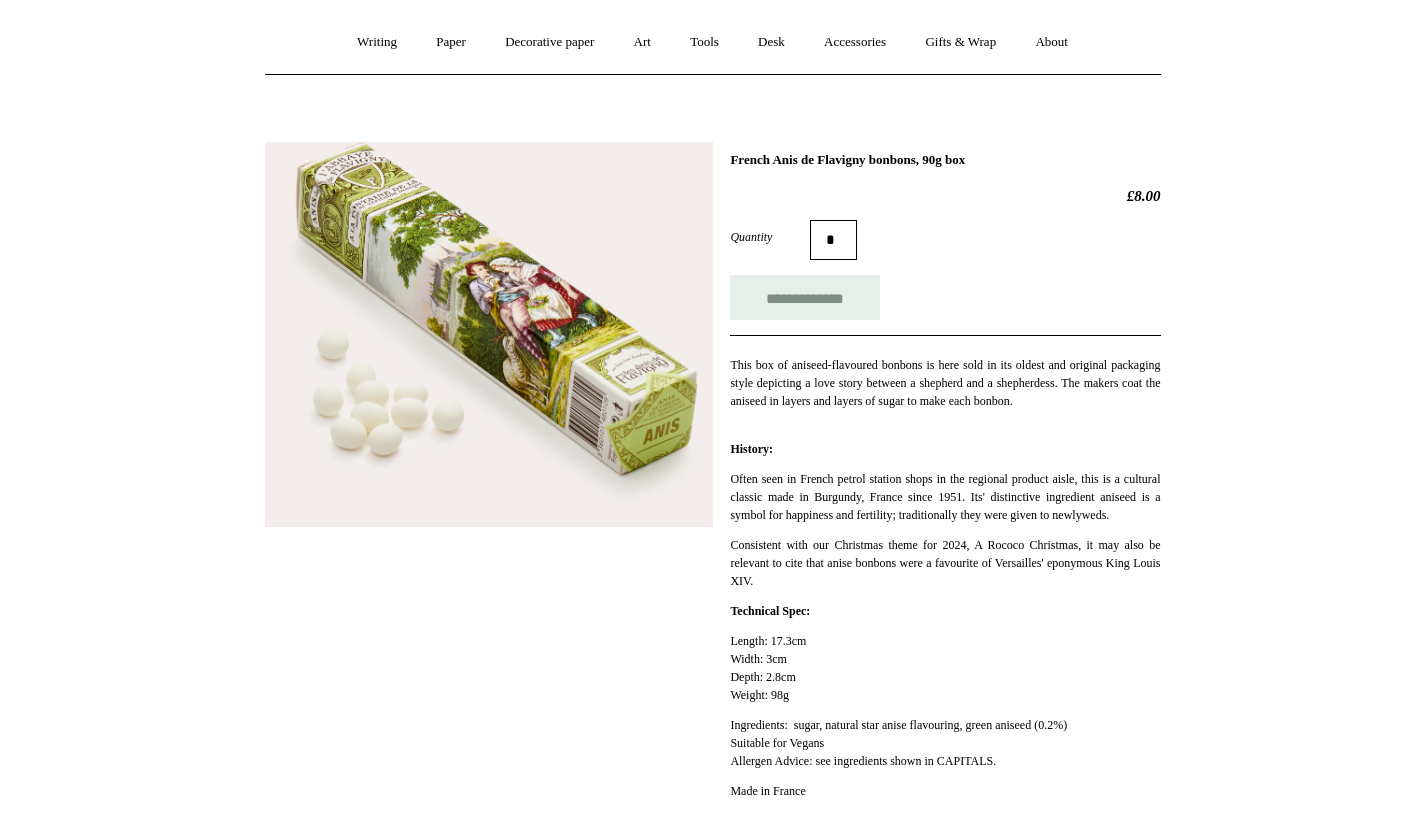 scroll, scrollTop: 319, scrollLeft: 0, axis: vertical 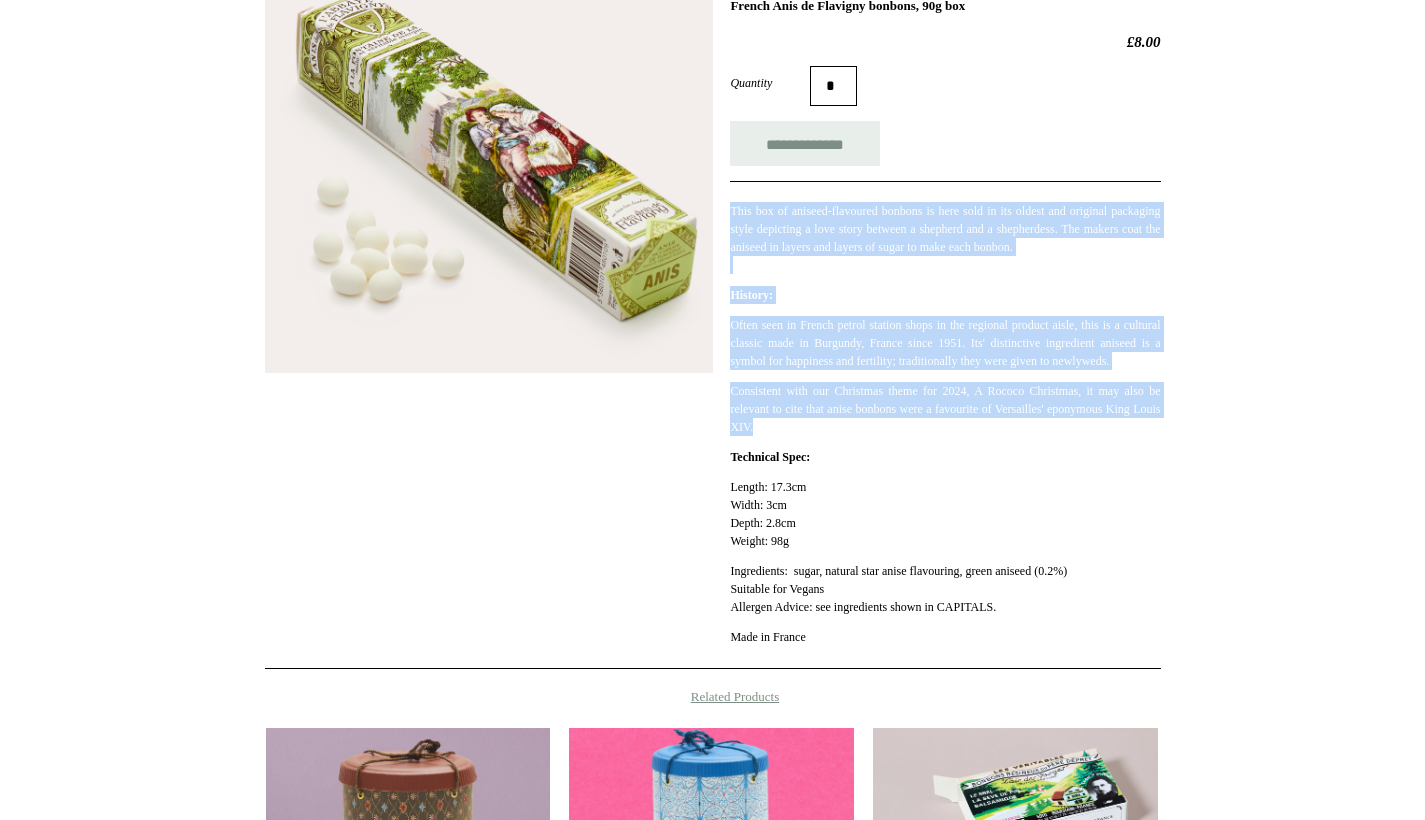 drag, startPoint x: 728, startPoint y: 207, endPoint x: 916, endPoint y: 460, distance: 315.2031 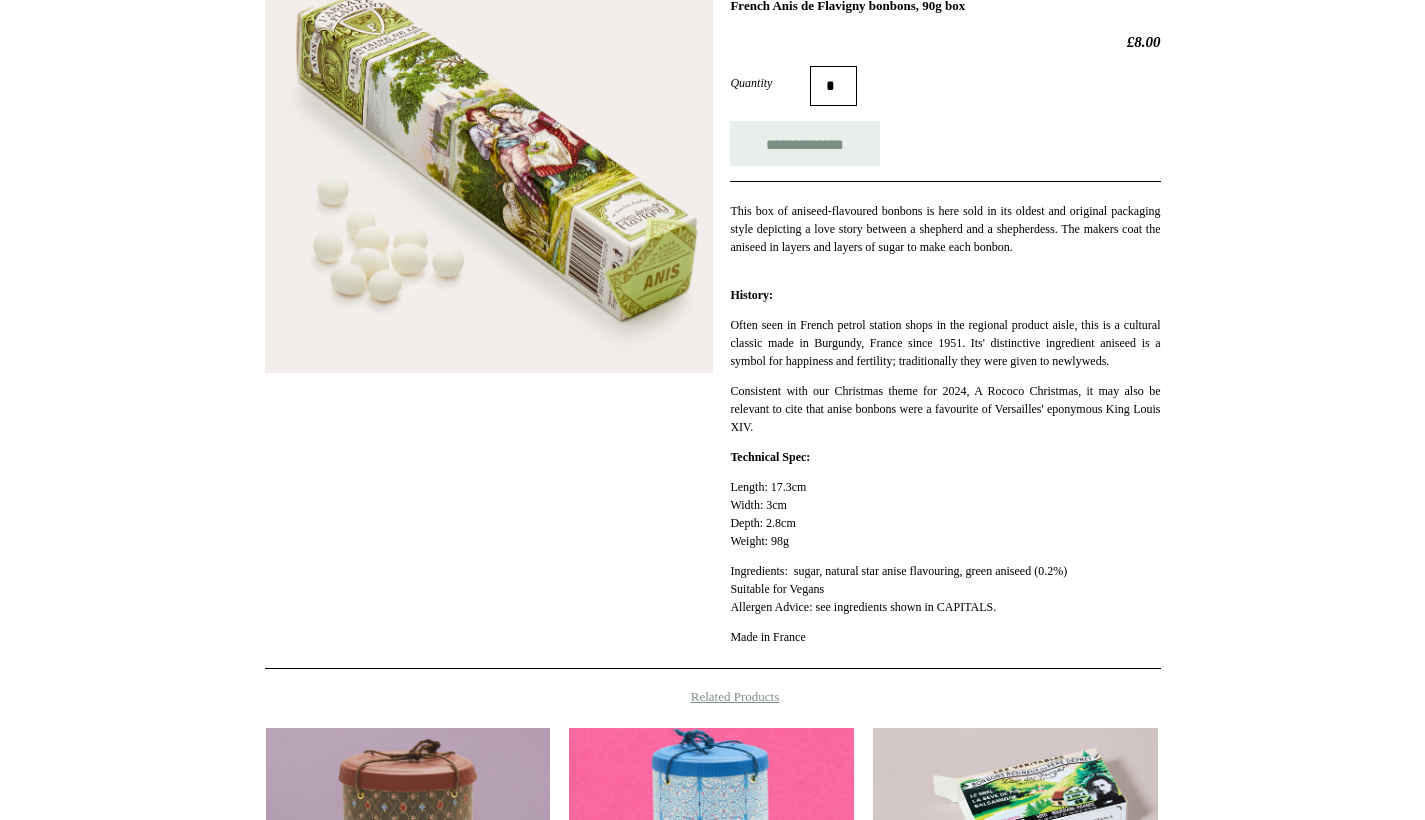 click on "**********" at bounding box center [713, 321] 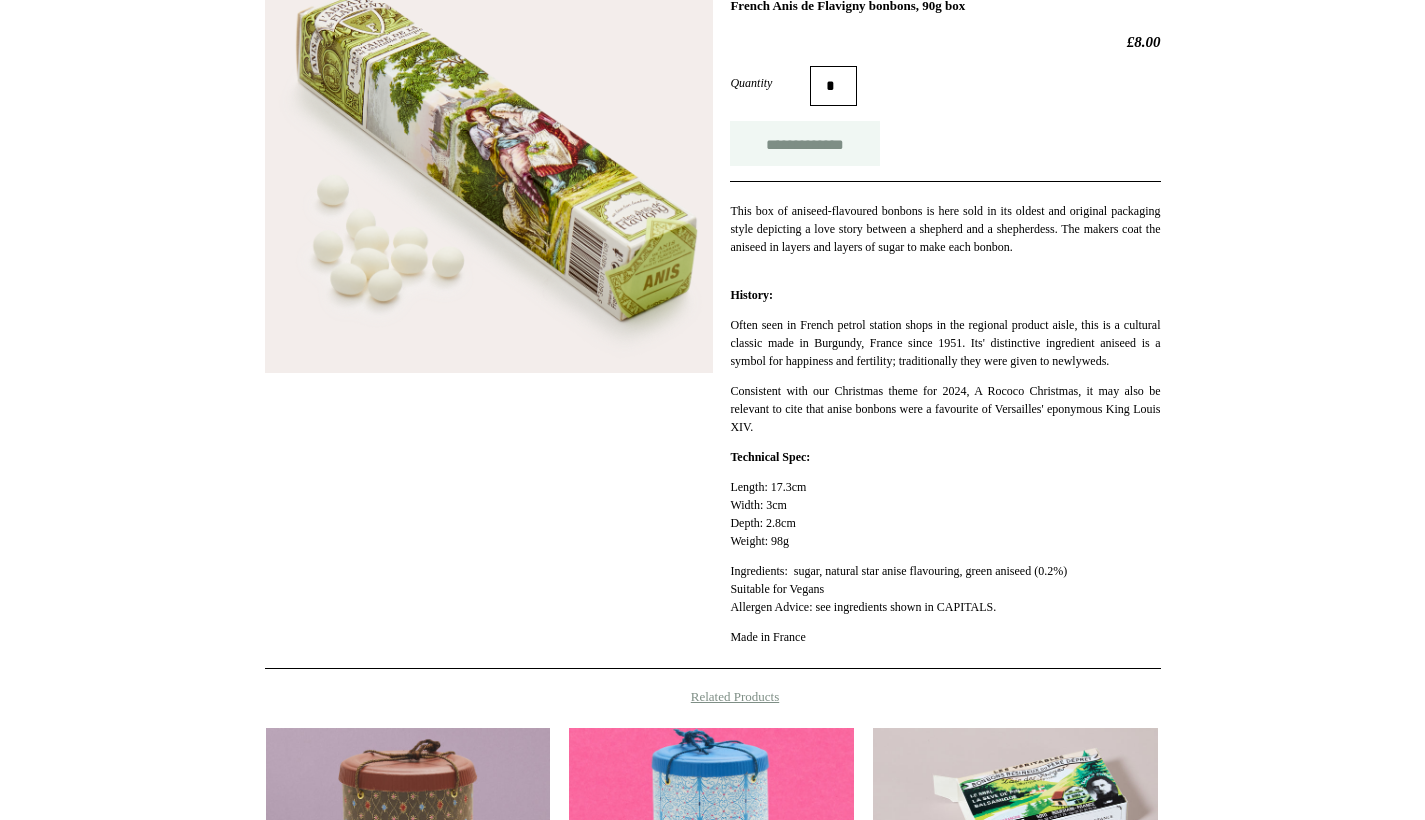 click on "**********" at bounding box center (805, 143) 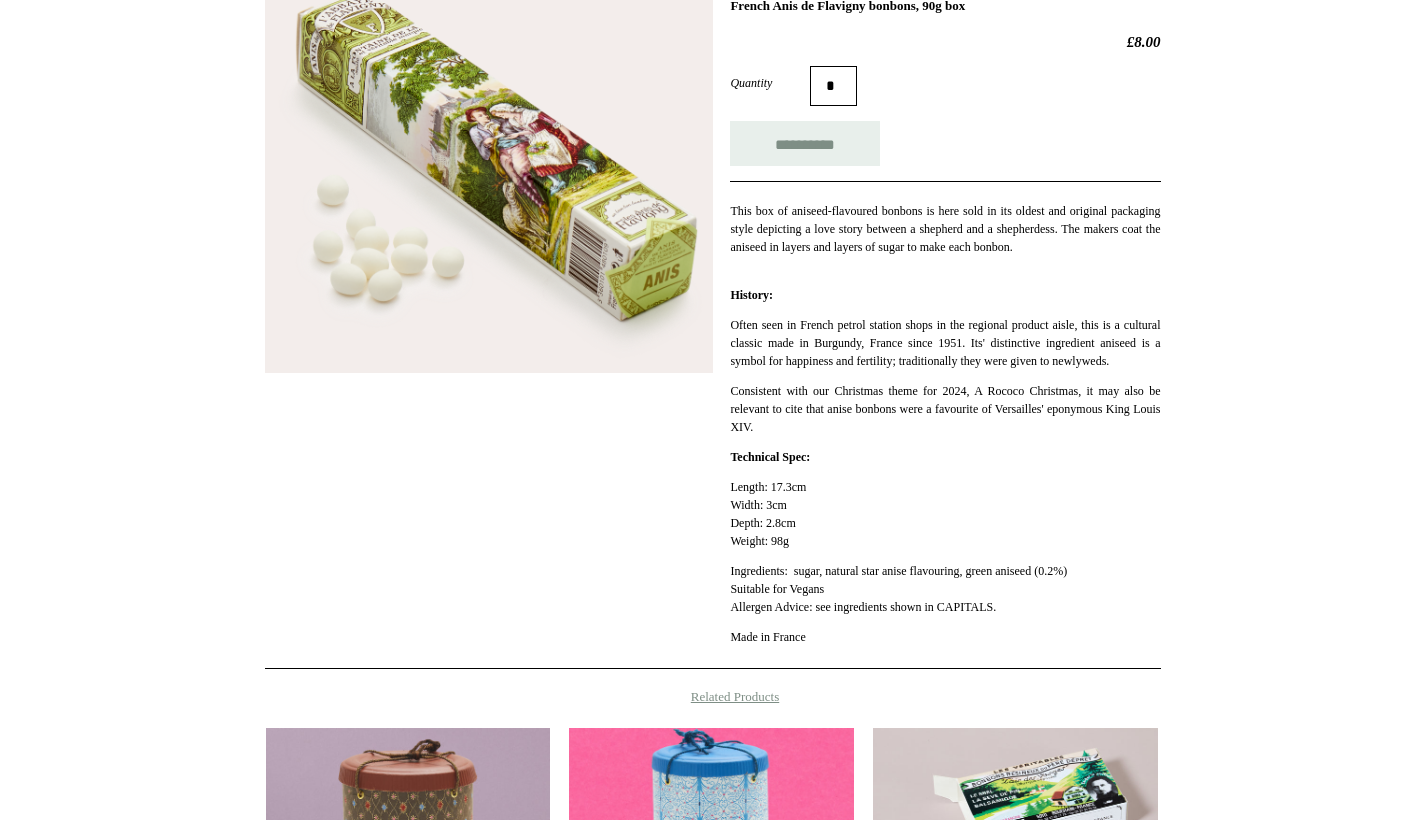type on "**********" 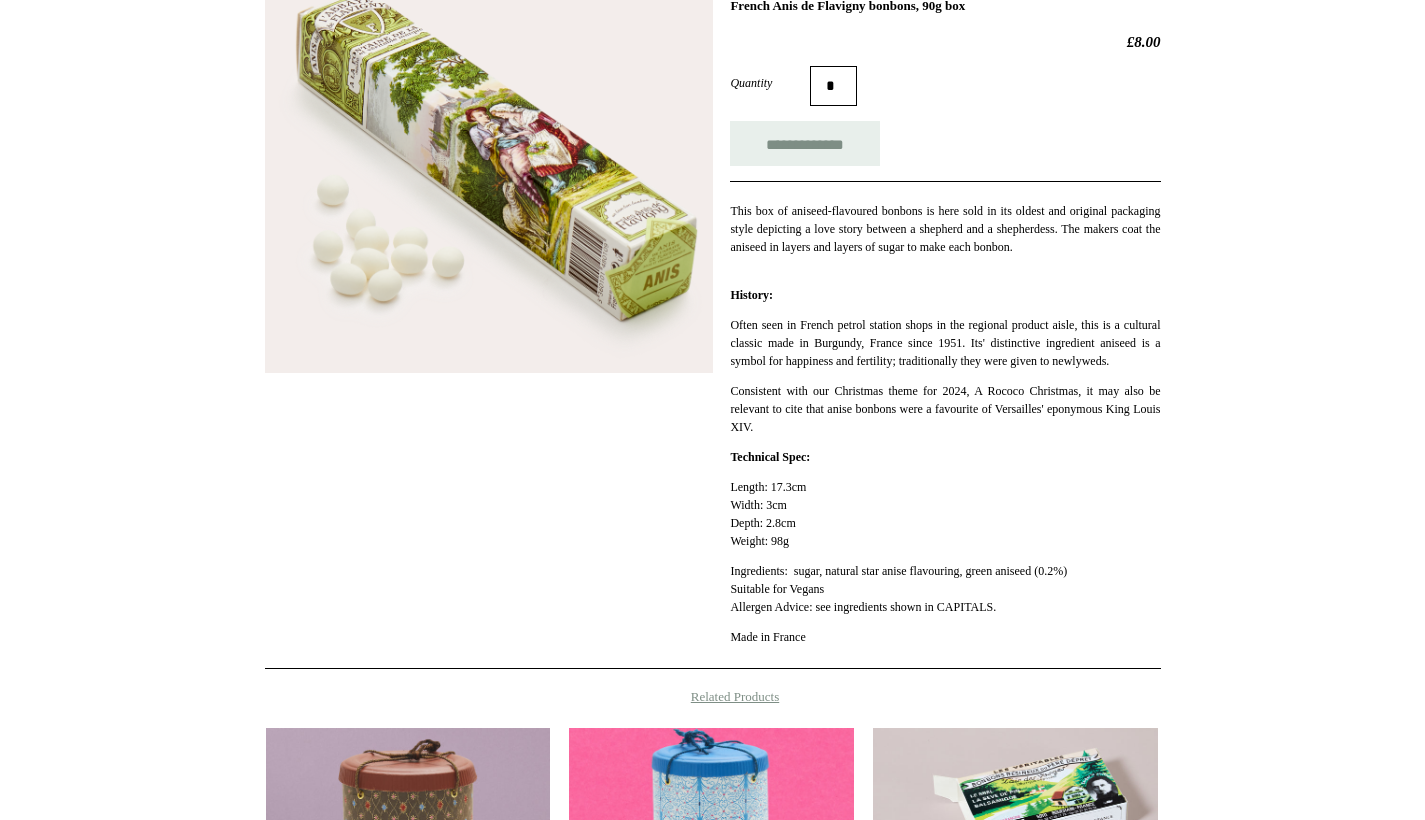 scroll, scrollTop: 0, scrollLeft: 0, axis: both 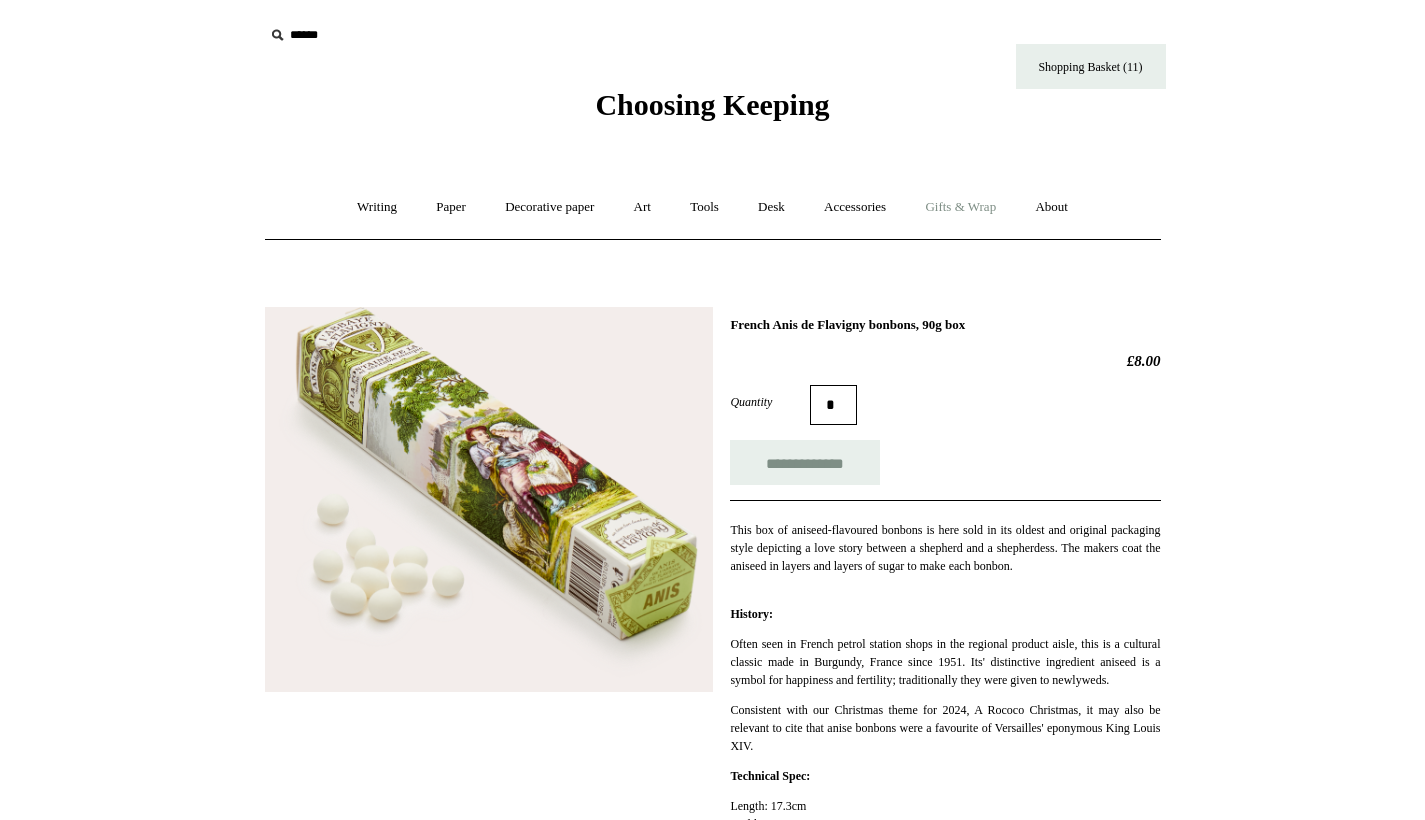 click on "Gifts & Wrap +" at bounding box center [960, 207] 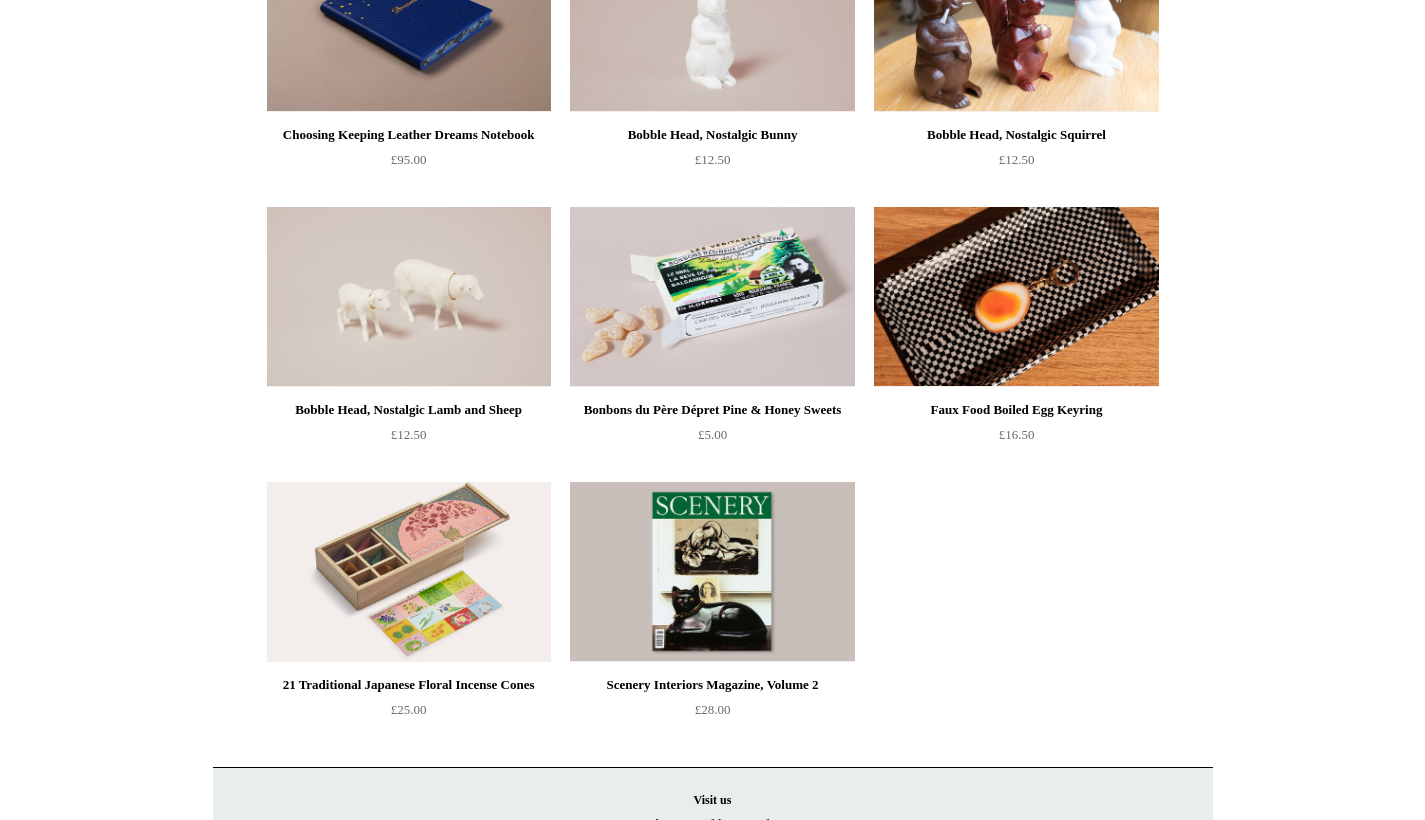 scroll, scrollTop: 1602, scrollLeft: 0, axis: vertical 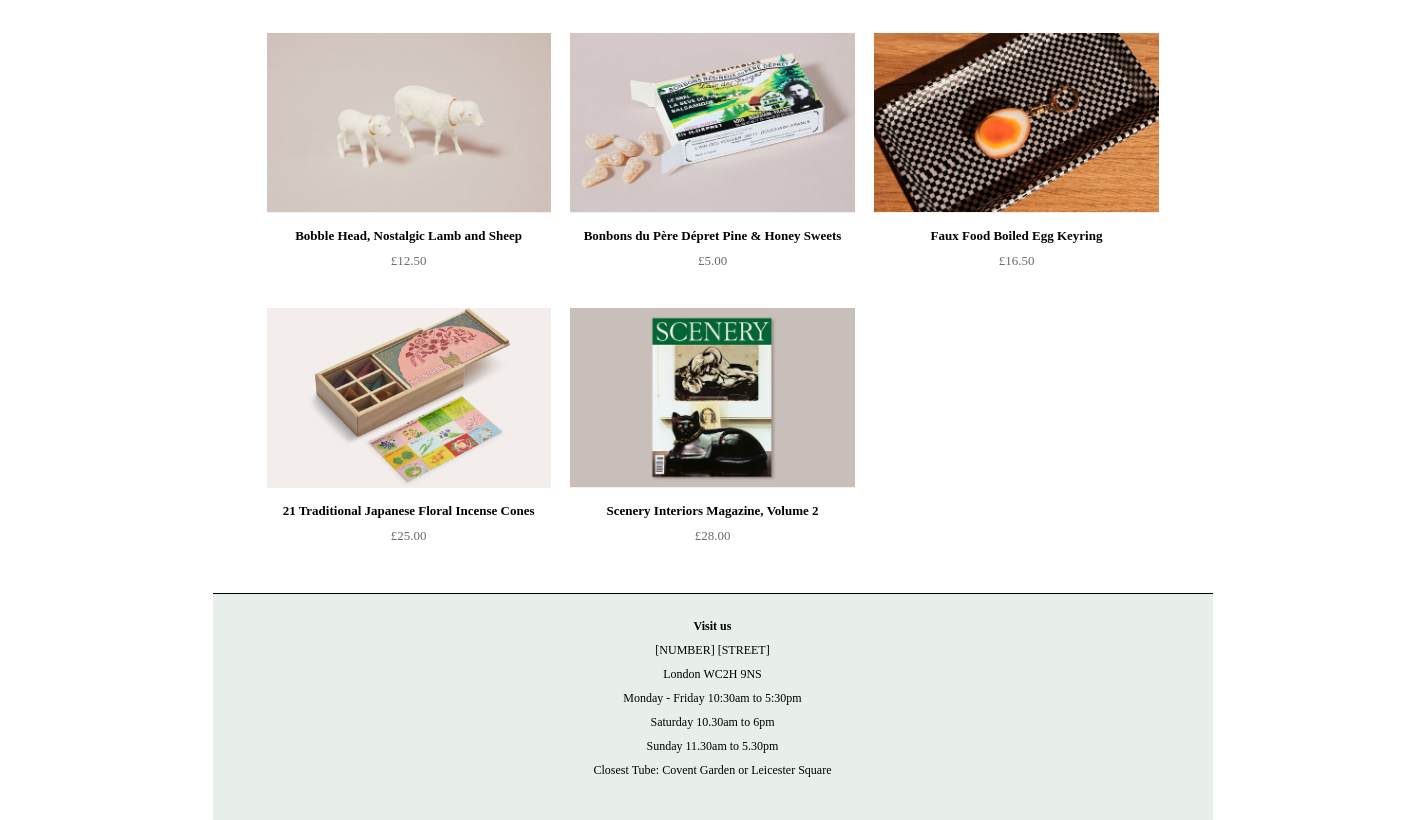 click at bounding box center [409, 398] 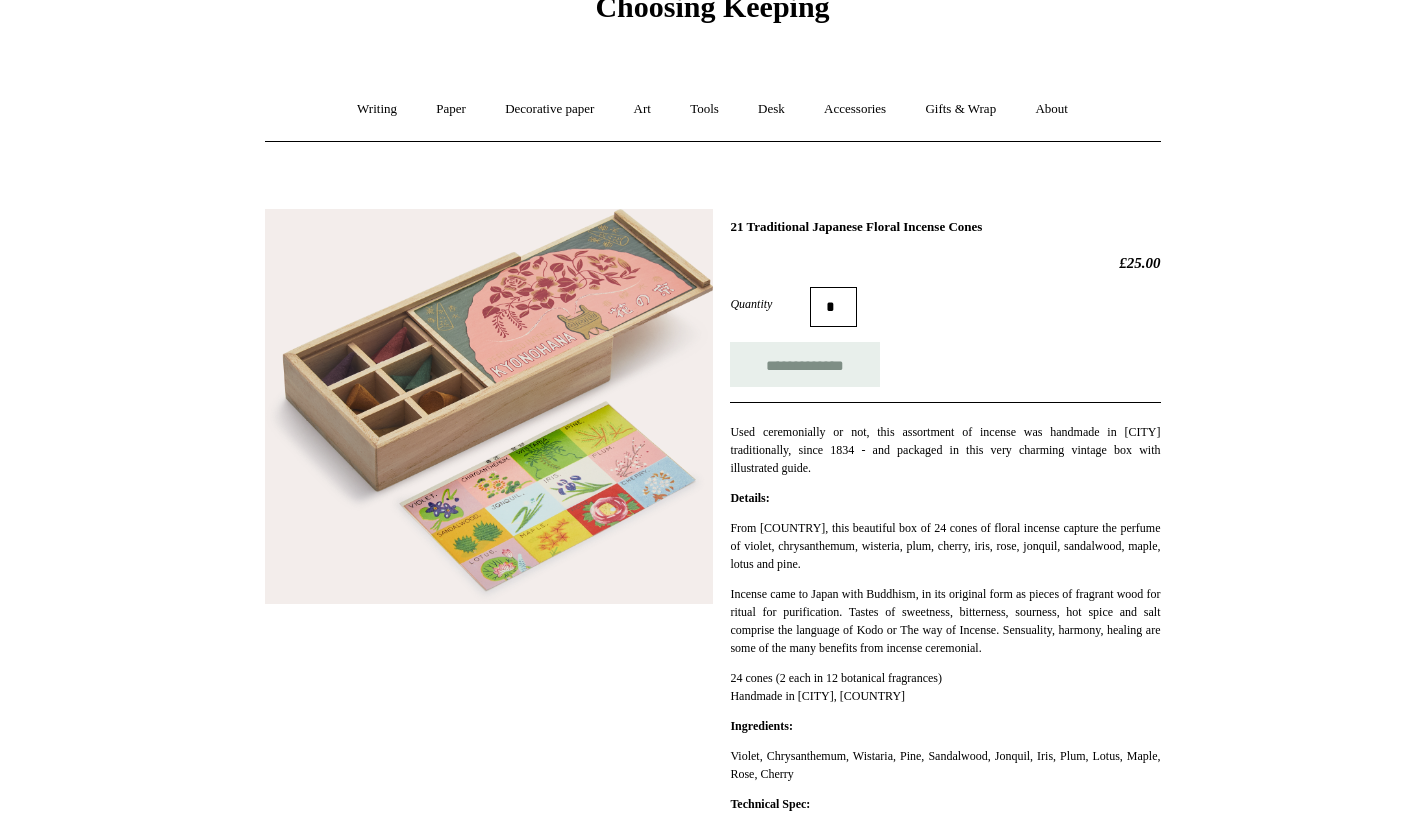 scroll, scrollTop: 0, scrollLeft: 0, axis: both 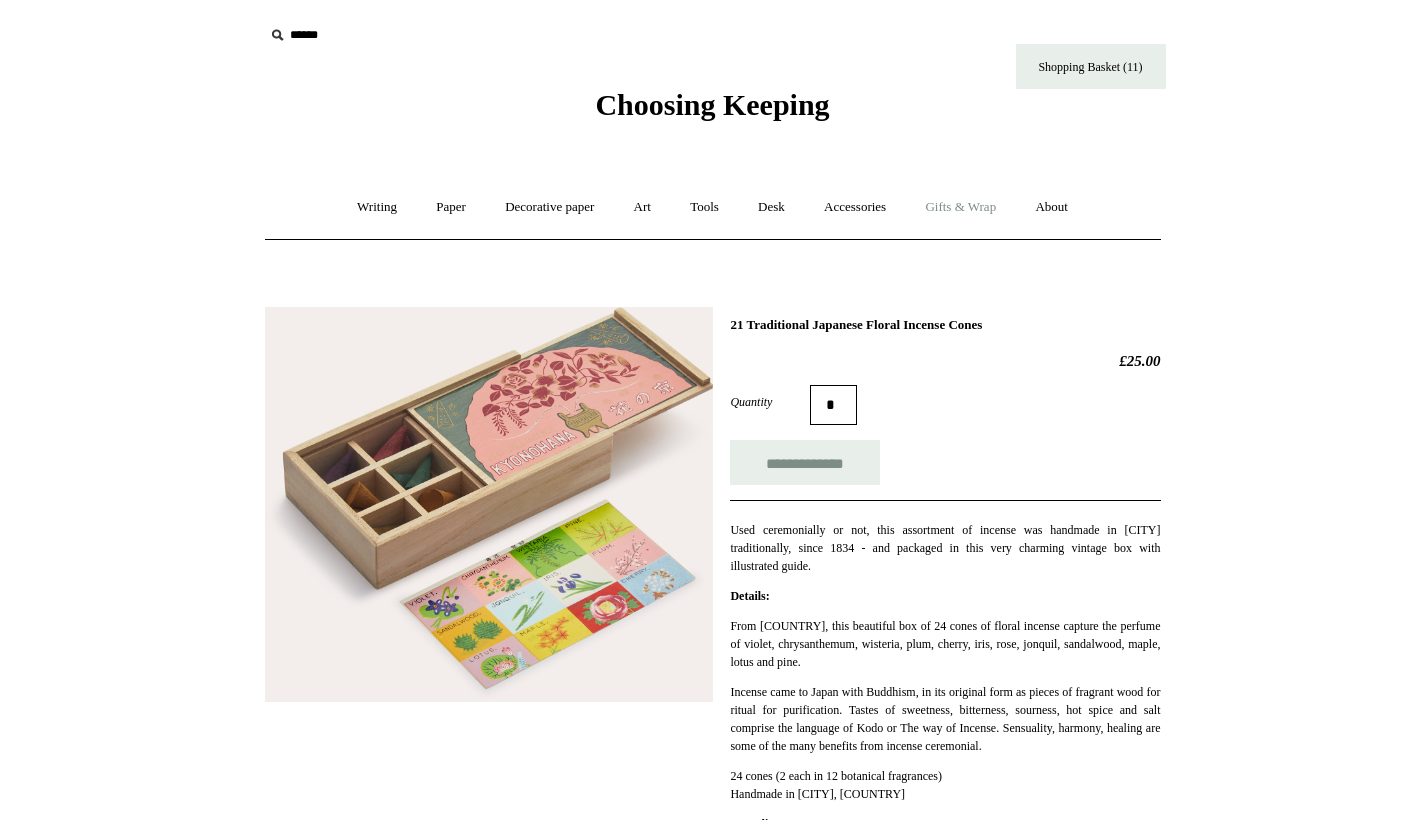 click on "Gifts & Wrap +" at bounding box center (960, 207) 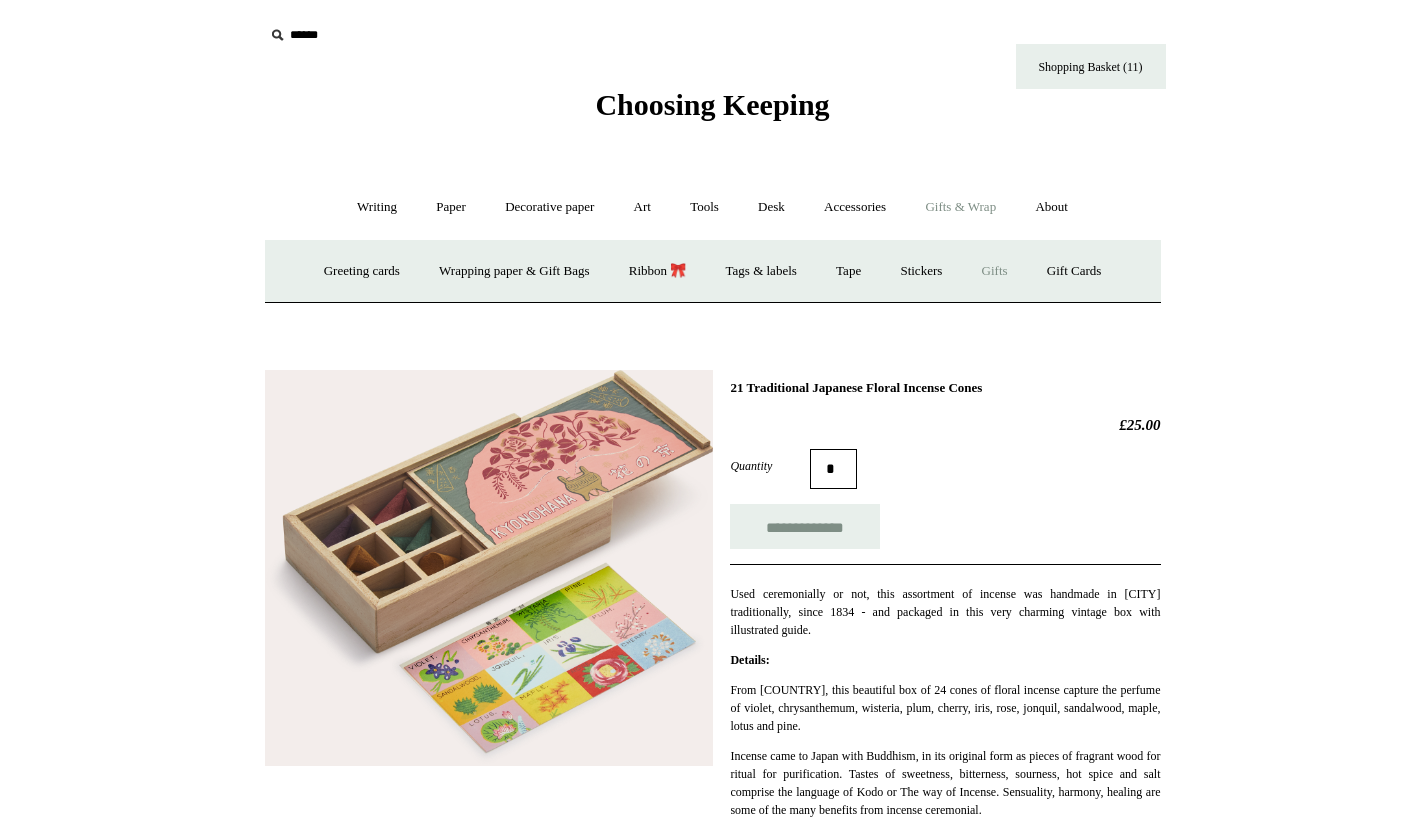 click on "Gifts +" at bounding box center [995, 271] 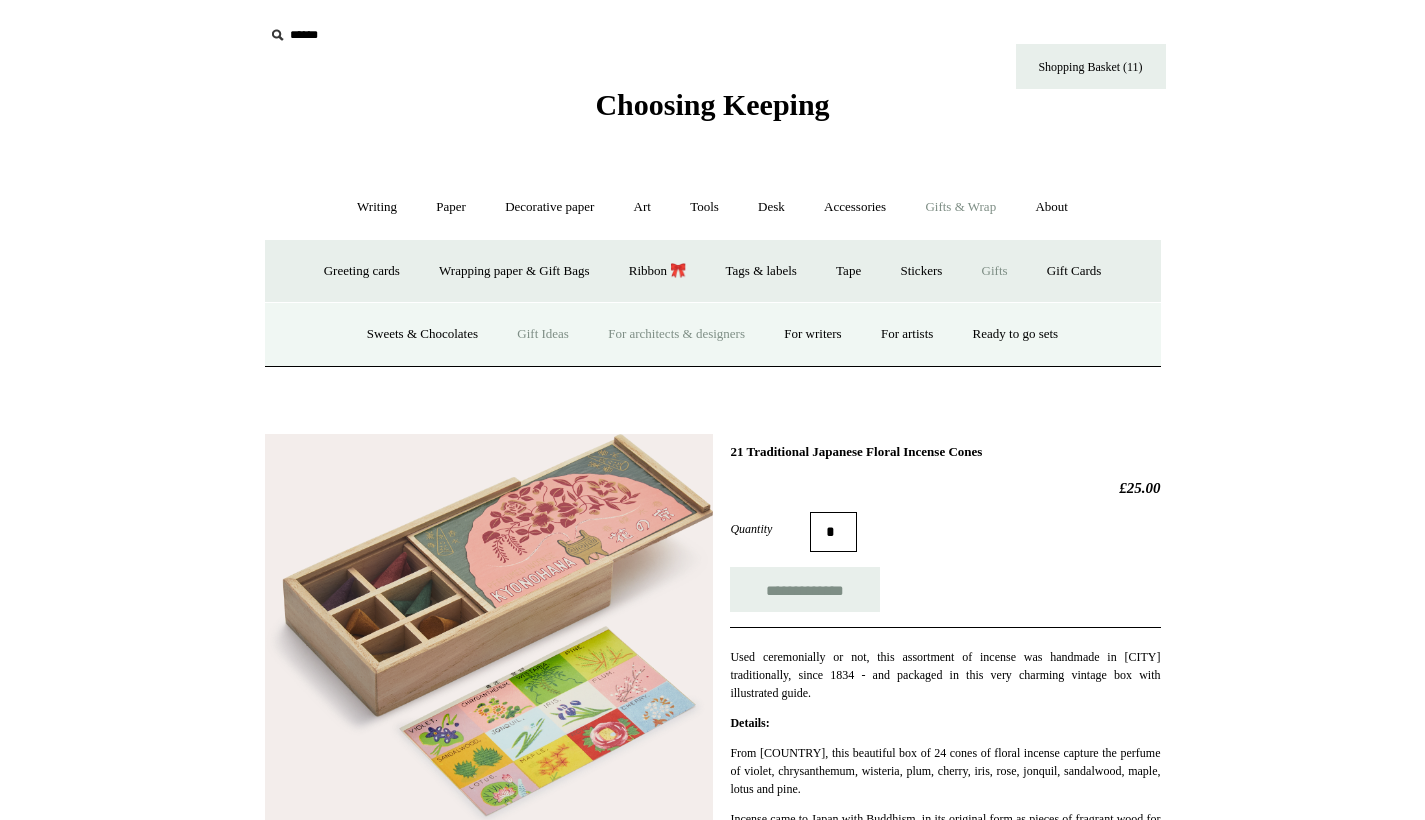 click on "For architects & designers" at bounding box center [676, 334] 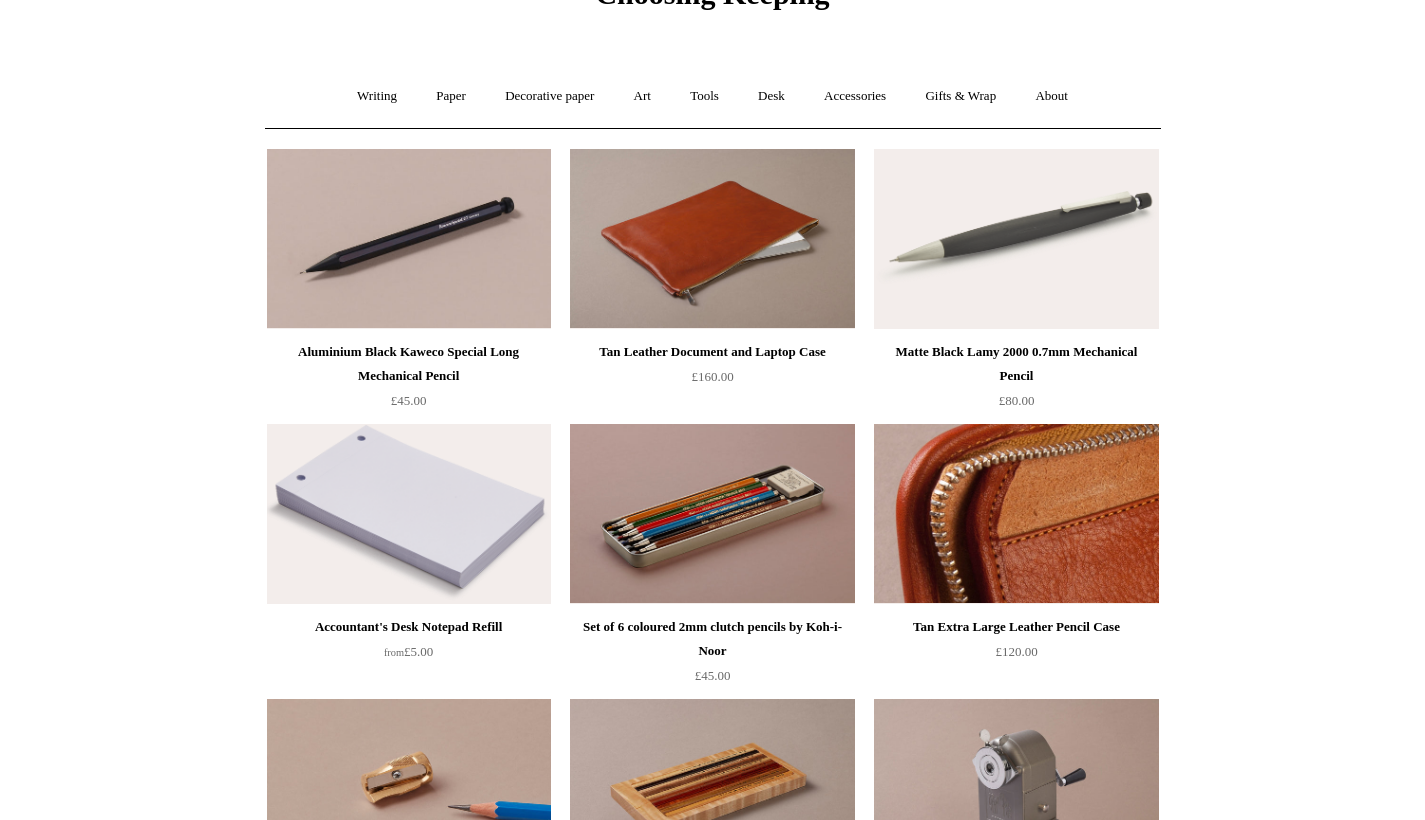scroll, scrollTop: 0, scrollLeft: 0, axis: both 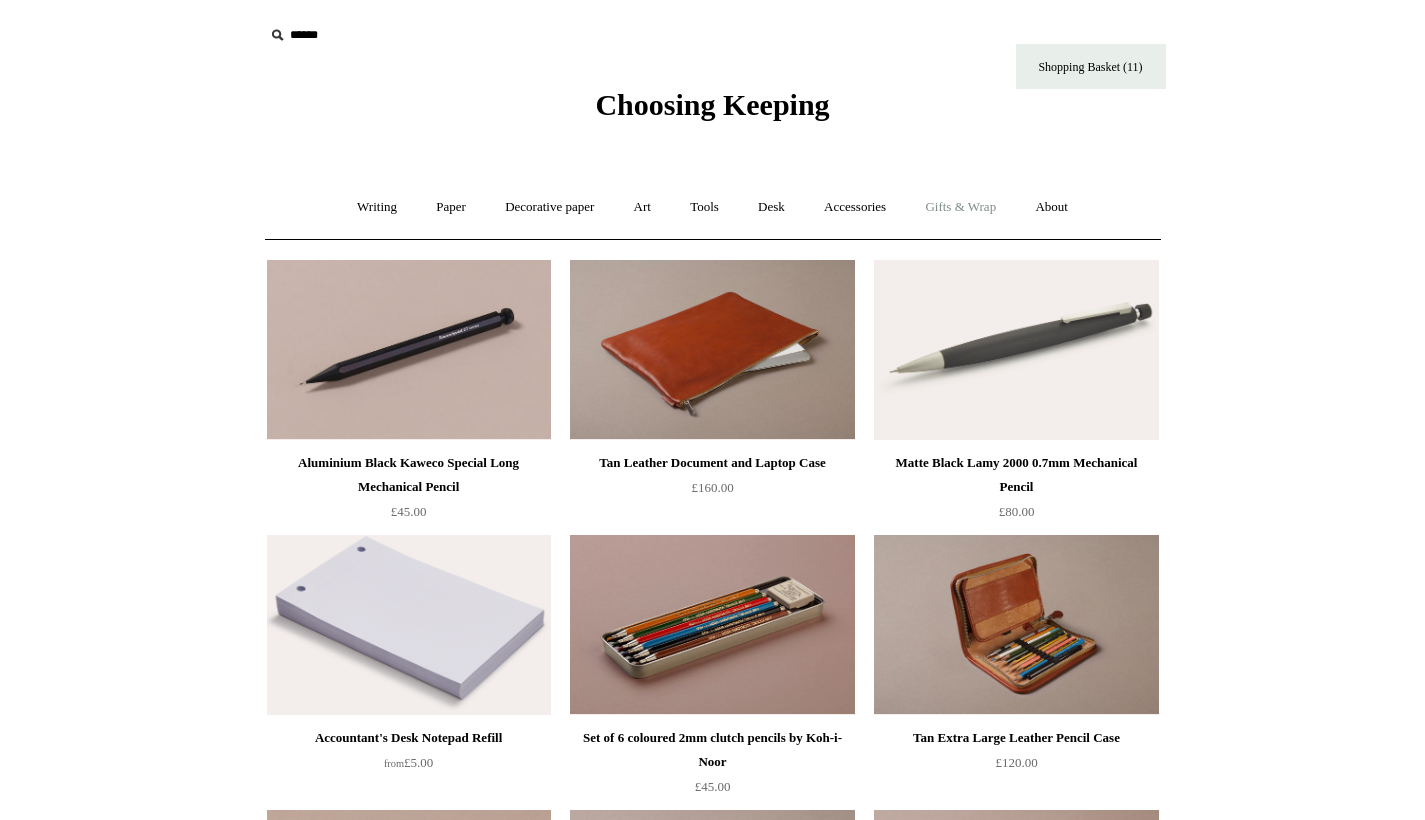 click on "Gifts & Wrap +" at bounding box center [960, 207] 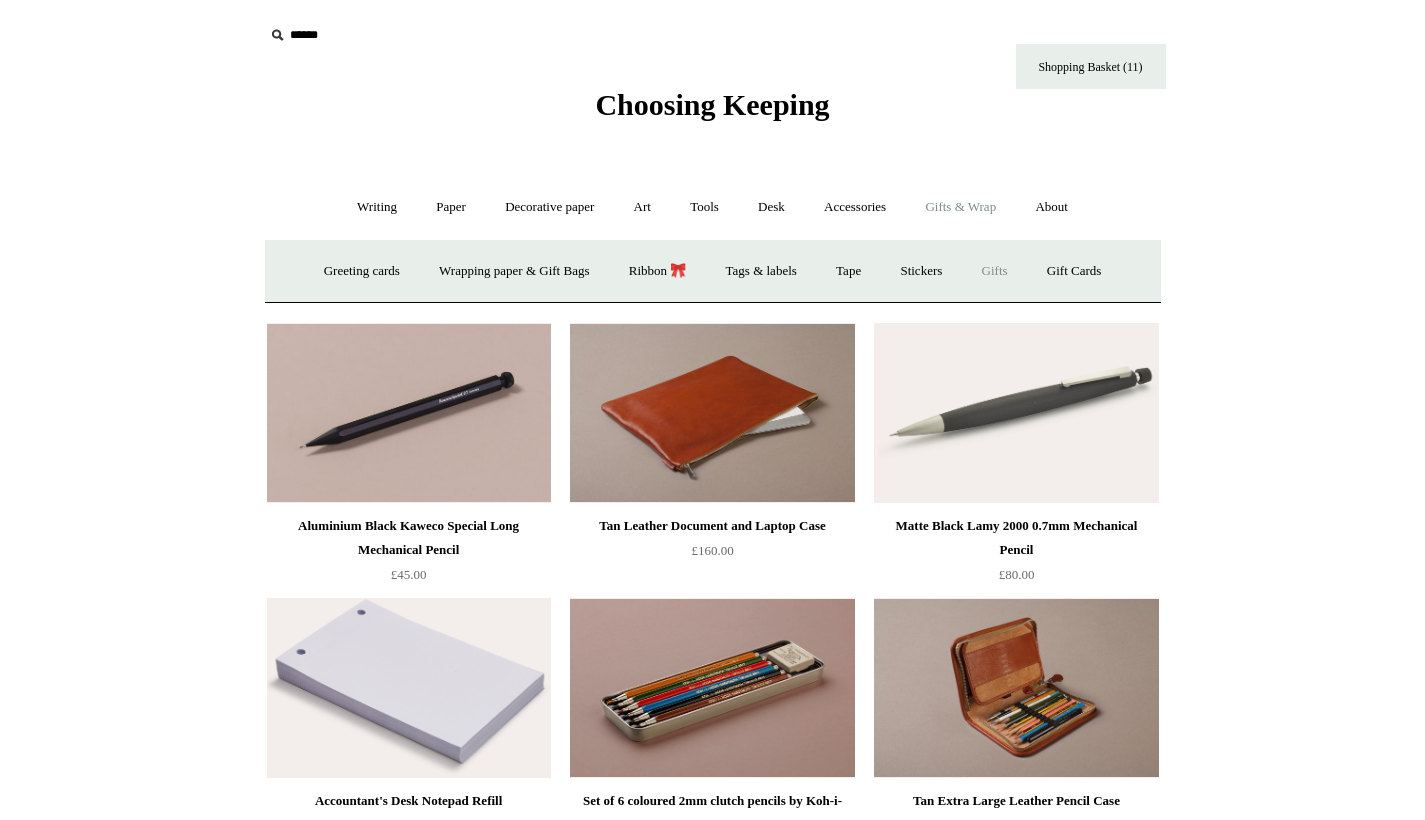click on "Gifts +" at bounding box center (995, 271) 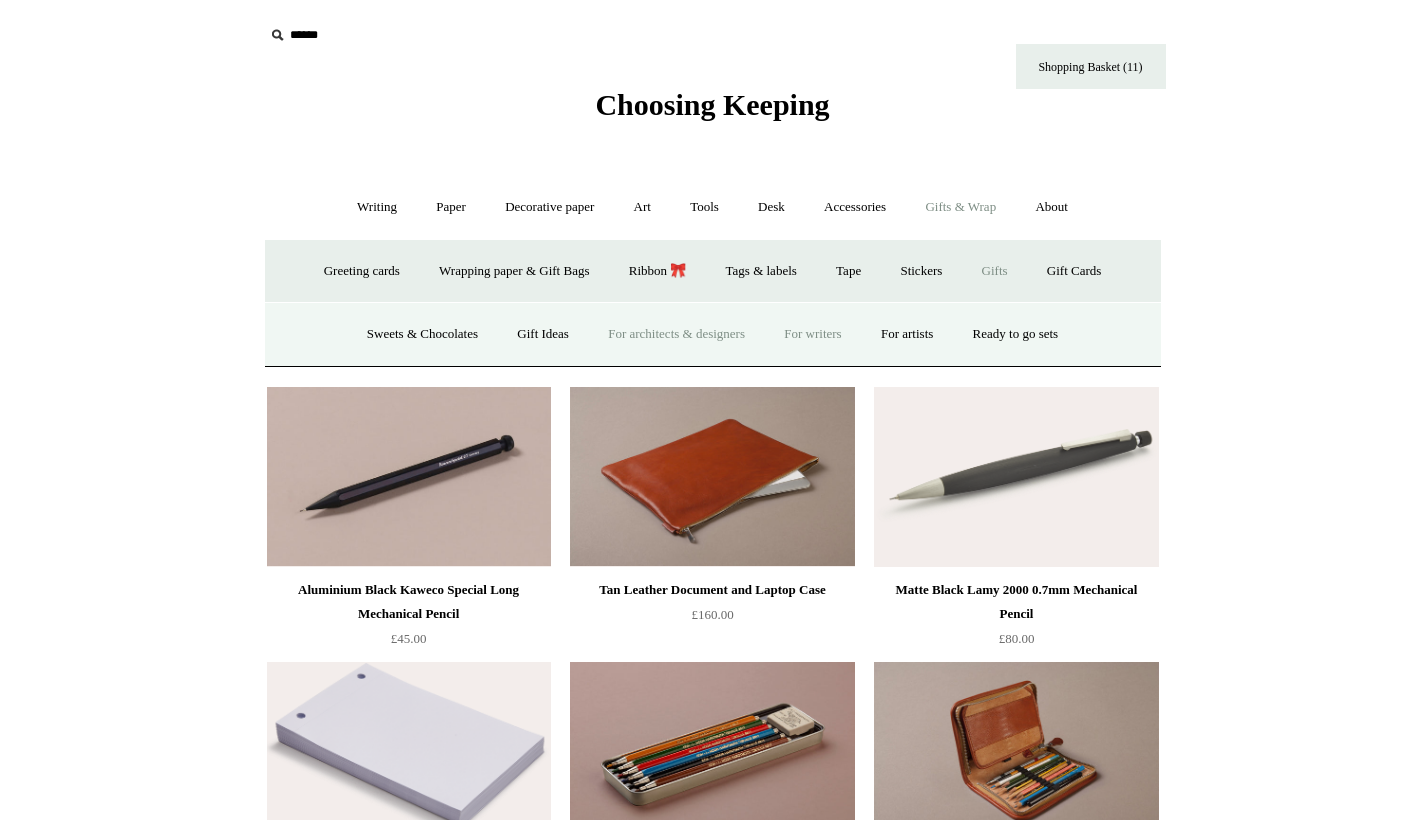 click on "For writers" at bounding box center [812, 334] 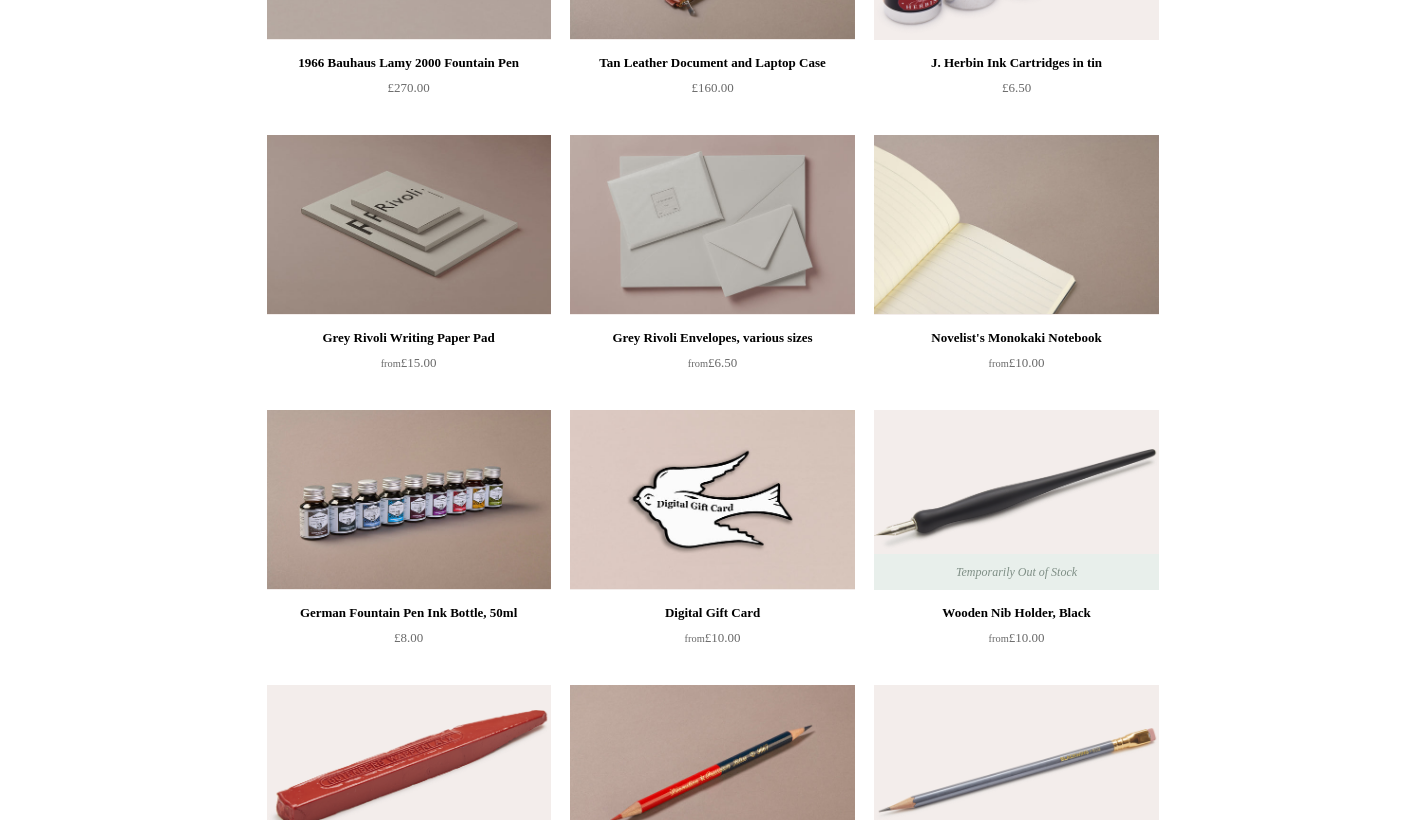 scroll, scrollTop: 0, scrollLeft: 0, axis: both 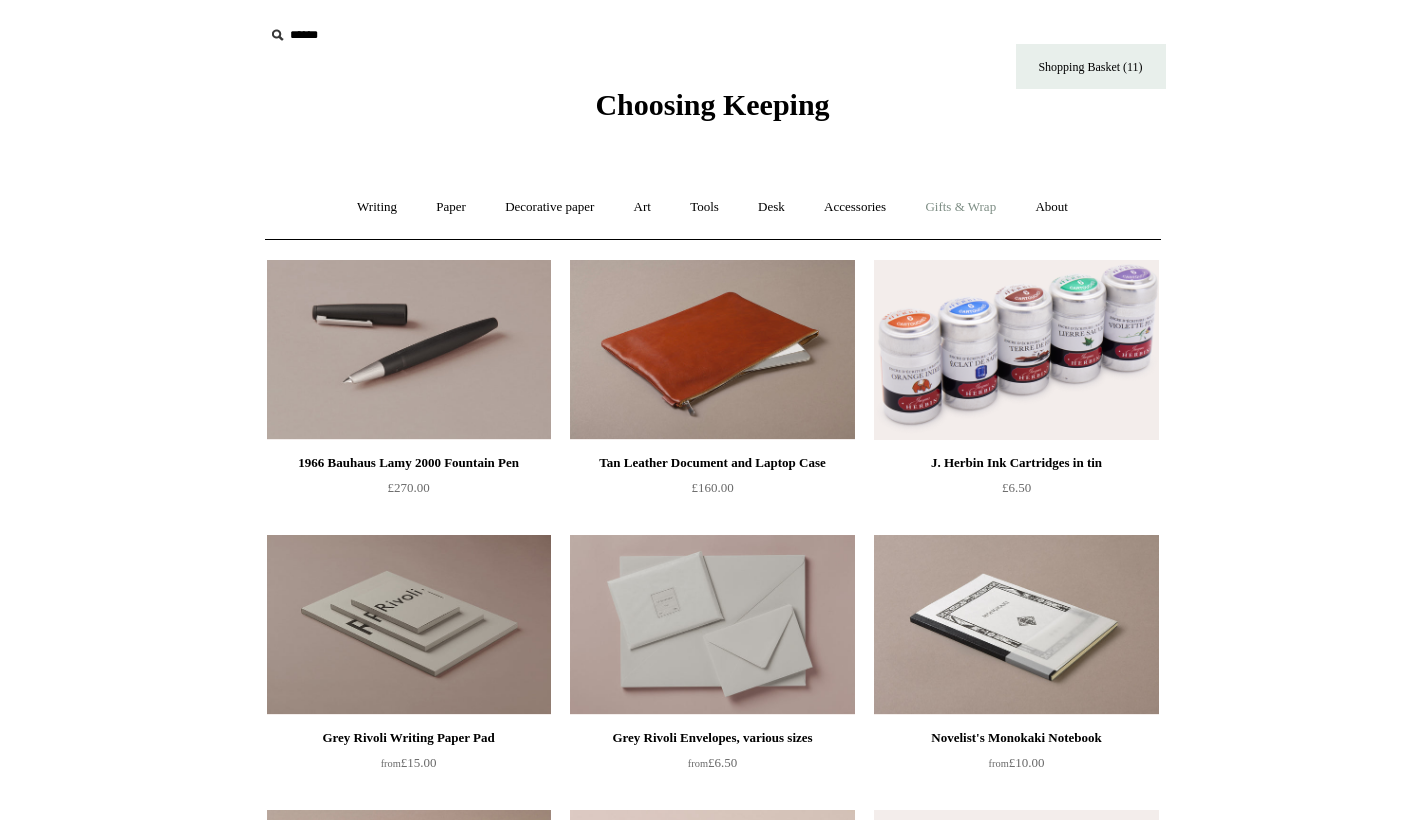 click on "Gifts & Wrap +" at bounding box center [960, 207] 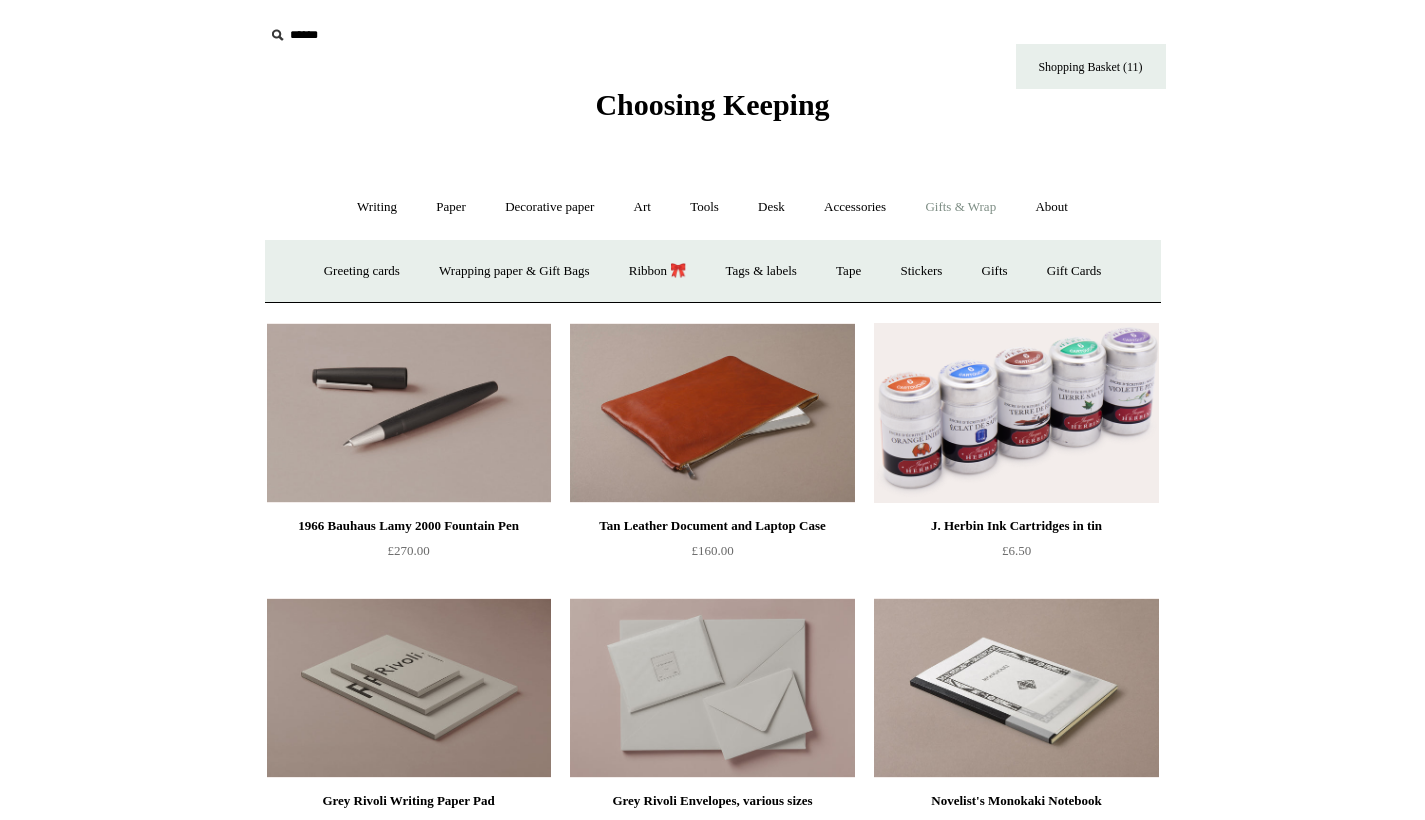click on "Menu
Choosing Keeping
*
Shipping Information
Shopping Basket (11)
*
⤺
+ +" at bounding box center (712, 873) 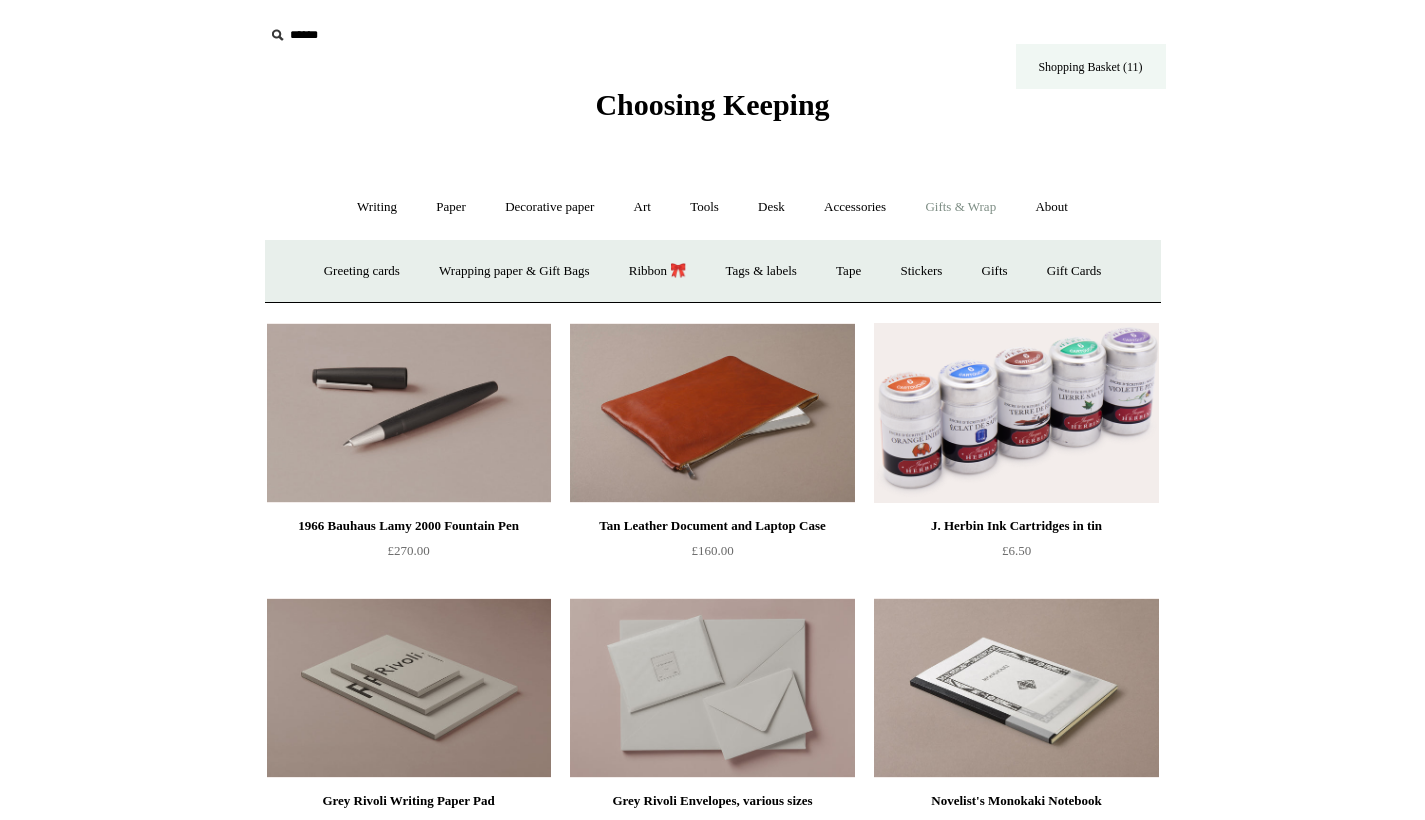 click on "Shopping Basket (11)" at bounding box center (1091, 66) 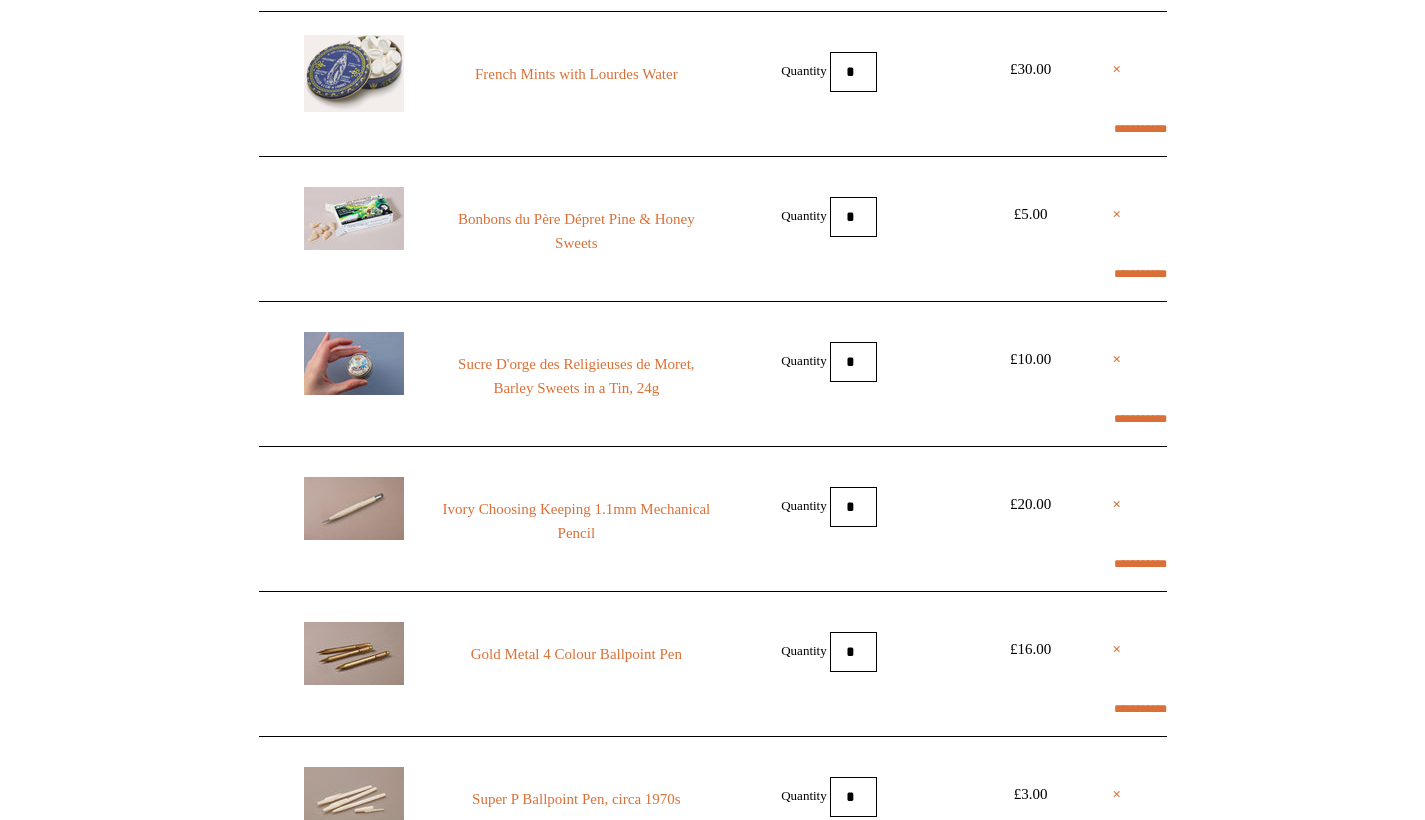 scroll, scrollTop: 261, scrollLeft: 0, axis: vertical 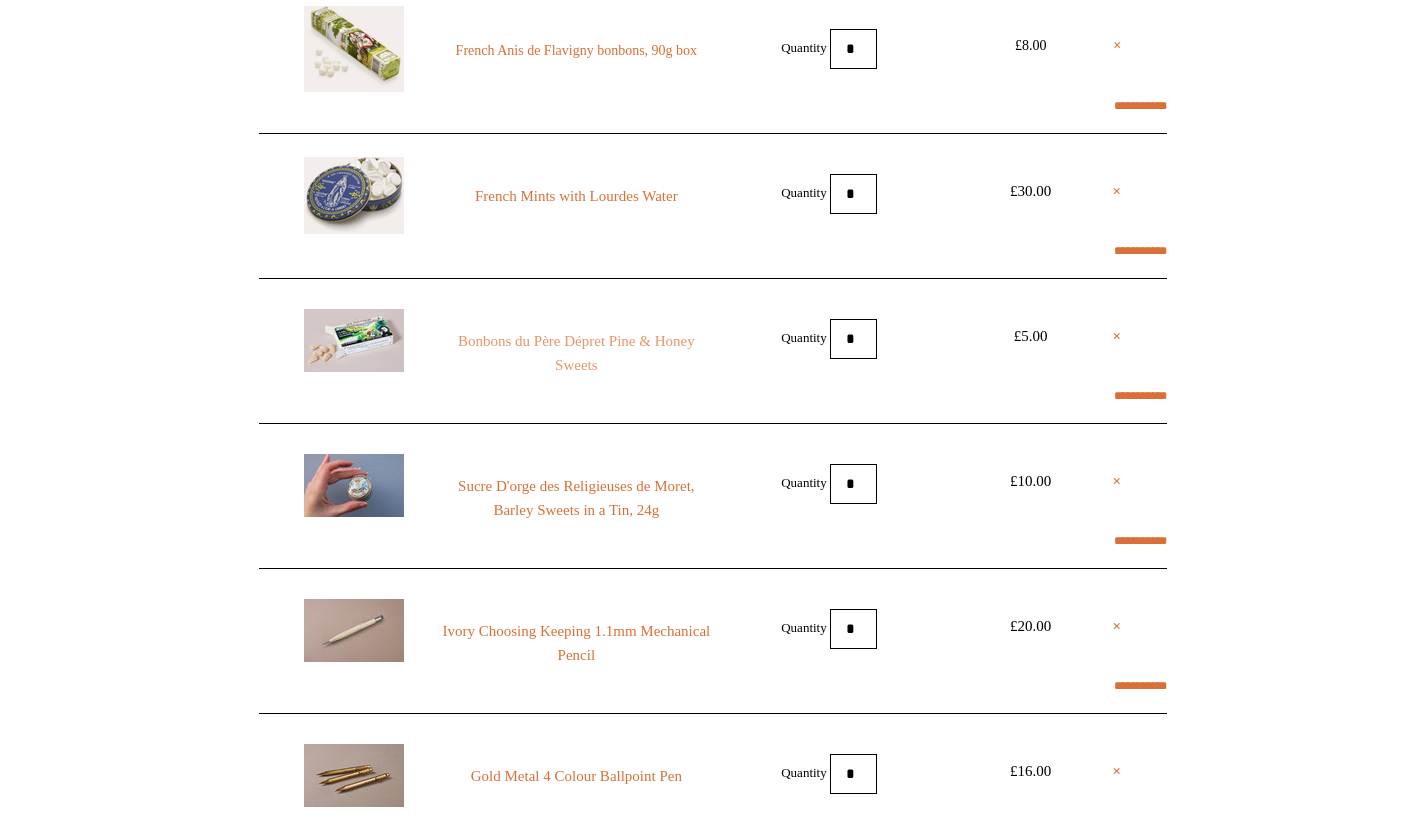 select on "*******" 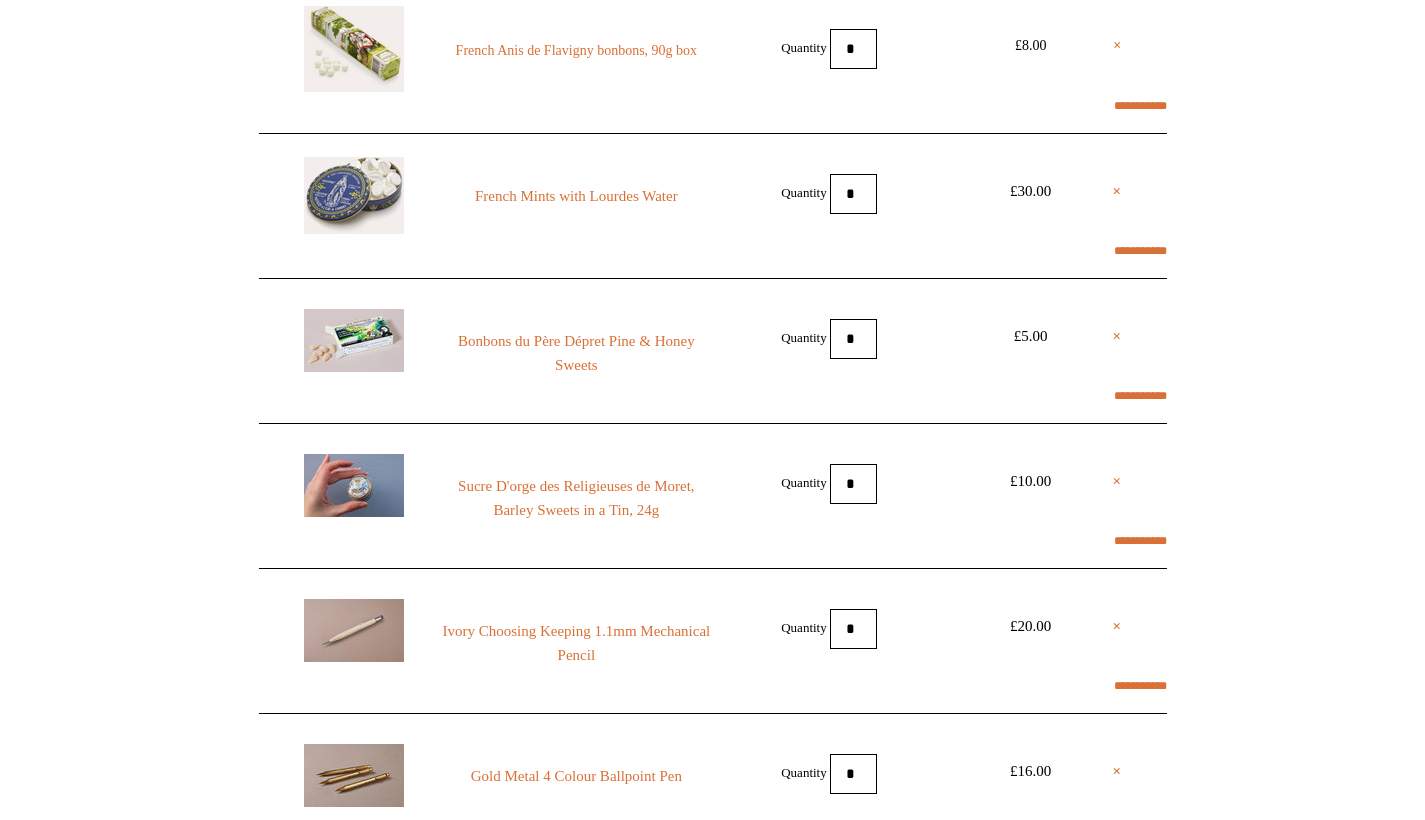click on "*" at bounding box center [853, 194] 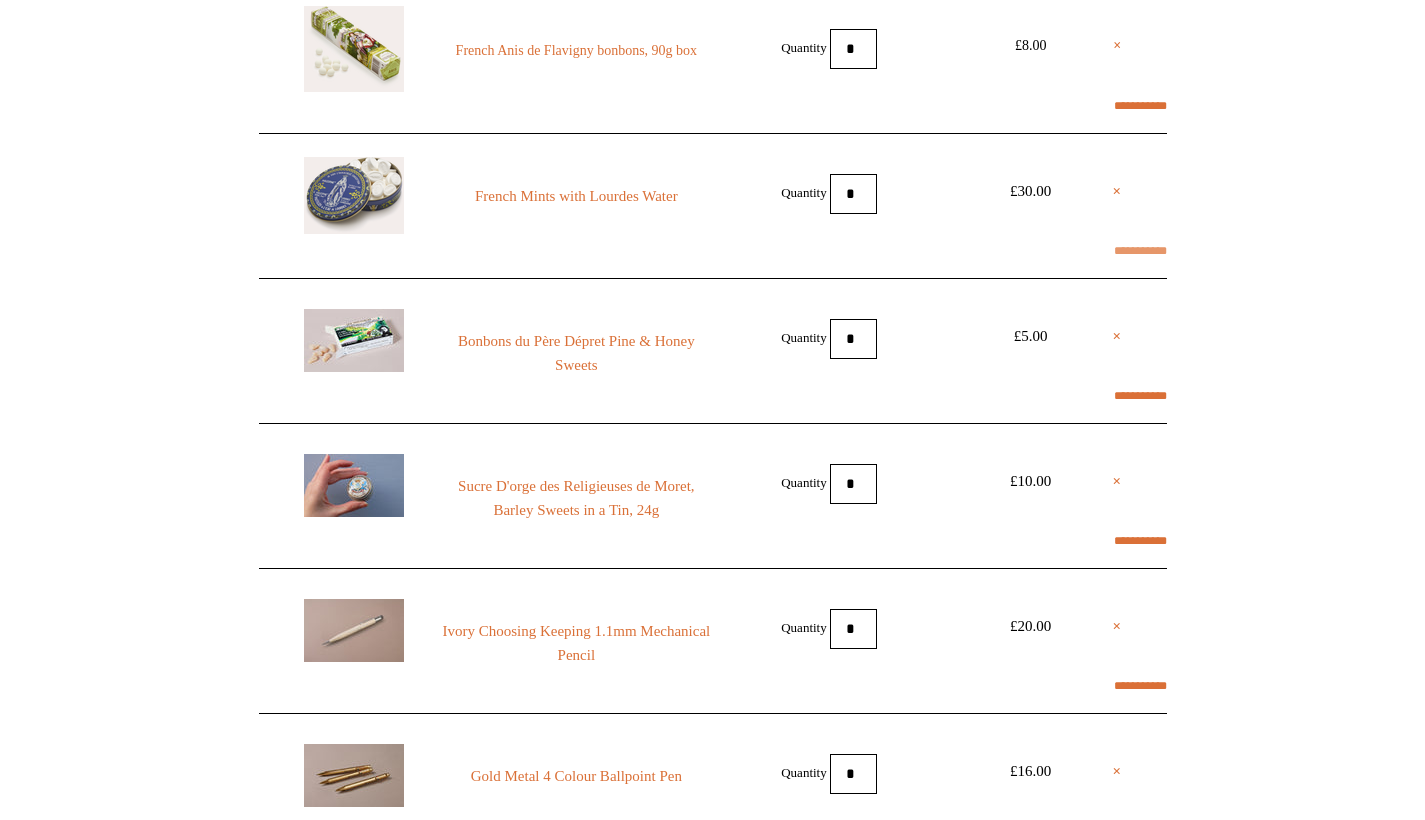 type on "*" 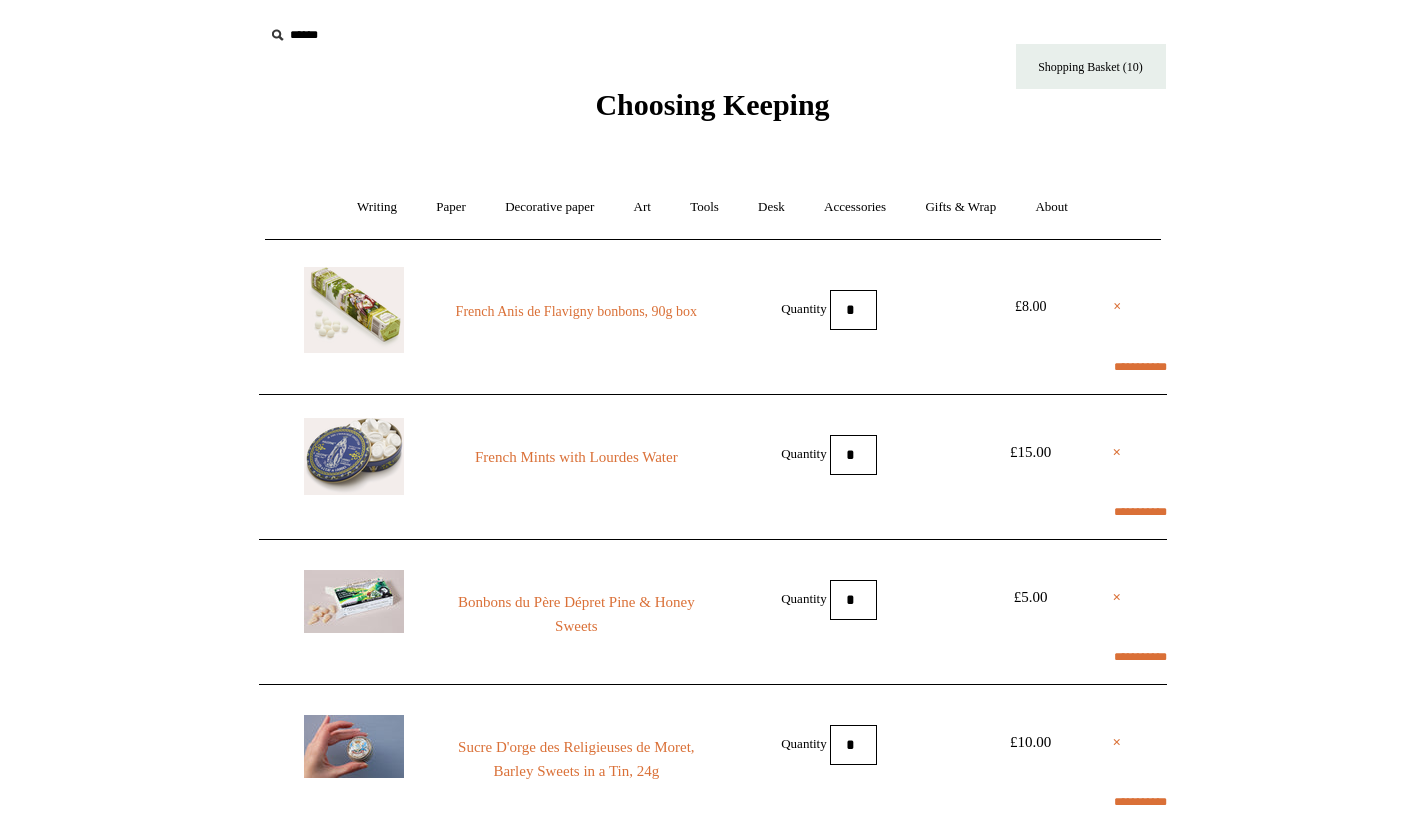 scroll, scrollTop: 0, scrollLeft: 0, axis: both 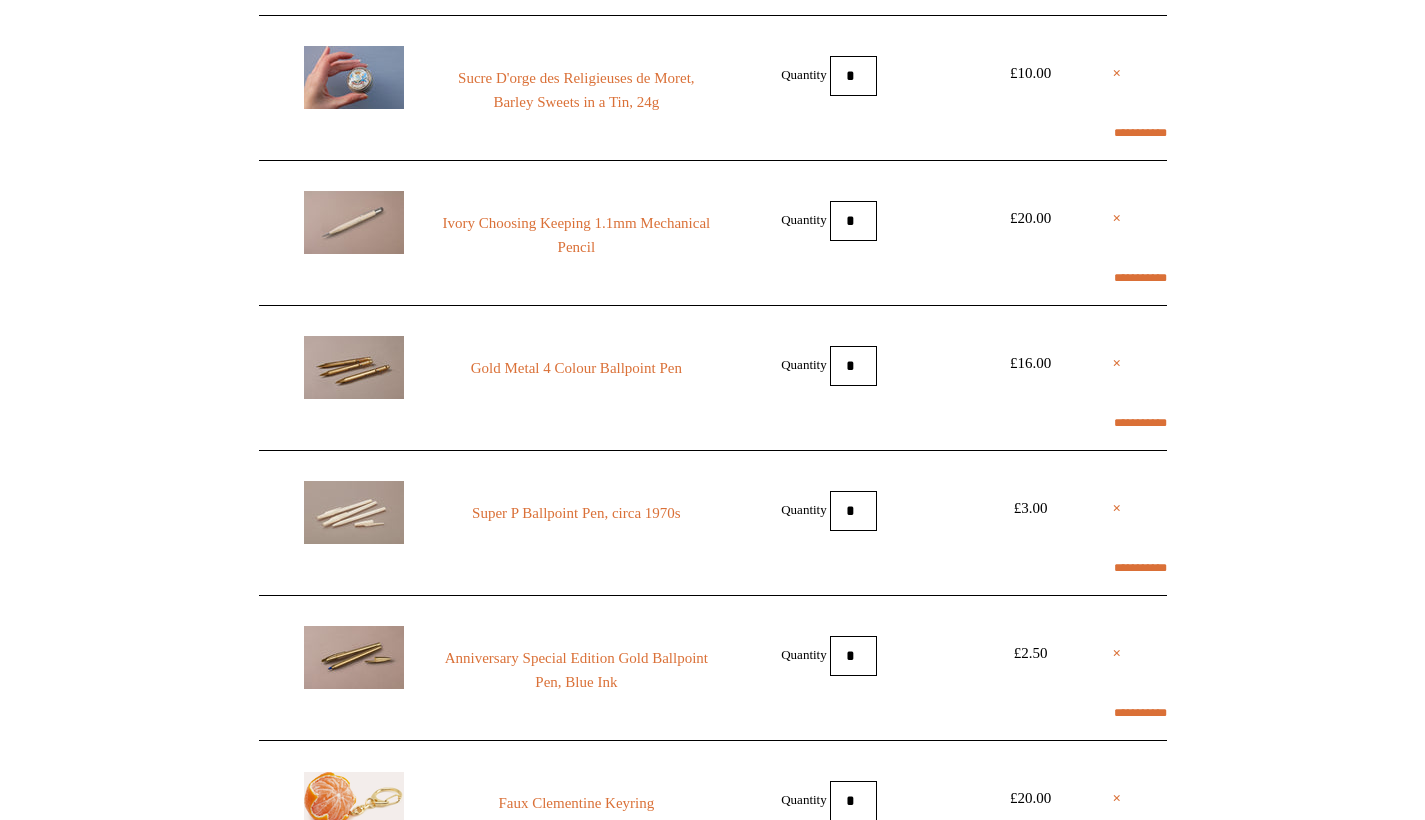 select on "*******" 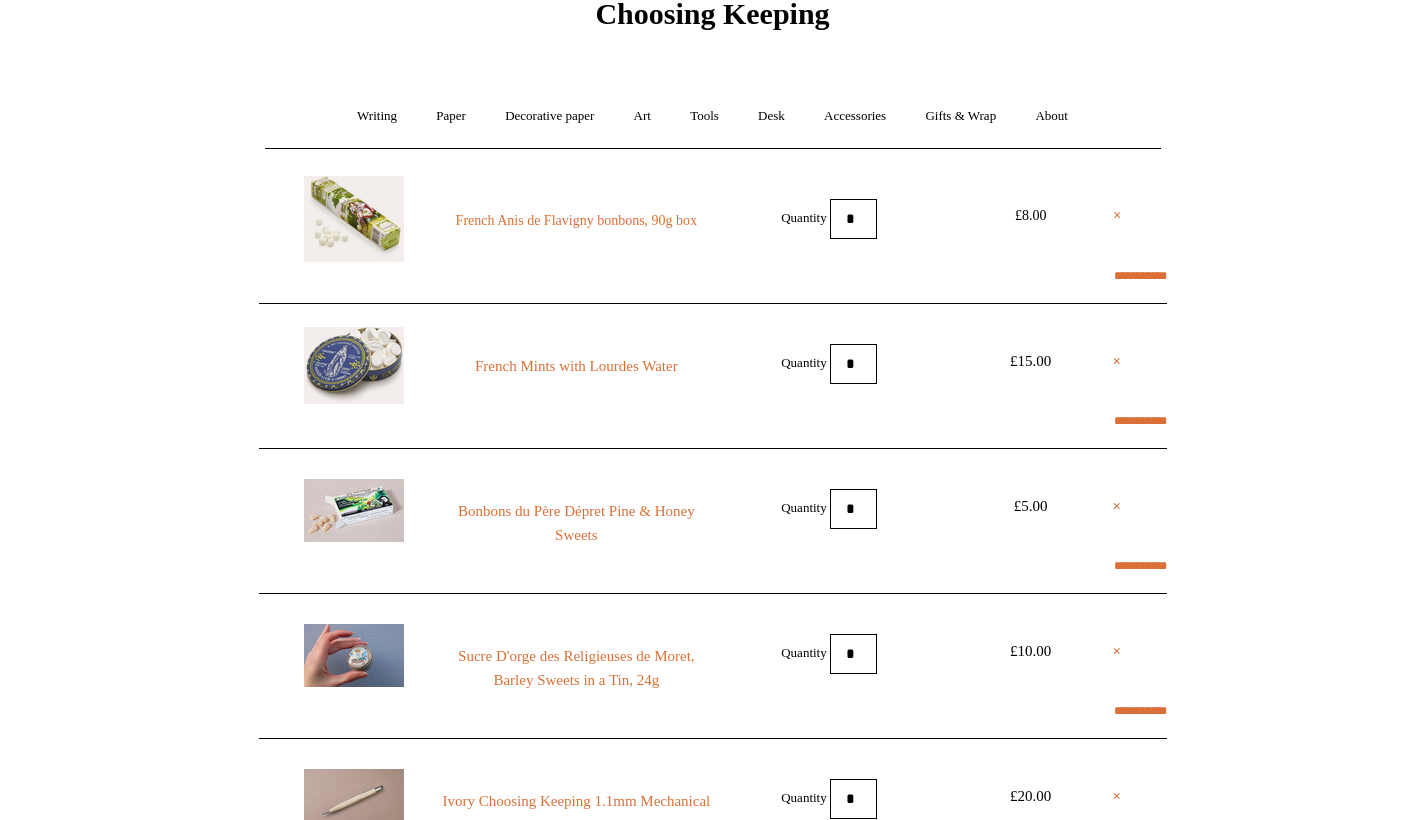 scroll, scrollTop: 54, scrollLeft: 0, axis: vertical 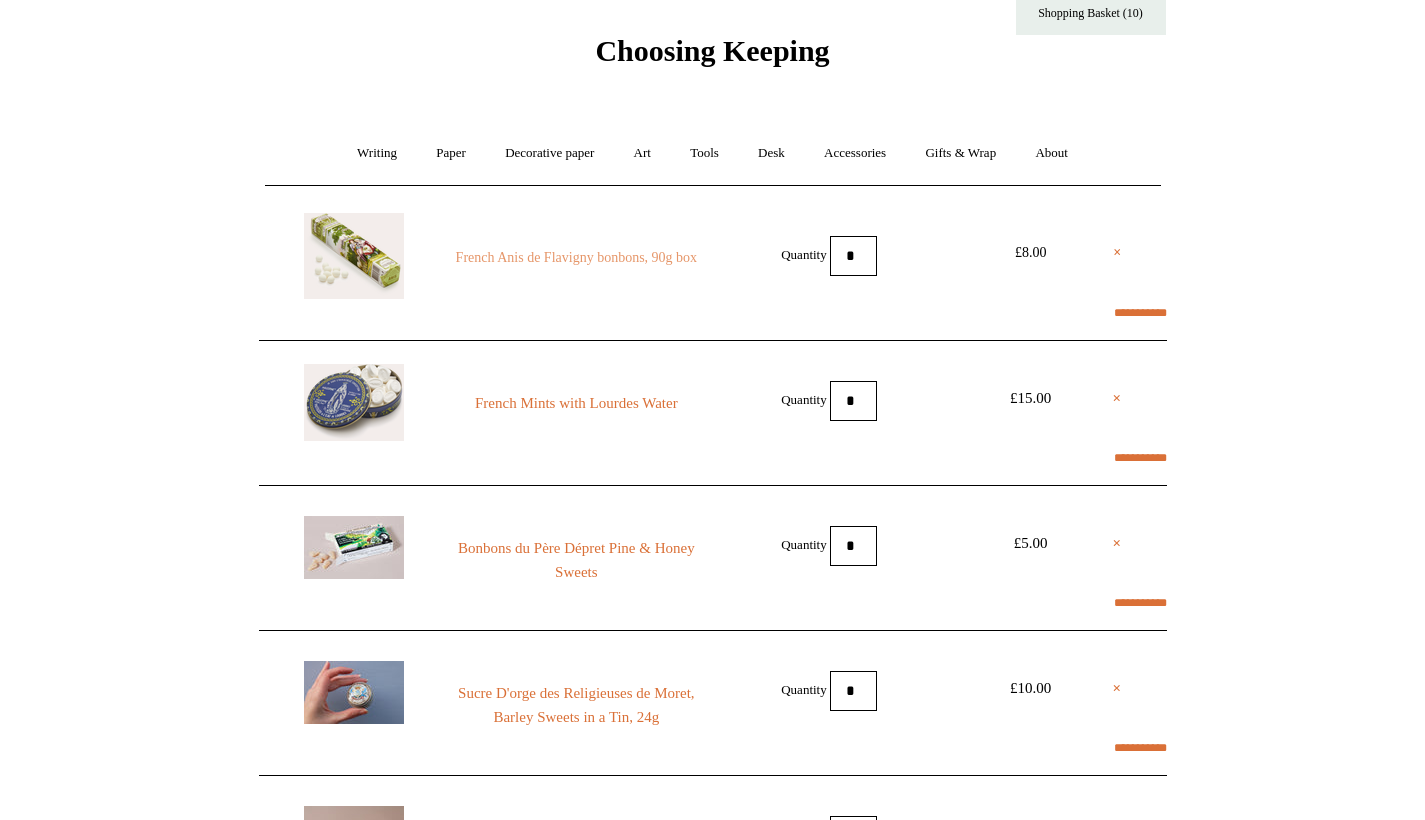 click on "French Anis de Flavigny bonbons, 90g box" at bounding box center [576, 258] 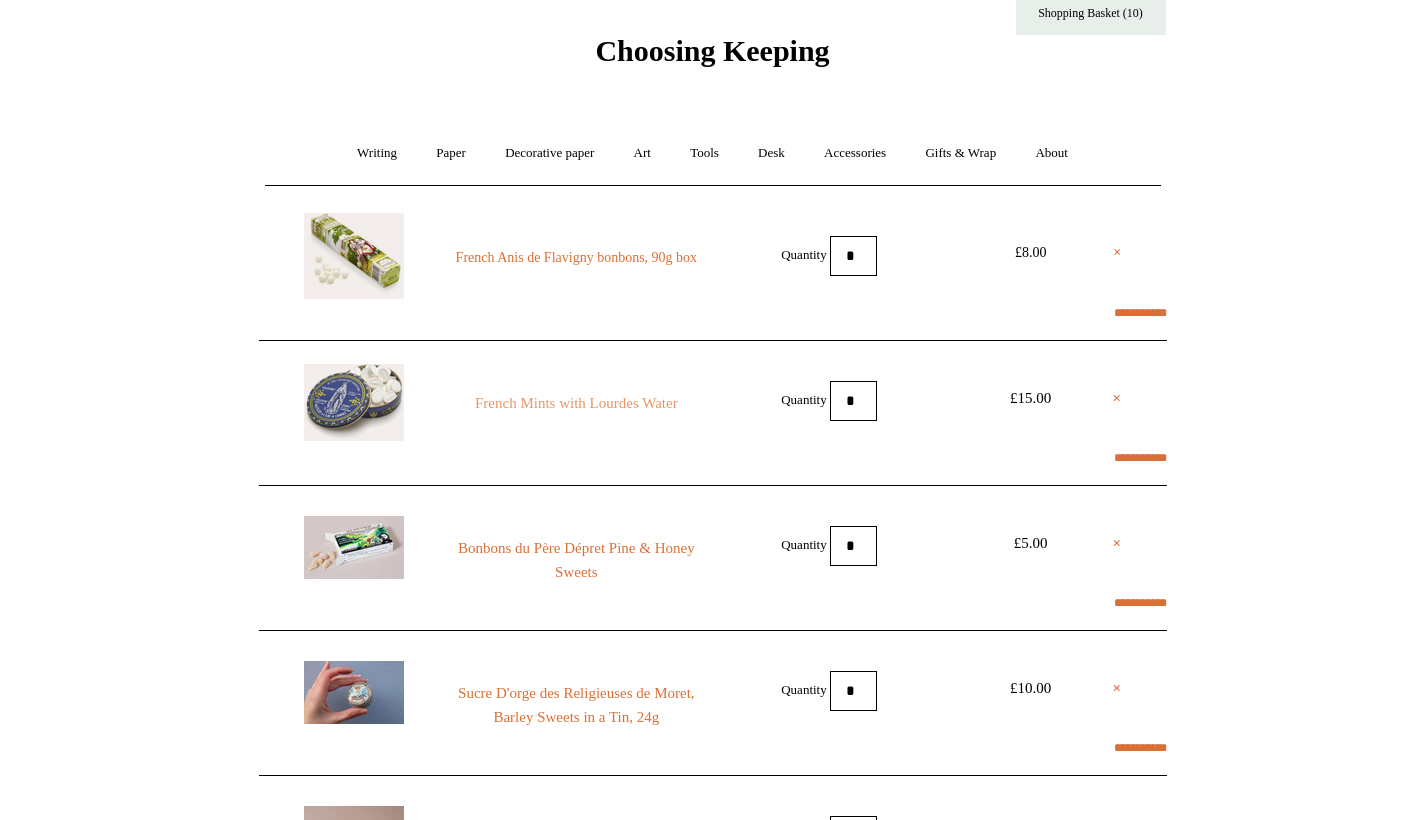 click on "French Mints with Lourdes Water" at bounding box center [576, 403] 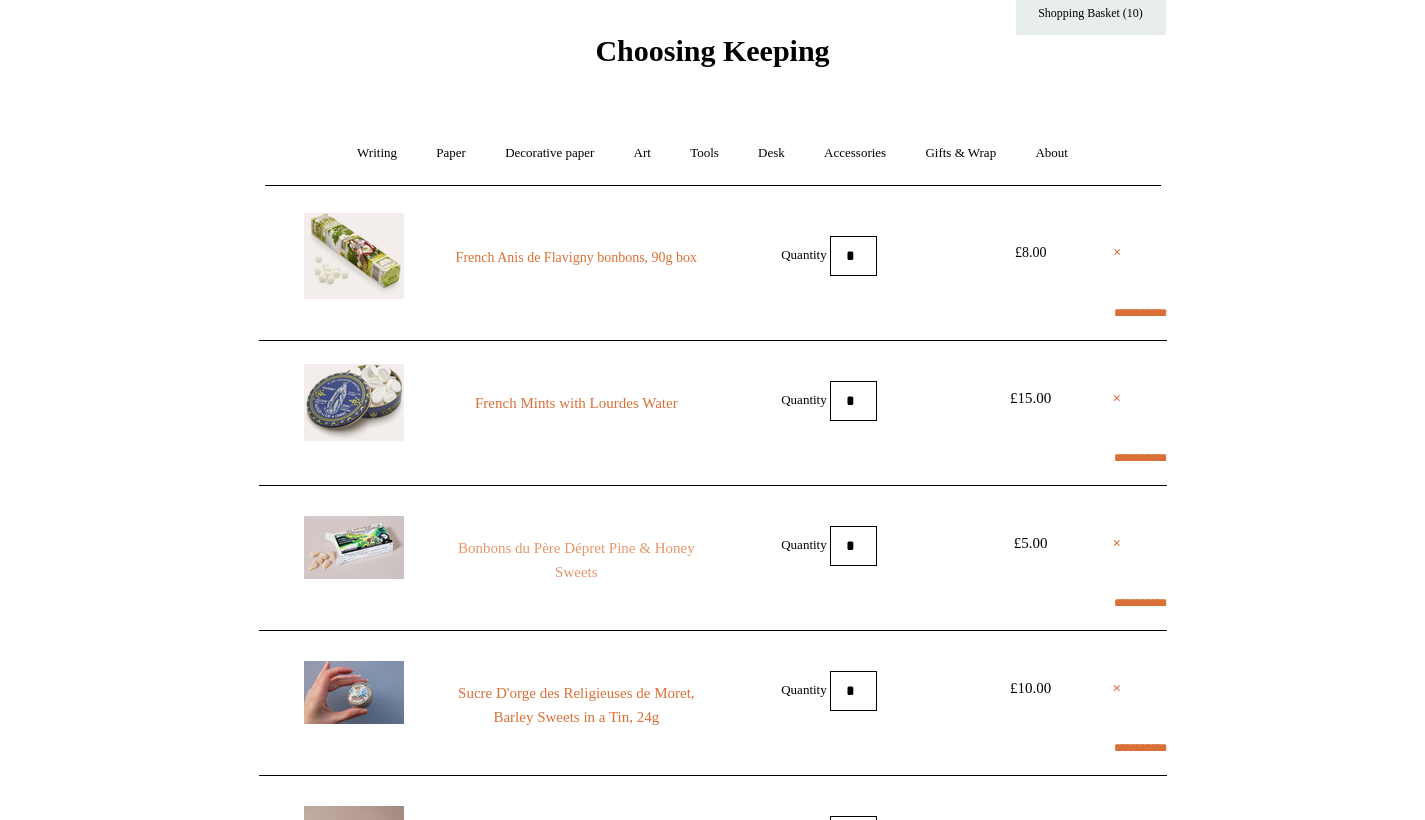 click on "Bonbons du Père Dépret Pine & Honey Sweets" at bounding box center [576, 560] 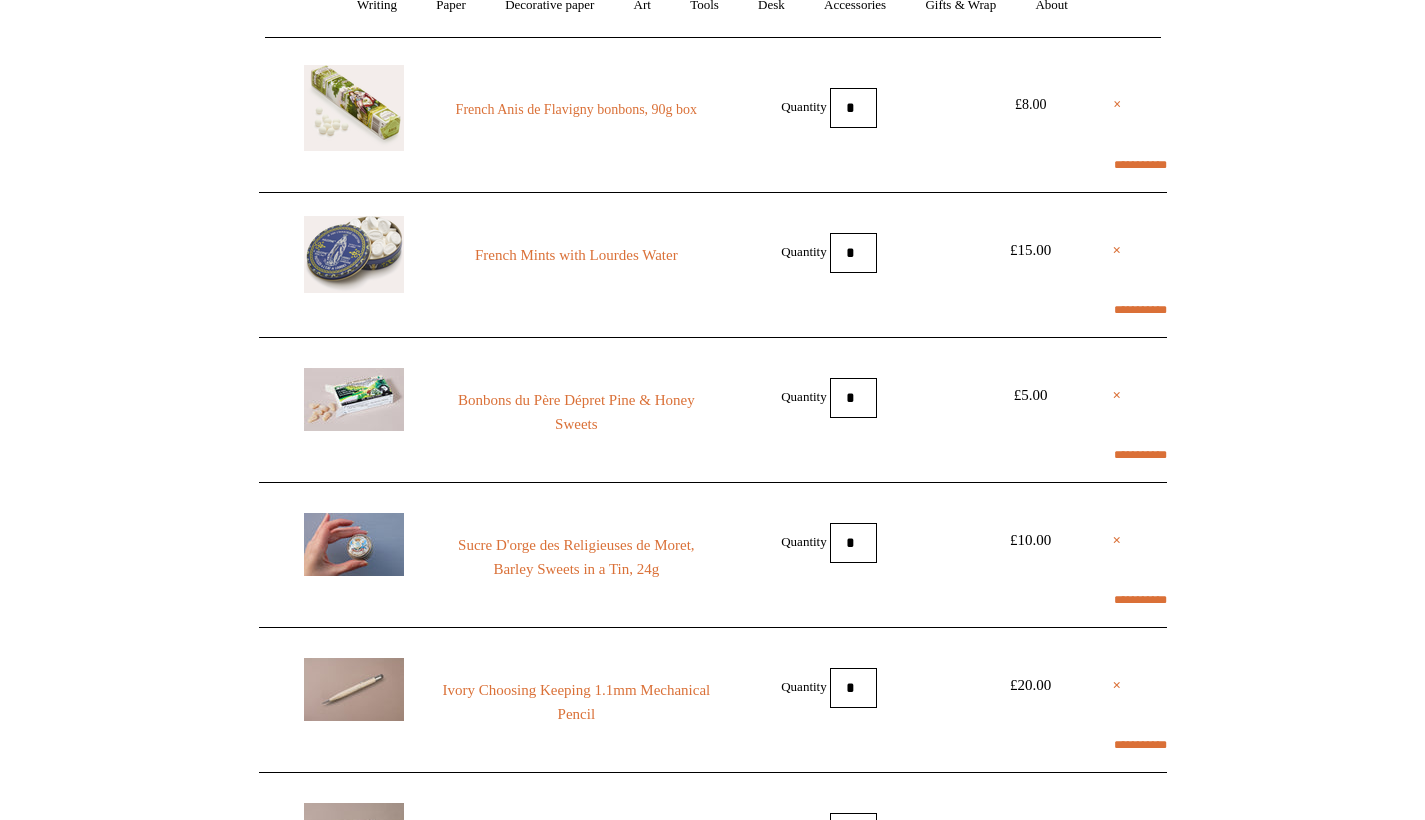scroll, scrollTop: 344, scrollLeft: 0, axis: vertical 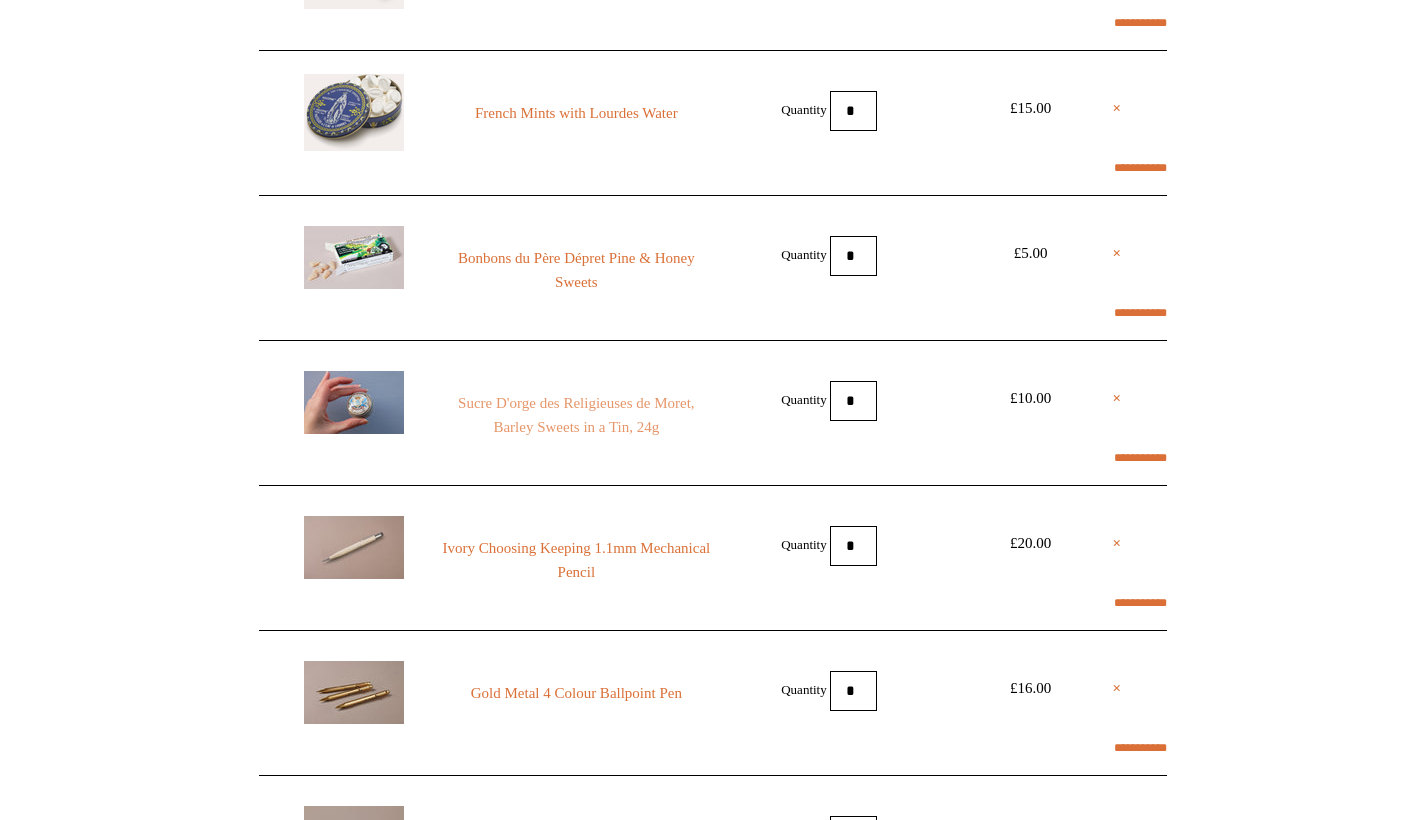 click on "Sucre D'orge des Religieuses de Moret, Barley Sweets in a Tin, 24g" at bounding box center [576, 415] 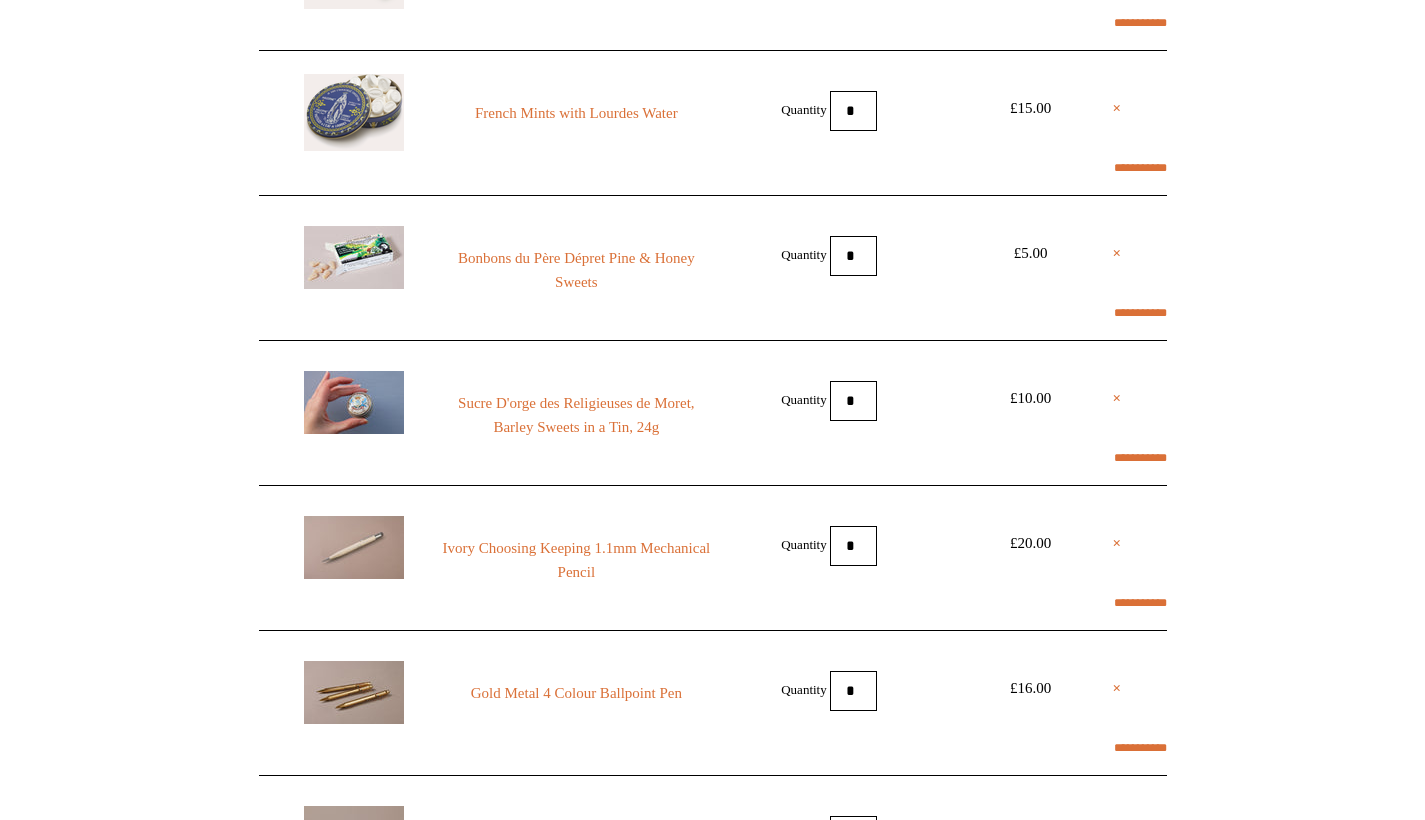 scroll, scrollTop: 175, scrollLeft: 0, axis: vertical 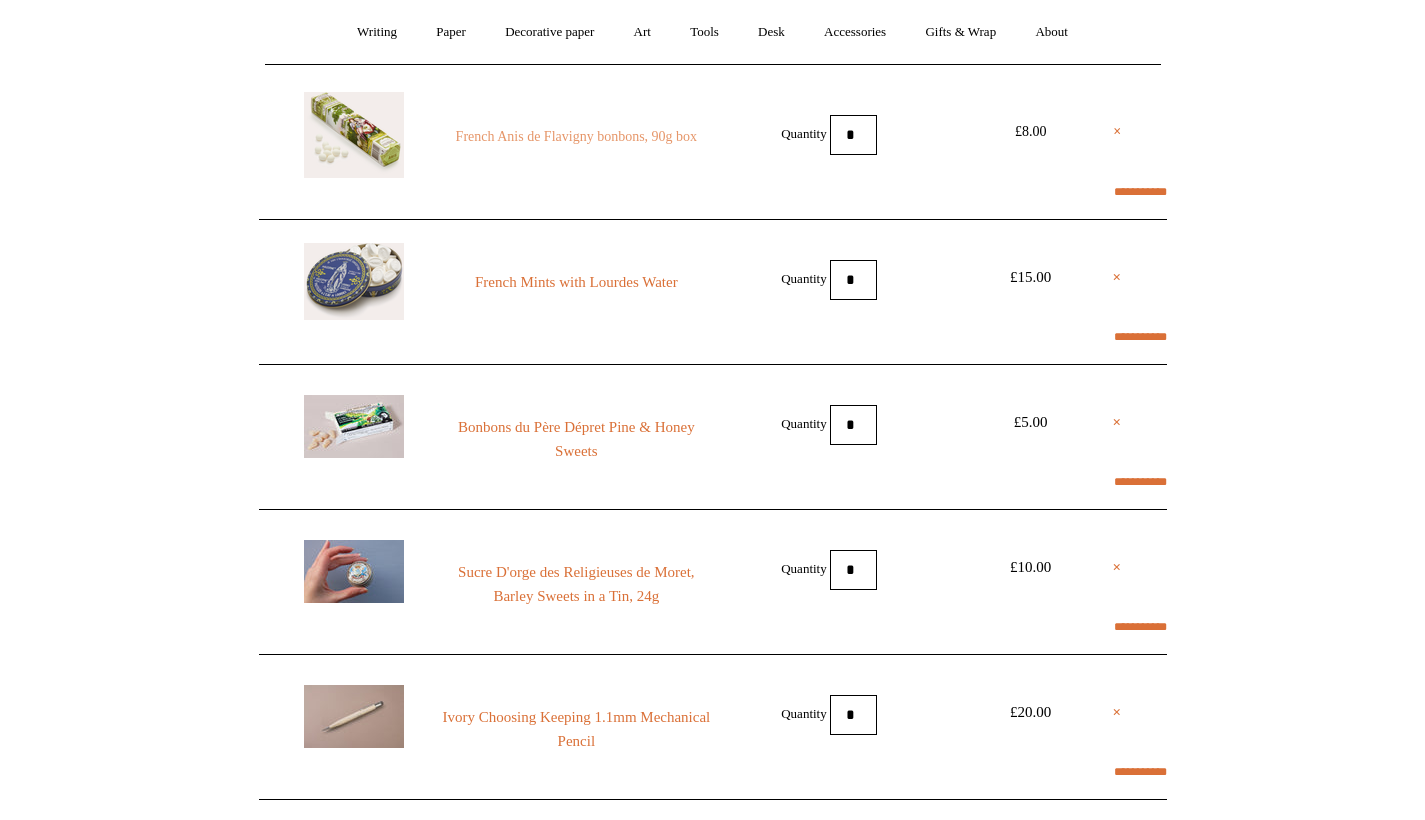click on "French Anis de Flavigny bonbons, 90g box" at bounding box center (576, 137) 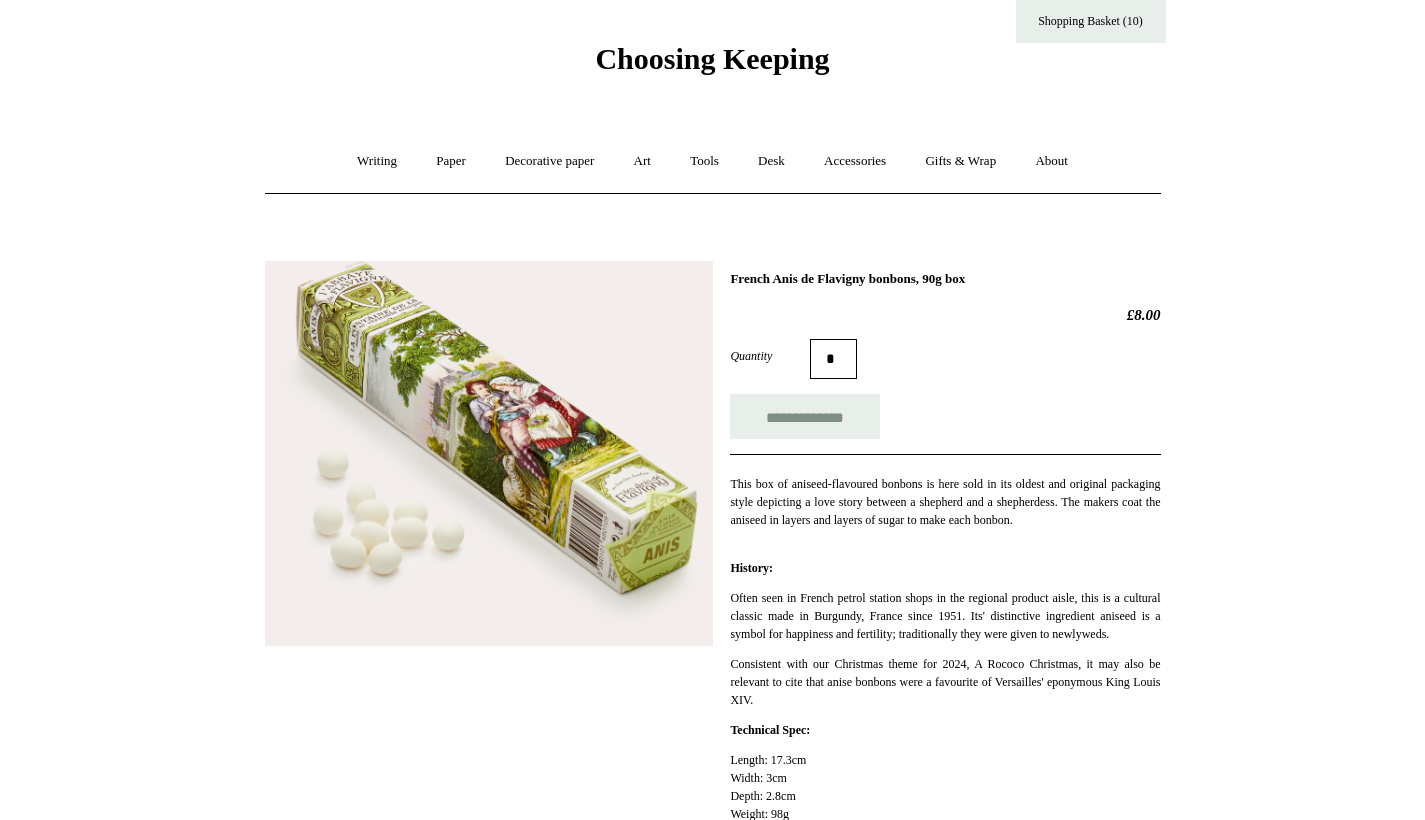 scroll, scrollTop: 50, scrollLeft: 0, axis: vertical 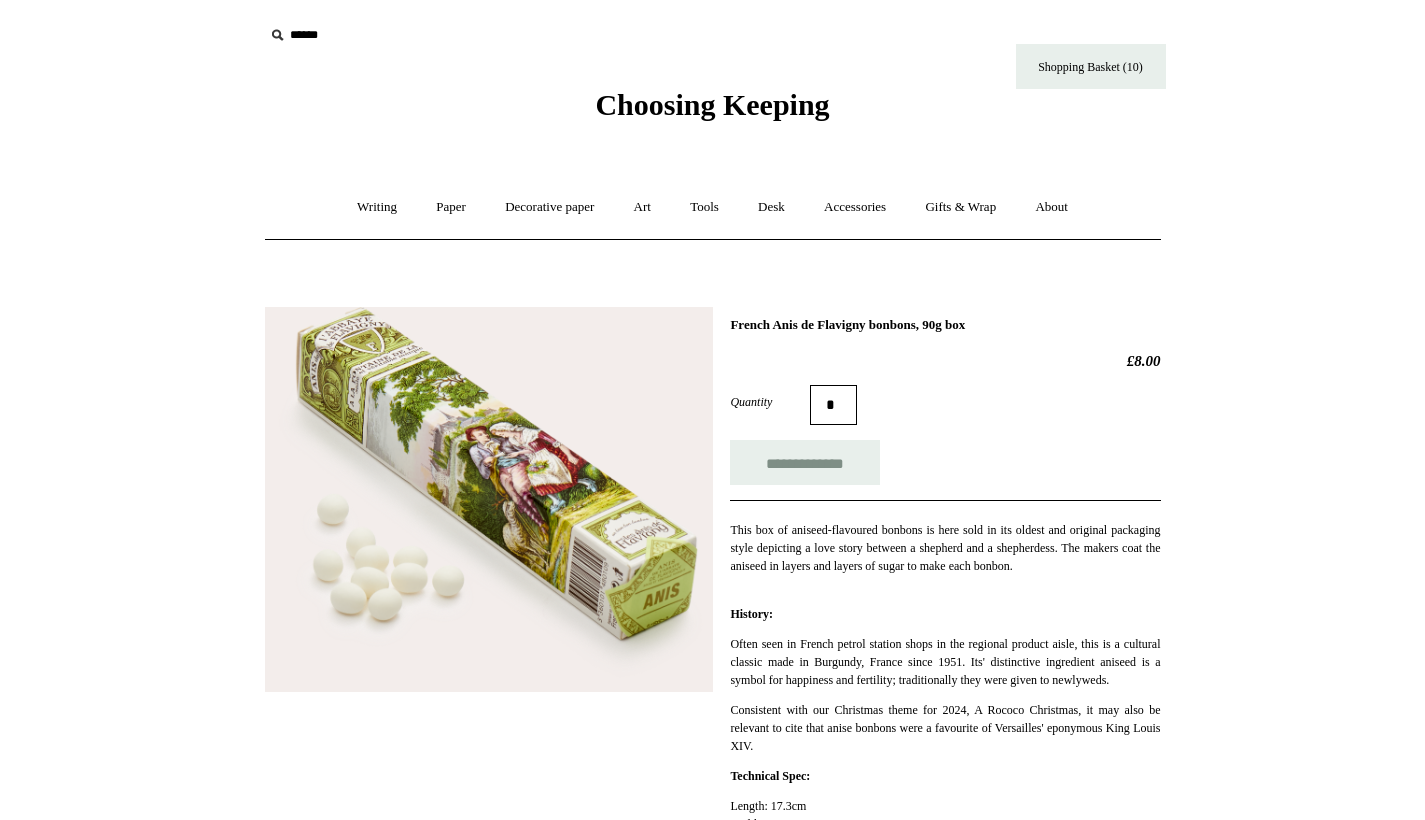 click at bounding box center [489, 499] 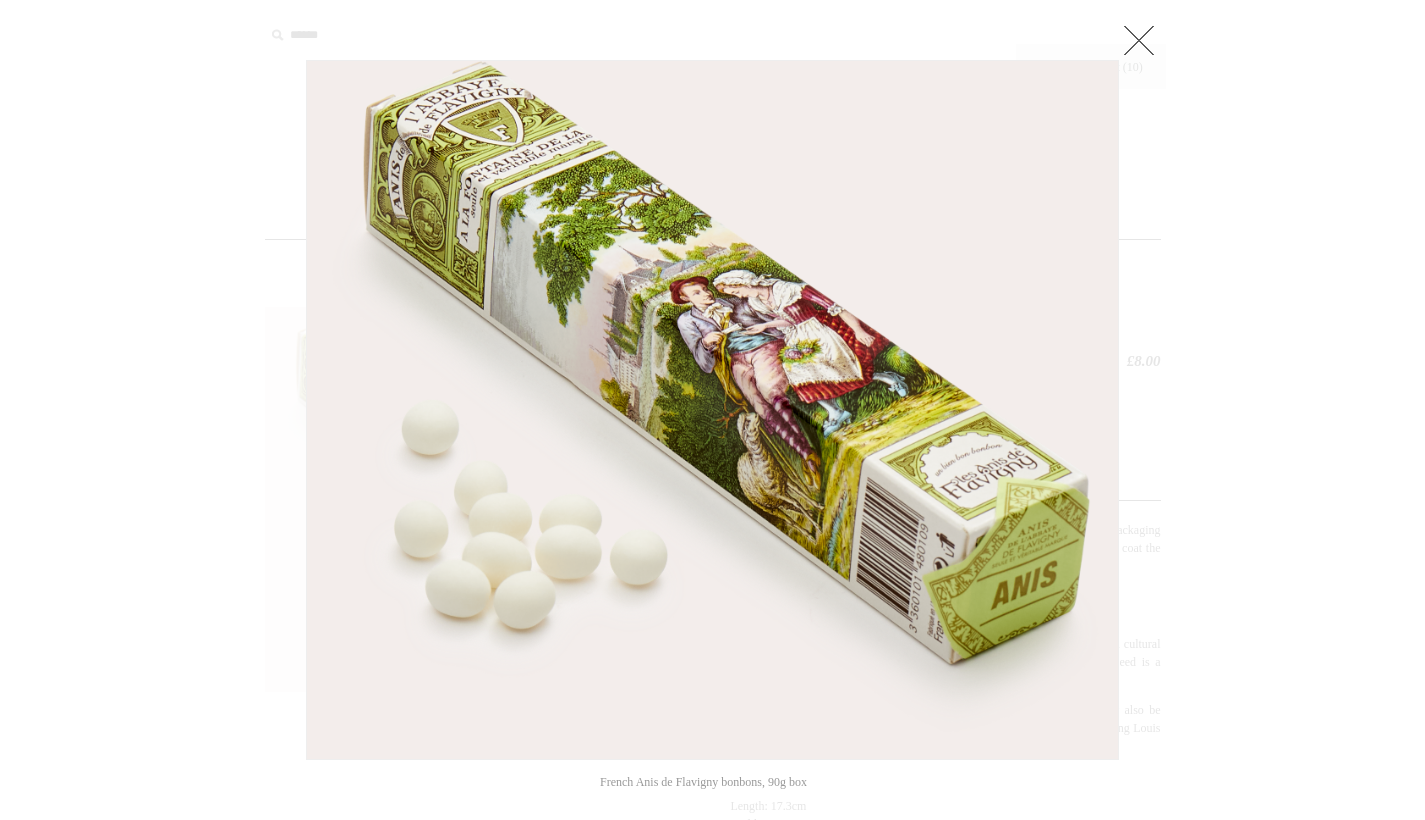 click at bounding box center (1139, 40) 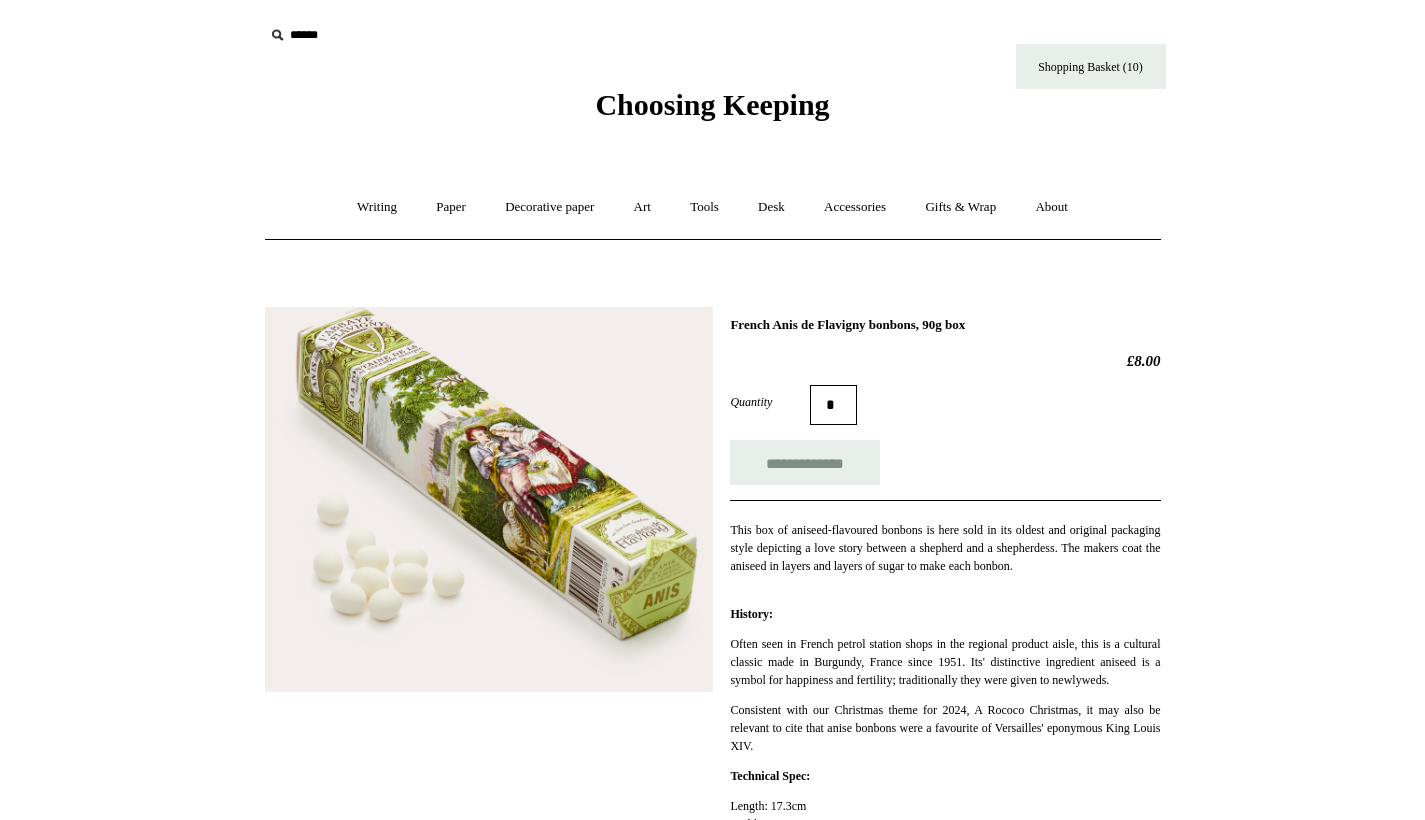 click at bounding box center (489, 499) 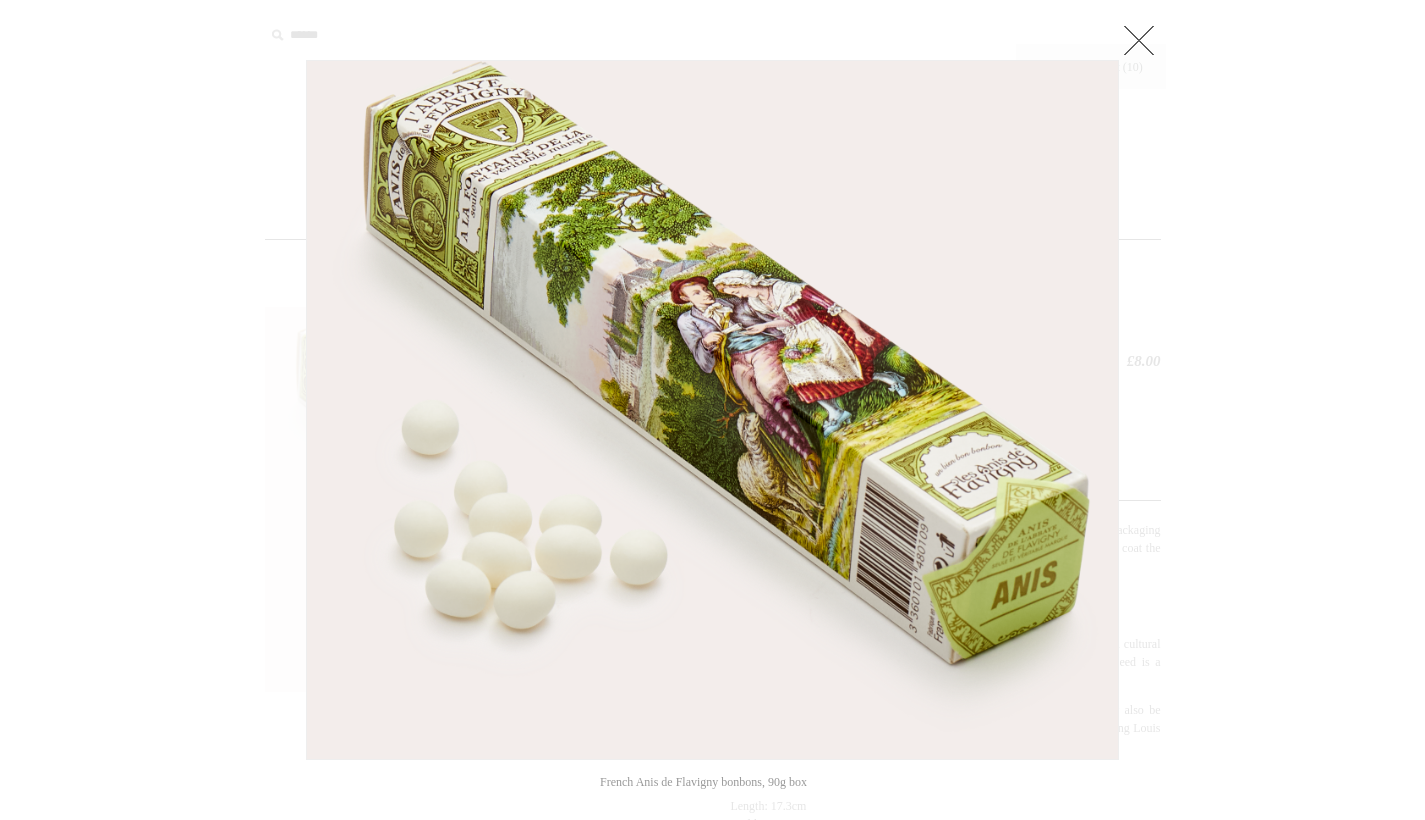 click at bounding box center [712, 830] 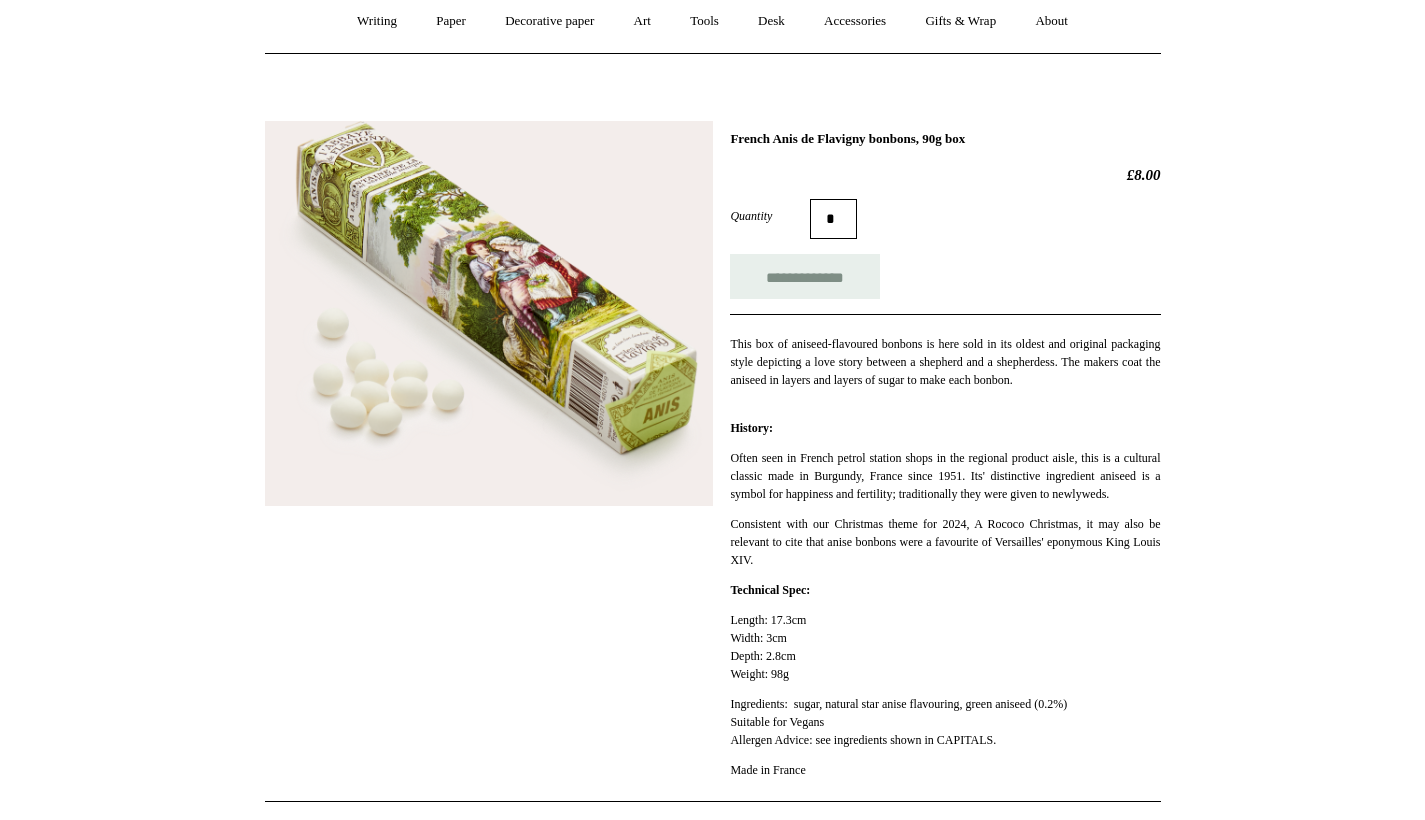 scroll, scrollTop: 354, scrollLeft: 0, axis: vertical 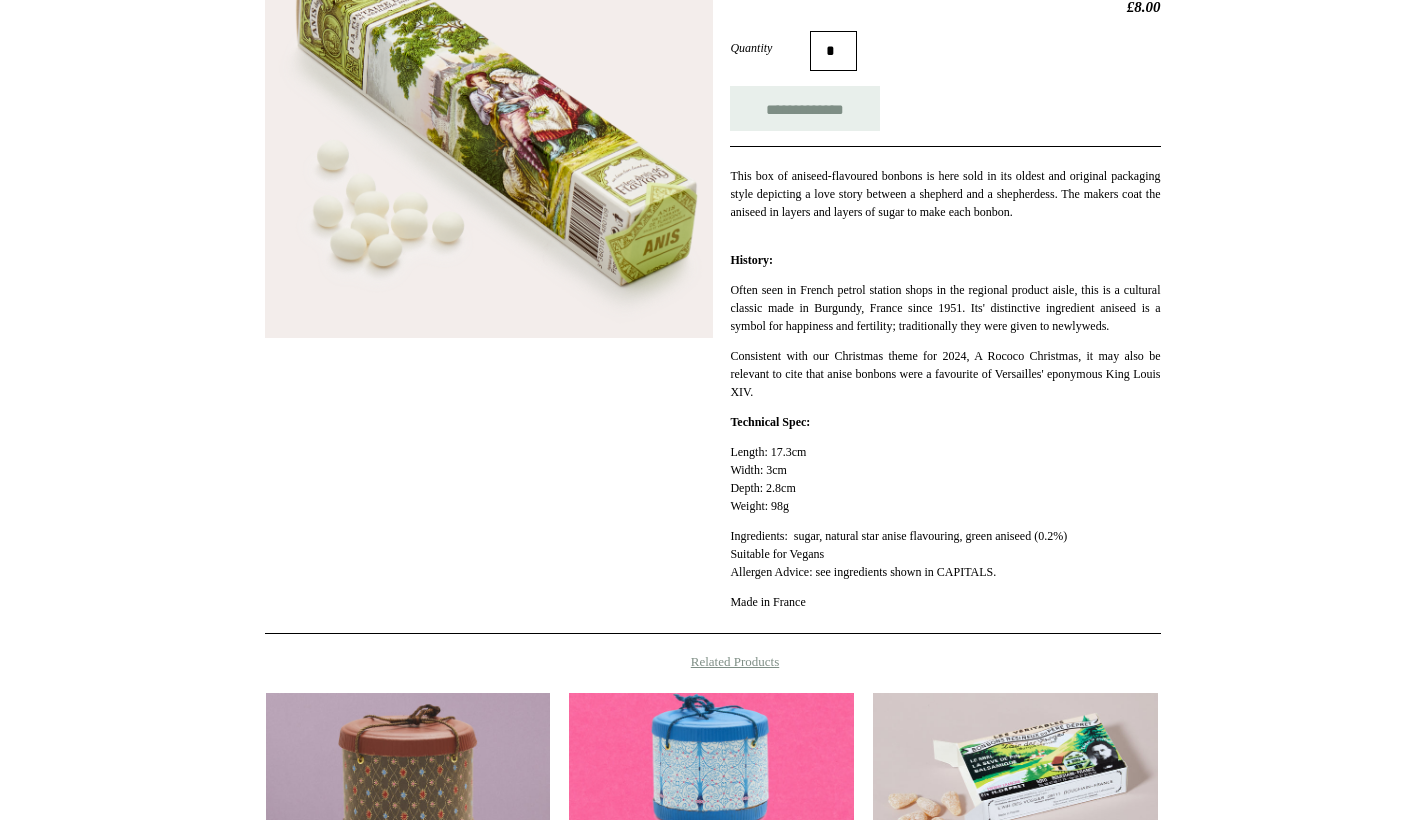 click on "Often seen in French petrol station shops in the regional product aisle, this is a cultural classic made in Burgundy, France since 1951. Its' distinctive ingredient aniseed is a symbol for happiness and fertility; traditionally they were given to newlyweds." at bounding box center (945, 308) 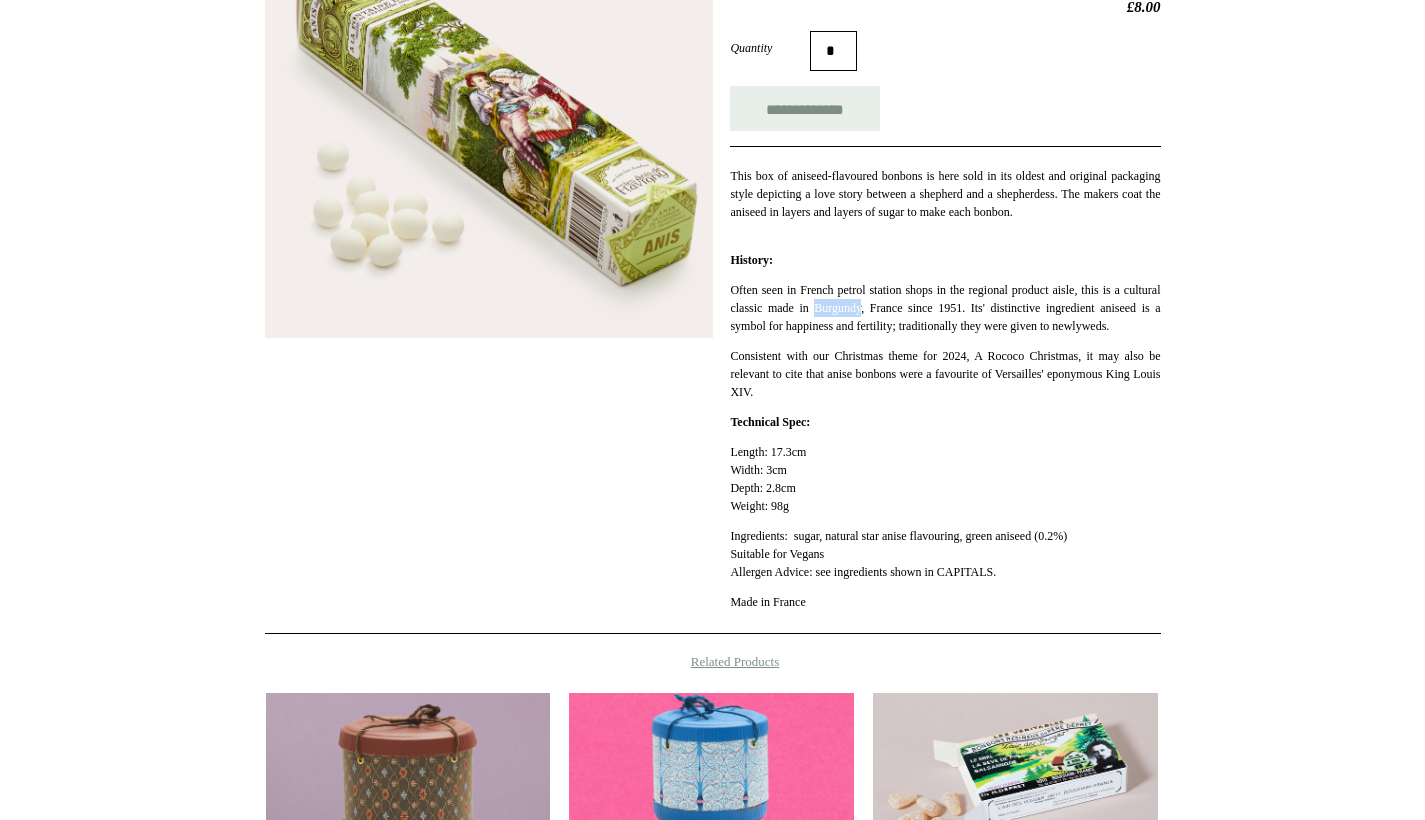 click on "Often seen in French petrol station shops in the regional product aisle, this is a cultural classic made in Burgundy, France since 1951. Its' distinctive ingredient aniseed is a symbol for happiness and fertility; traditionally they were given to newlyweds." at bounding box center (945, 308) 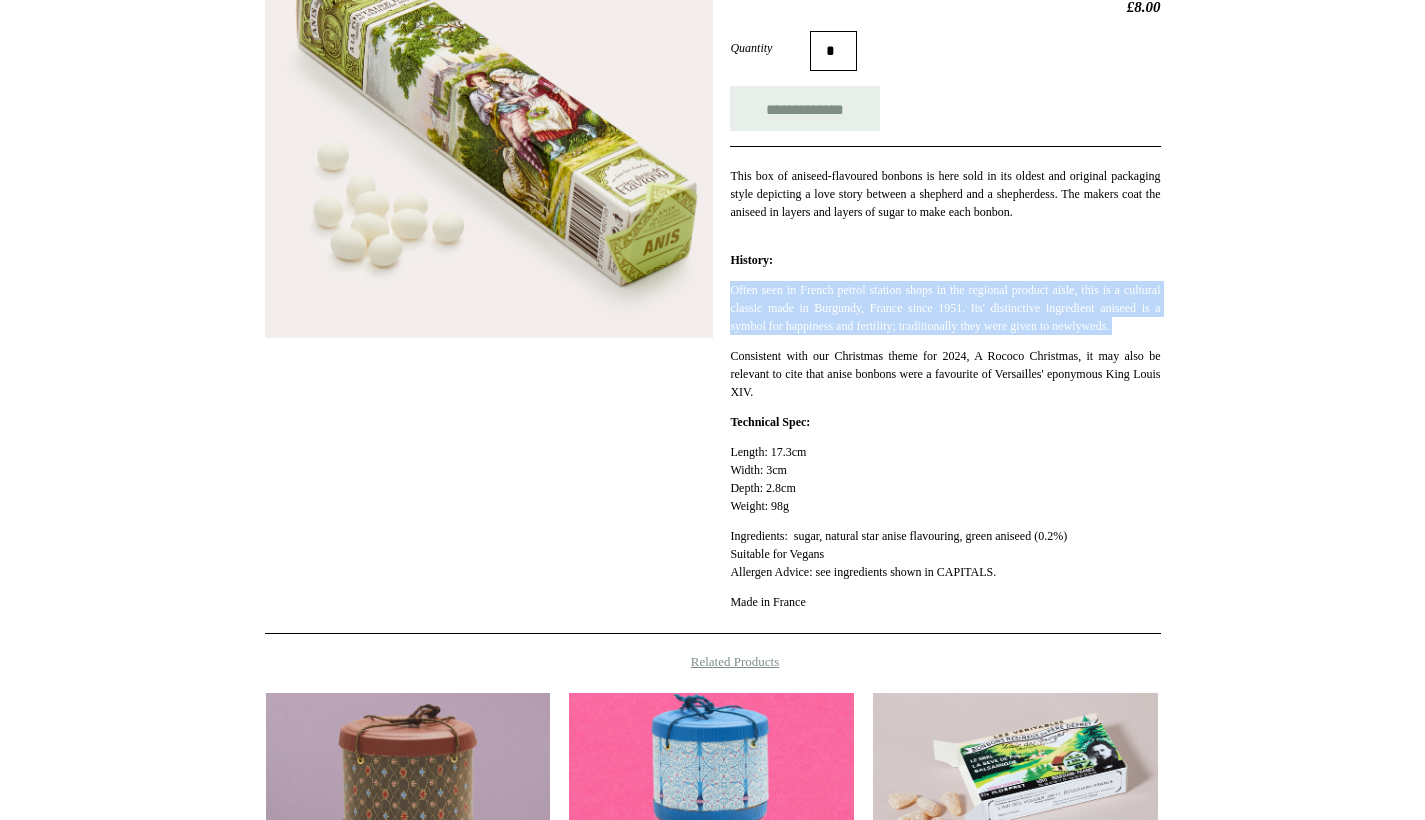 click on "Often seen in French petrol station shops in the regional product aisle, this is a cultural classic made in Burgundy, France since 1951. Its' distinctive ingredient aniseed is a symbol for happiness and fertility; traditionally they were given to newlyweds." at bounding box center (945, 308) 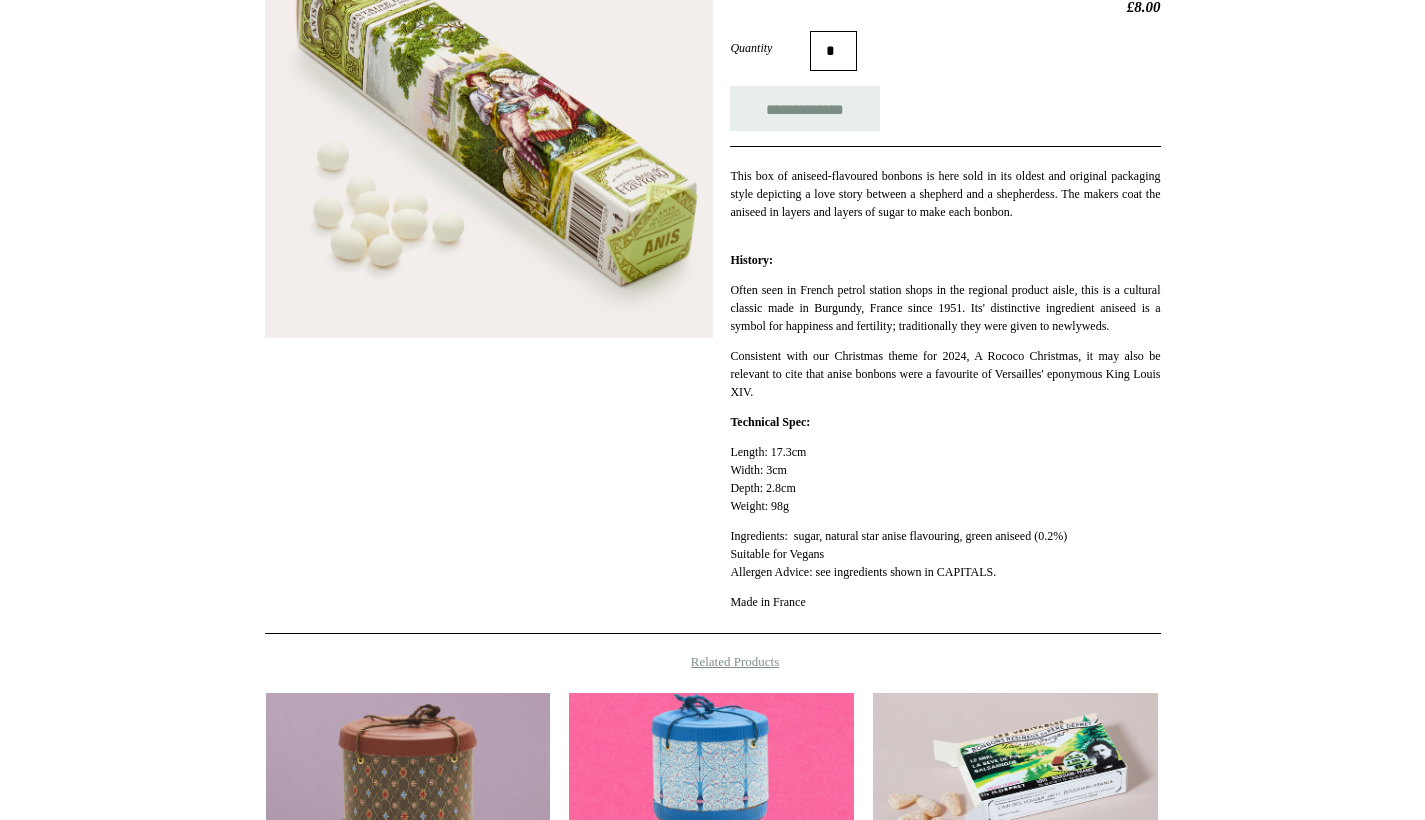 click on "Technical Spec:" at bounding box center (945, 422) 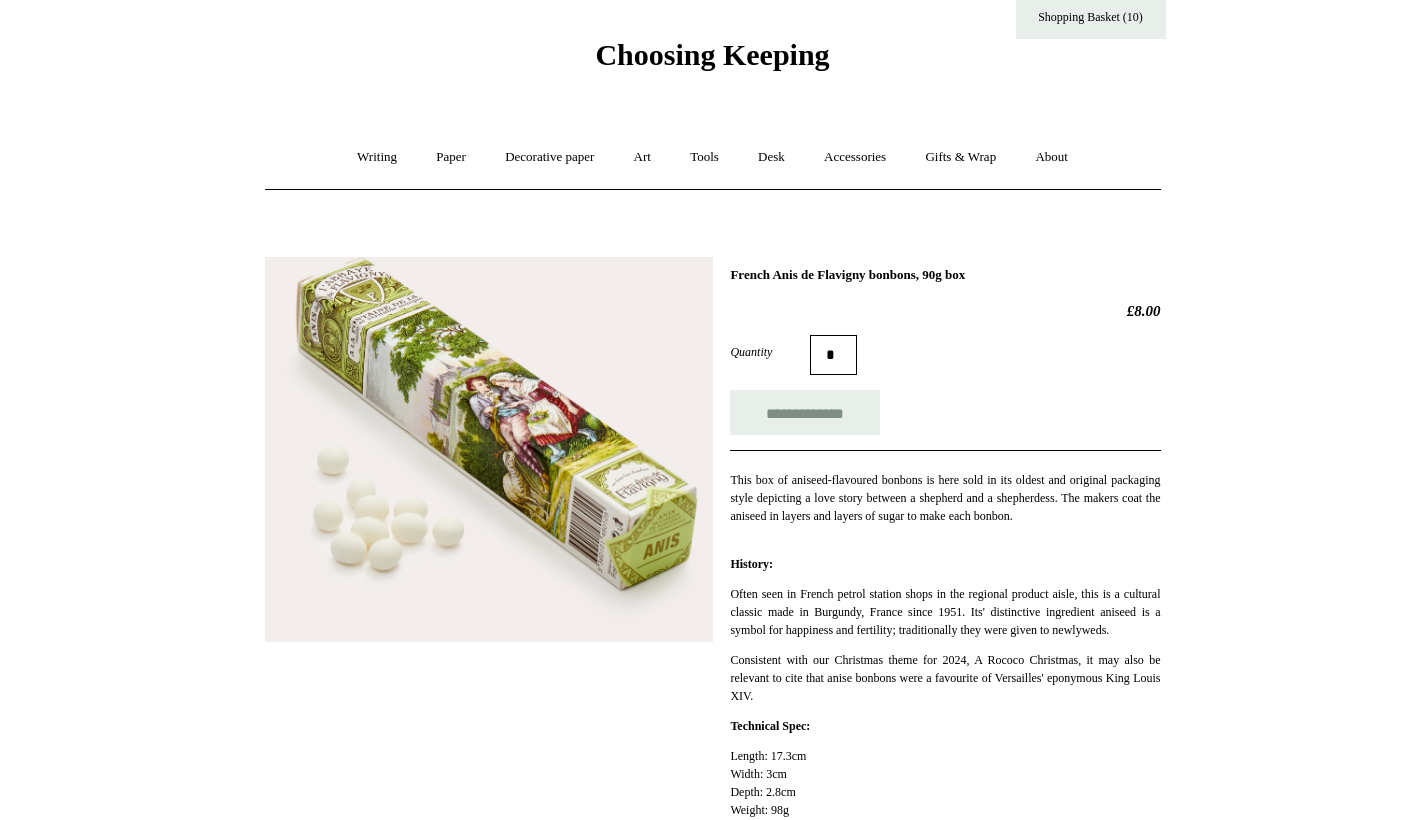 scroll, scrollTop: 0, scrollLeft: 0, axis: both 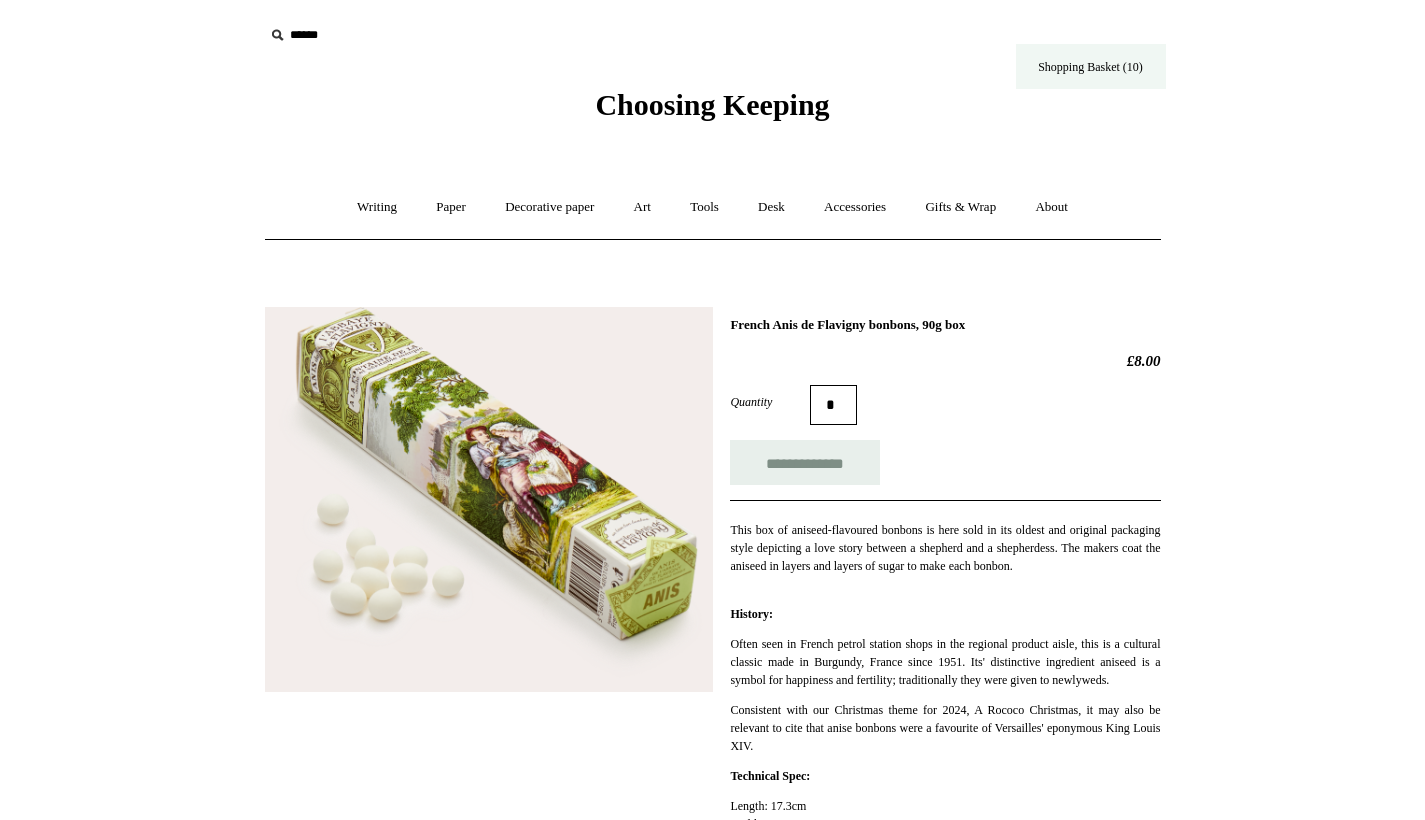 click on "Shopping Basket (10)" at bounding box center (1091, 66) 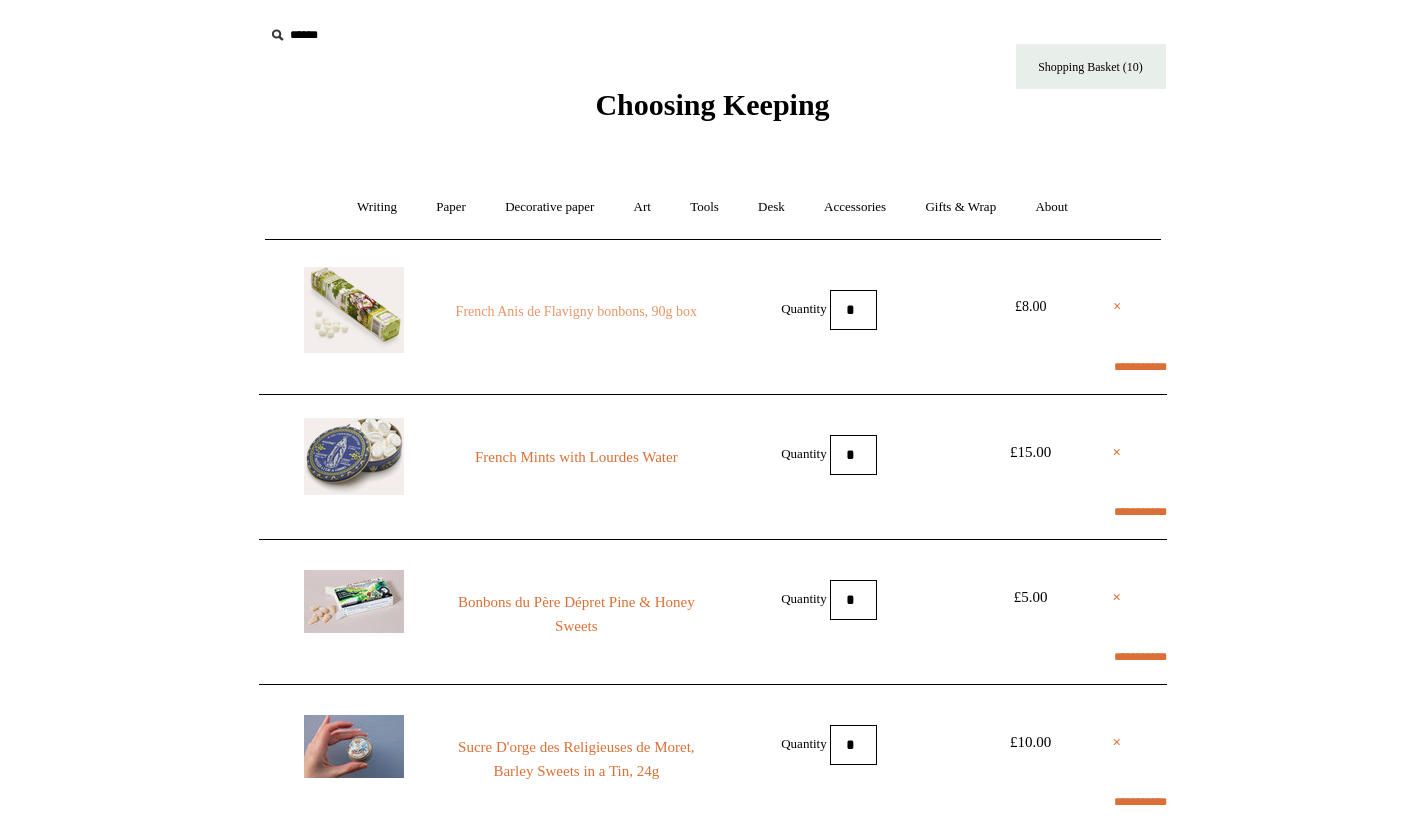scroll, scrollTop: 0, scrollLeft: 0, axis: both 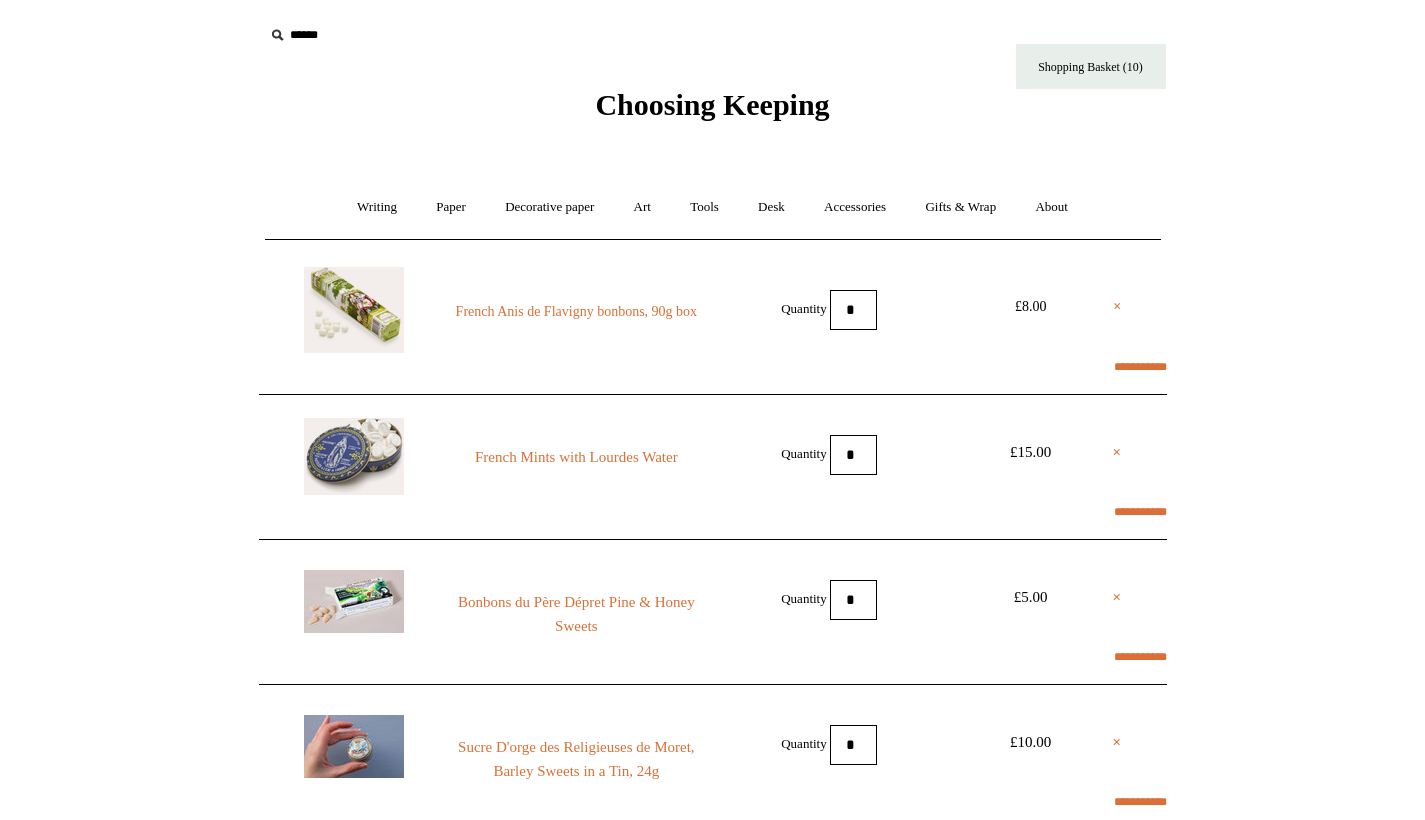 select on "*******" 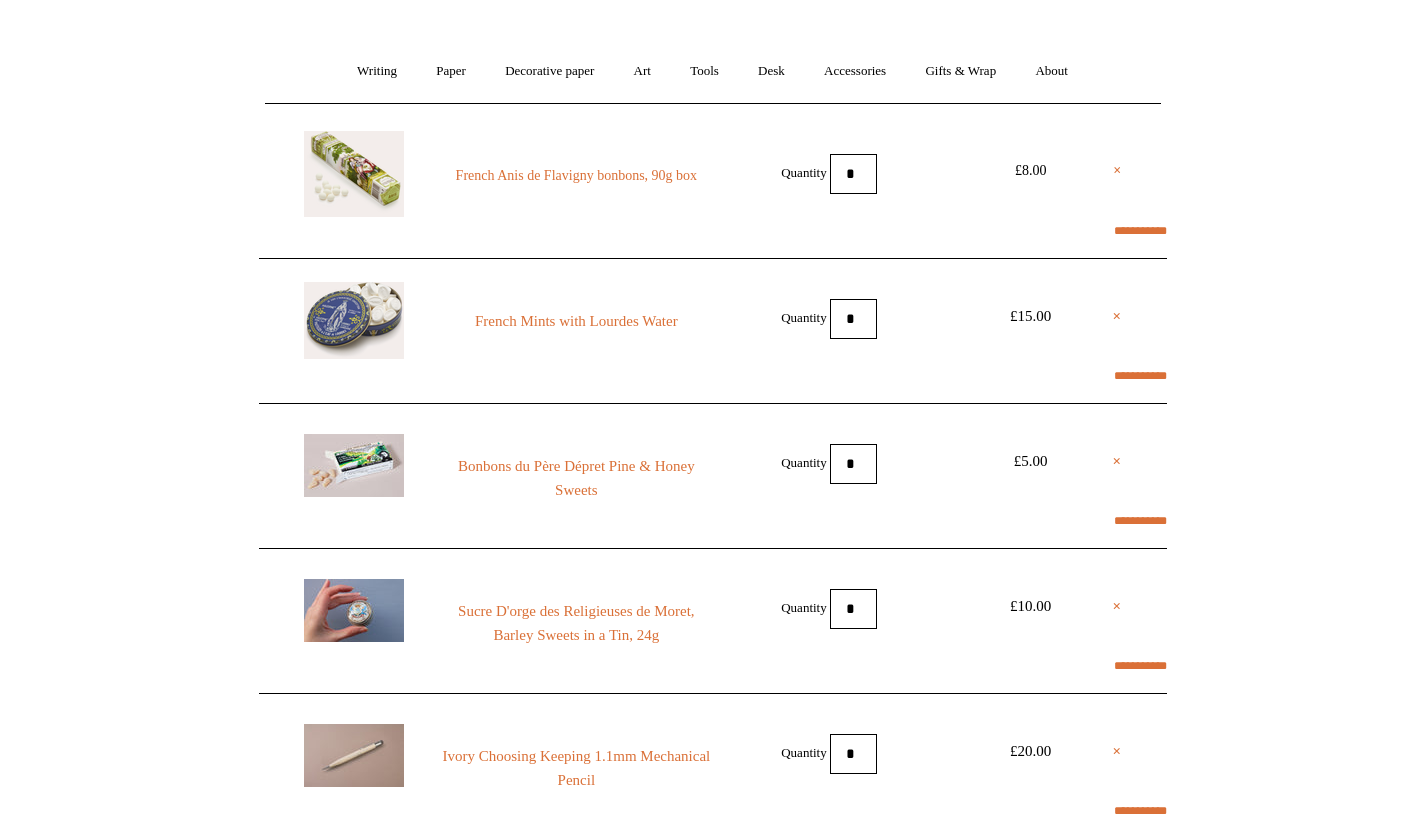 scroll, scrollTop: 265, scrollLeft: 0, axis: vertical 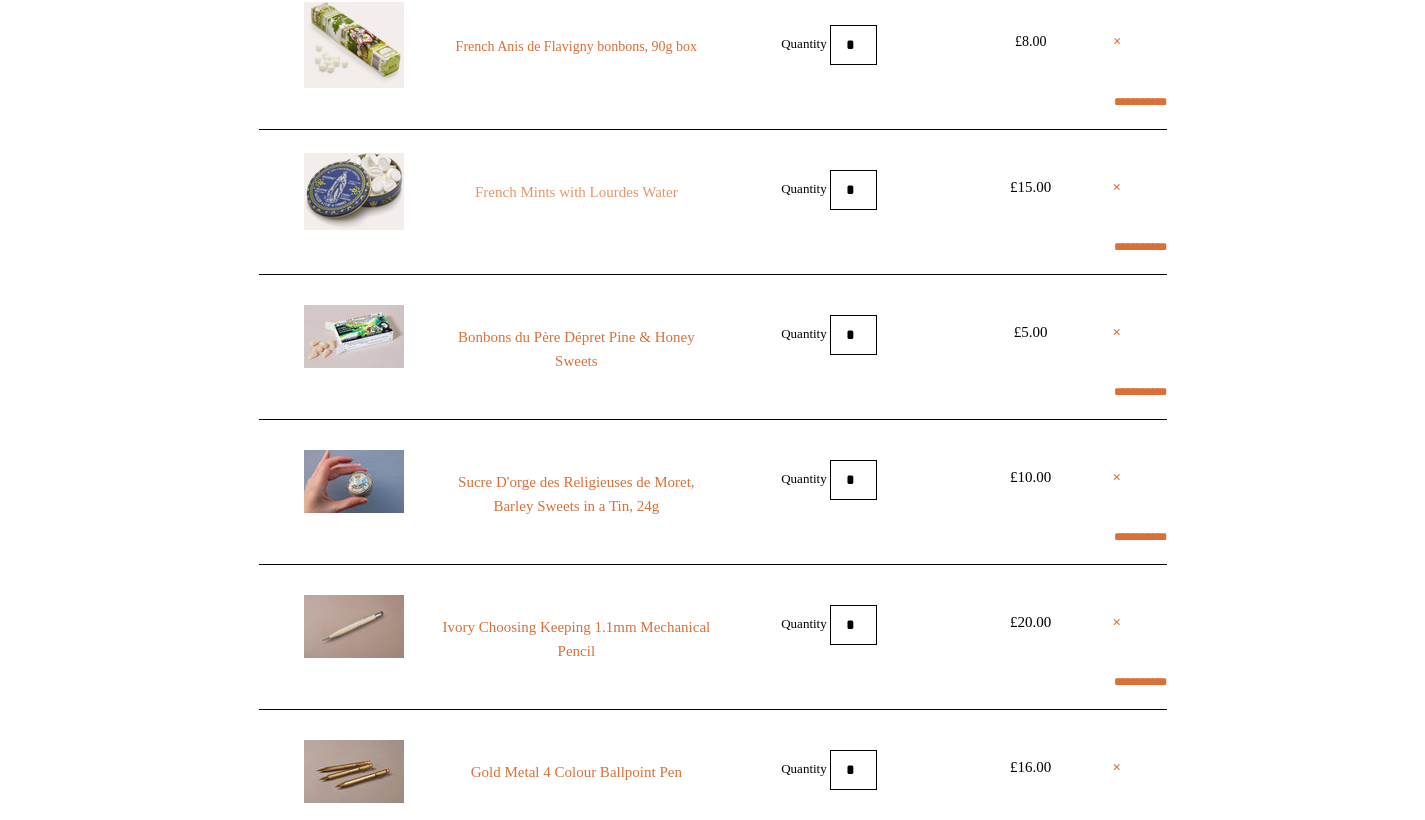 click on "French Mints with Lourdes Water" at bounding box center [576, 192] 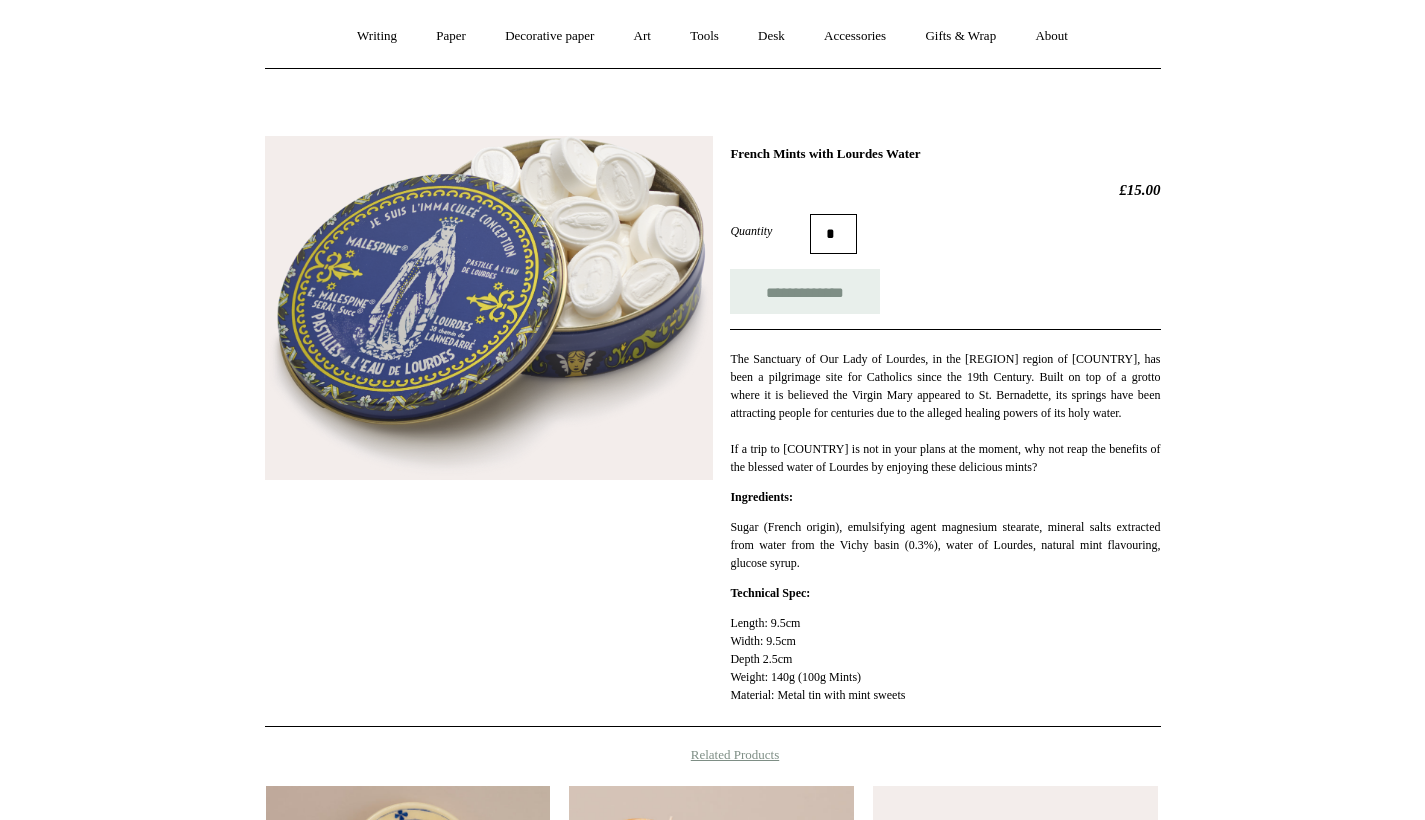 scroll, scrollTop: 326, scrollLeft: 0, axis: vertical 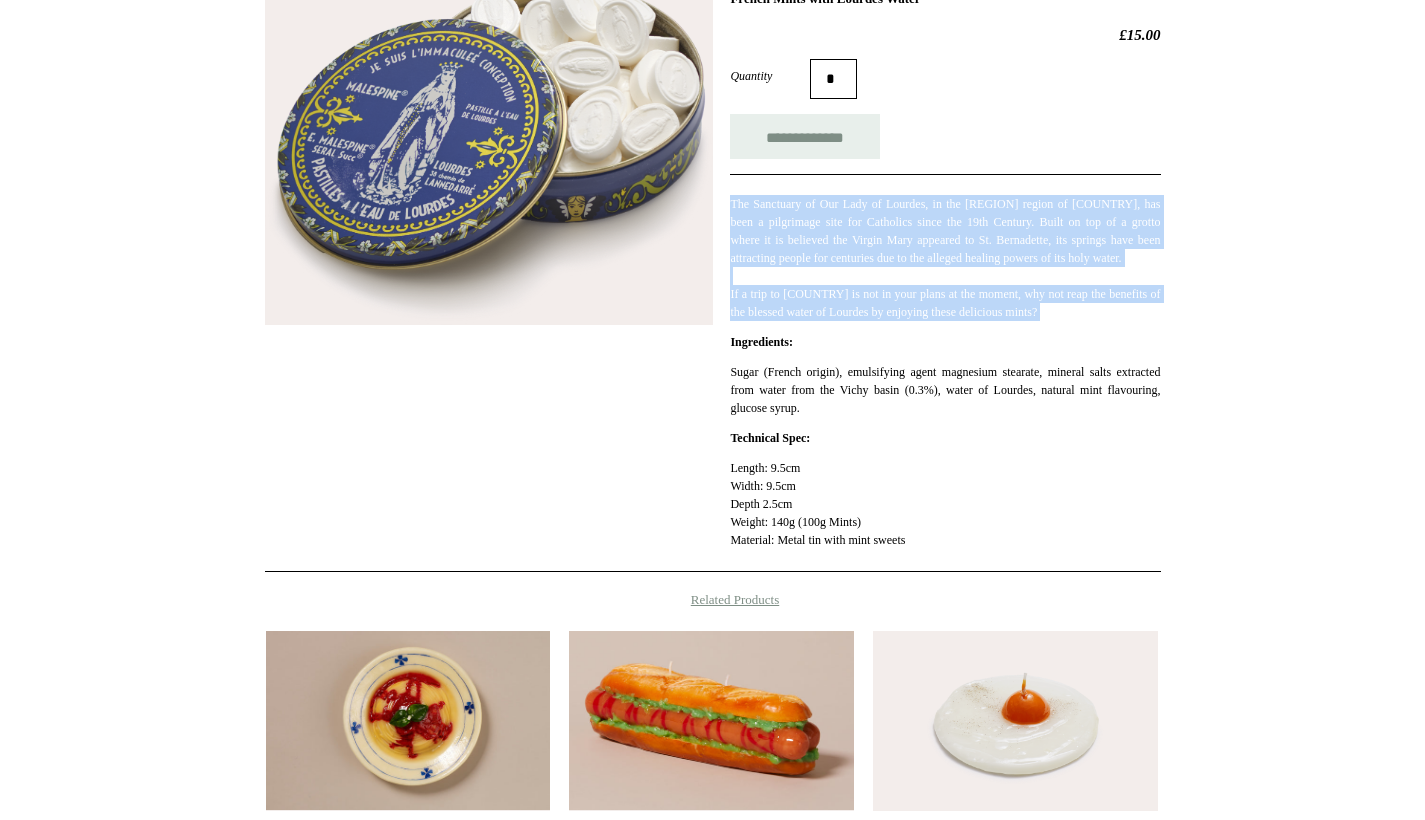 drag, startPoint x: 727, startPoint y: 204, endPoint x: 1103, endPoint y: 338, distance: 399.16412 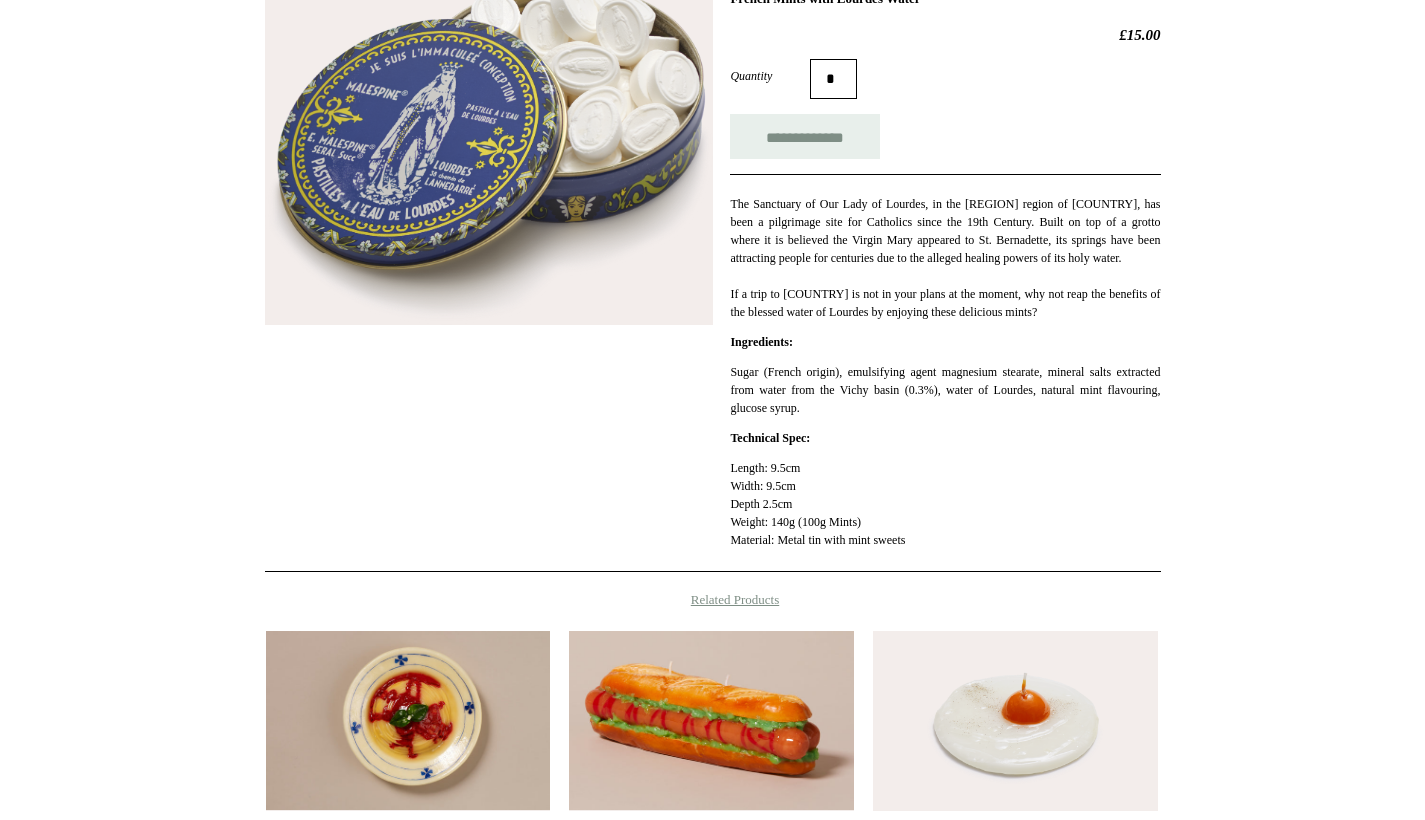 click on "**********" at bounding box center [713, 269] 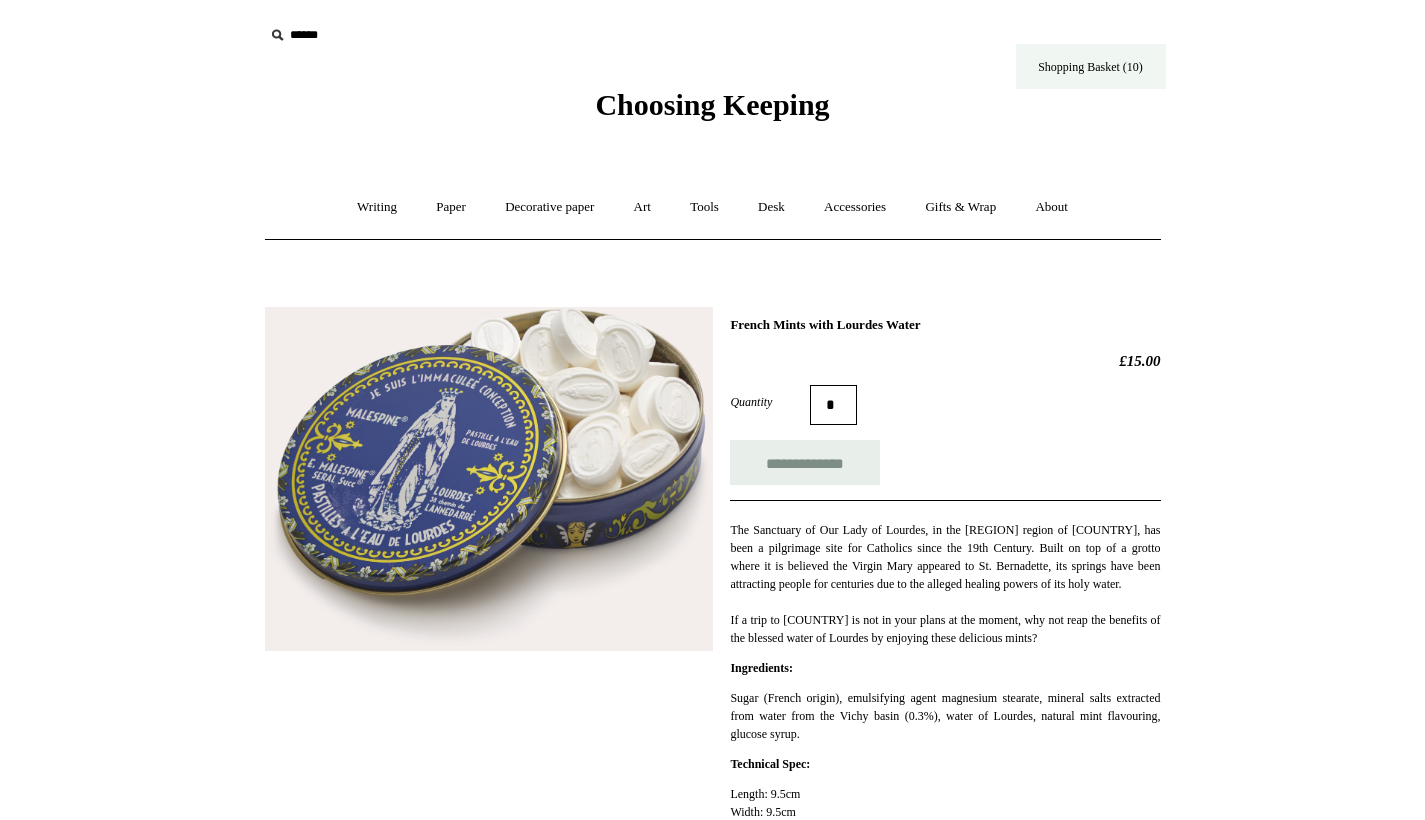 click on "Shopping Basket (10)" at bounding box center [1091, 66] 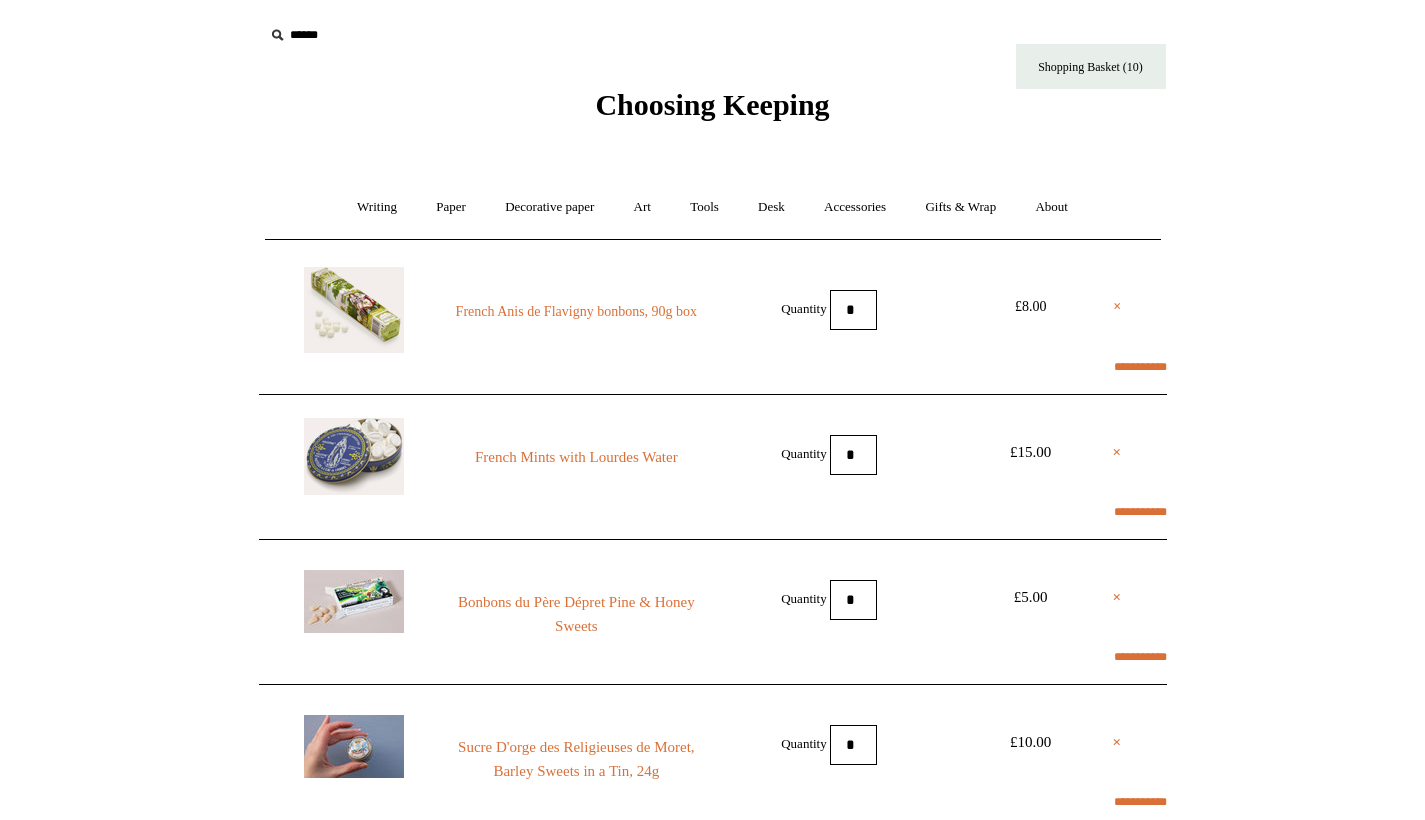 scroll, scrollTop: 0, scrollLeft: 0, axis: both 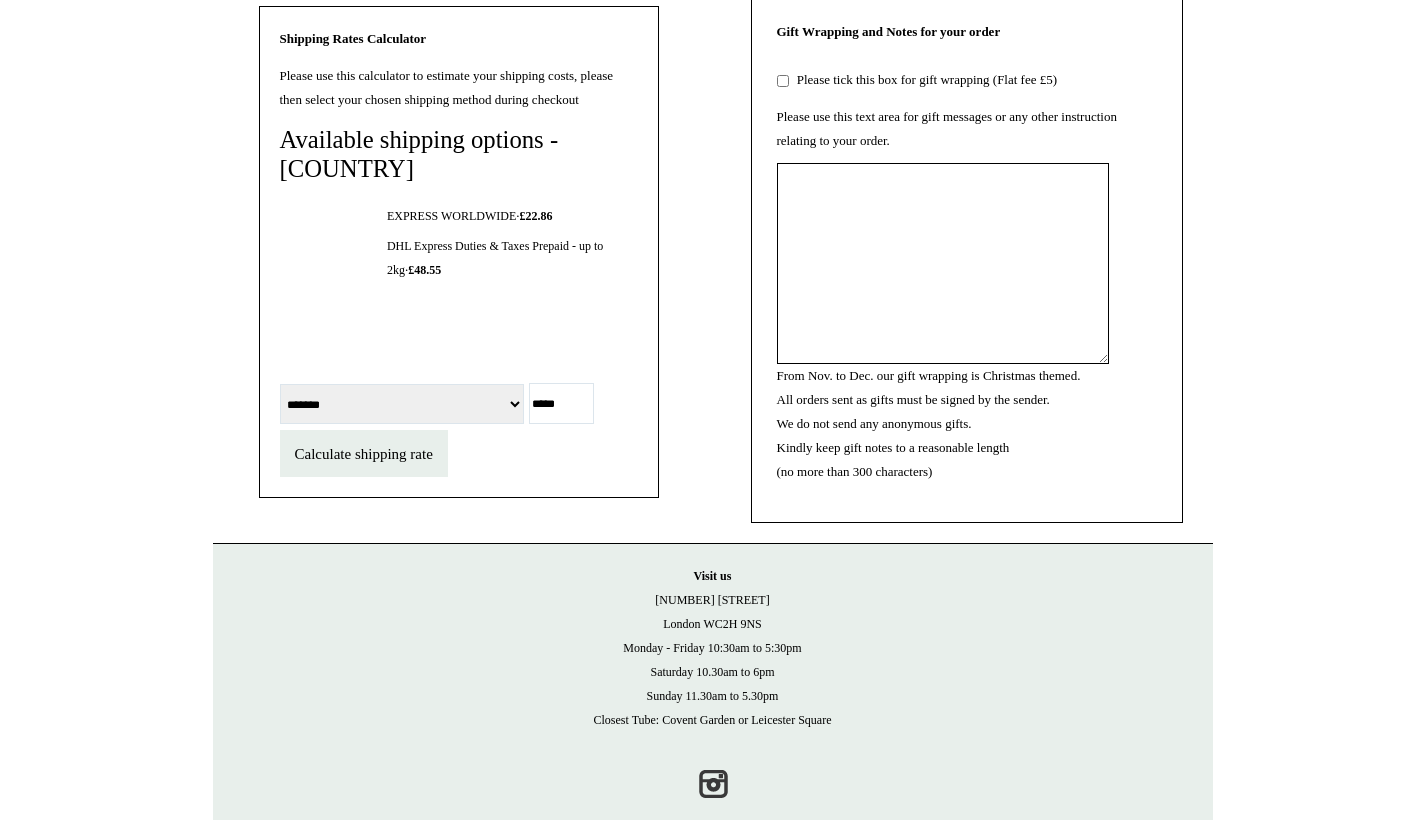 click on "*****" at bounding box center [561, 403] 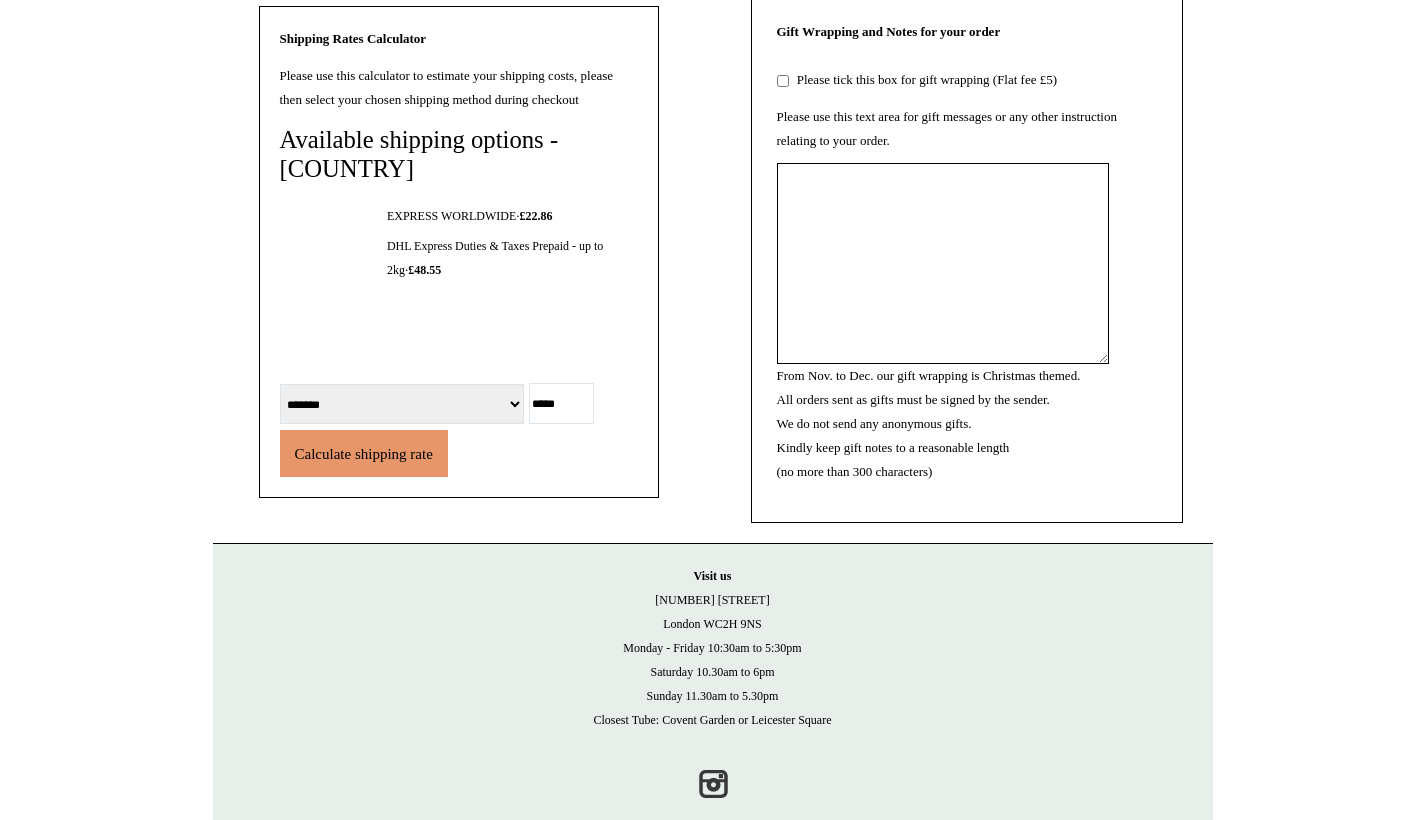 type on "*****" 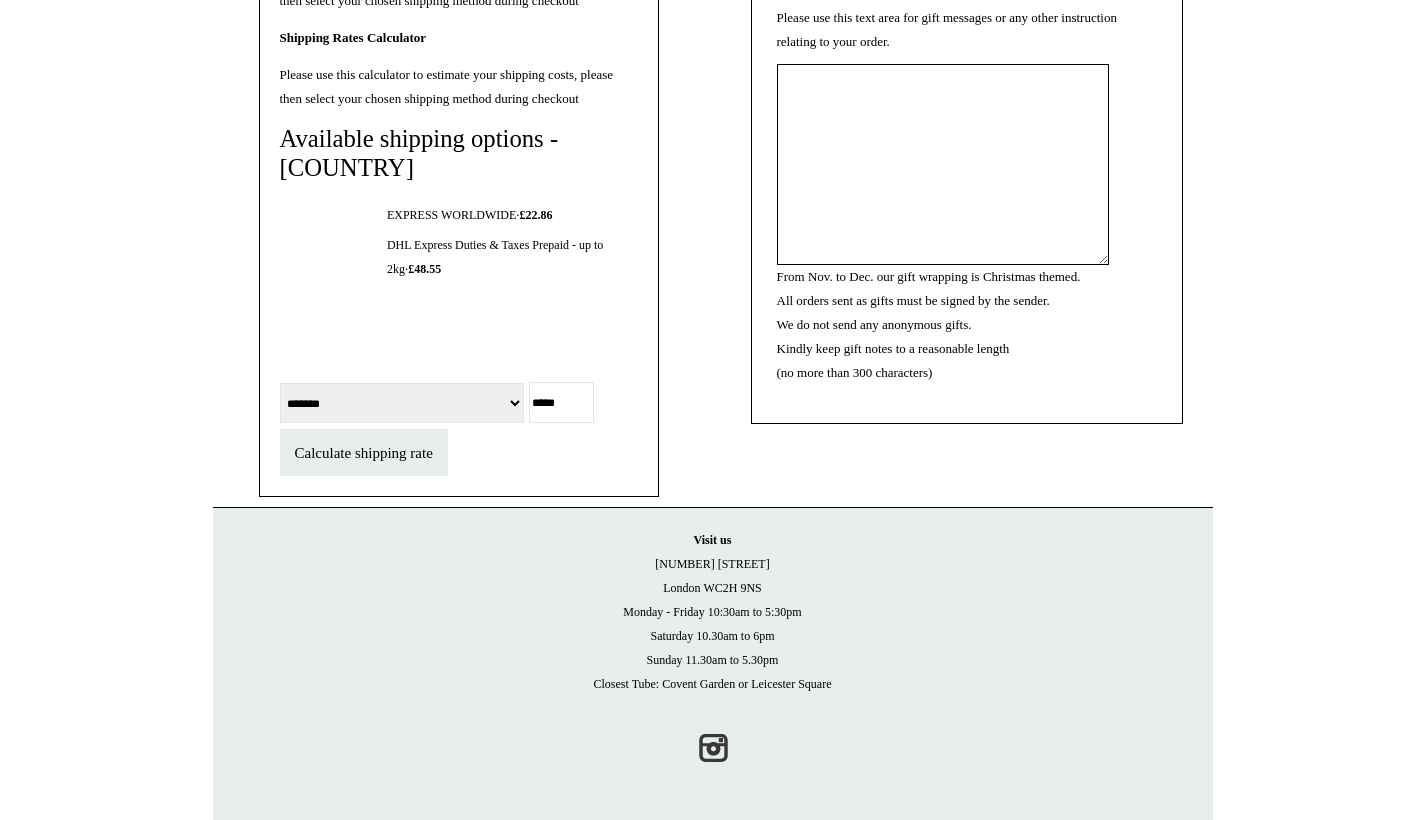 scroll, scrollTop: 2118, scrollLeft: 0, axis: vertical 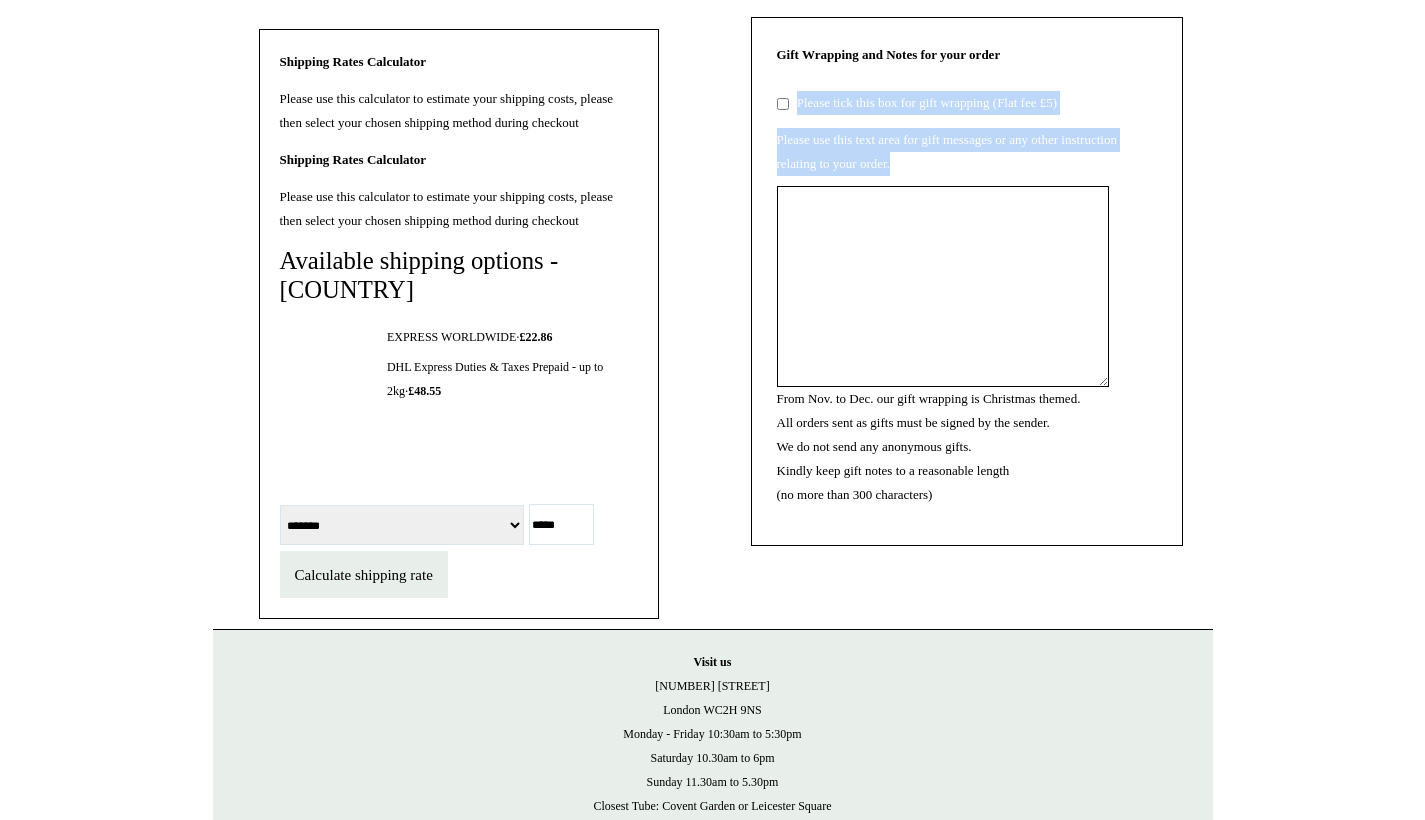 drag, startPoint x: 797, startPoint y: 227, endPoint x: 1020, endPoint y: 295, distance: 233.1373 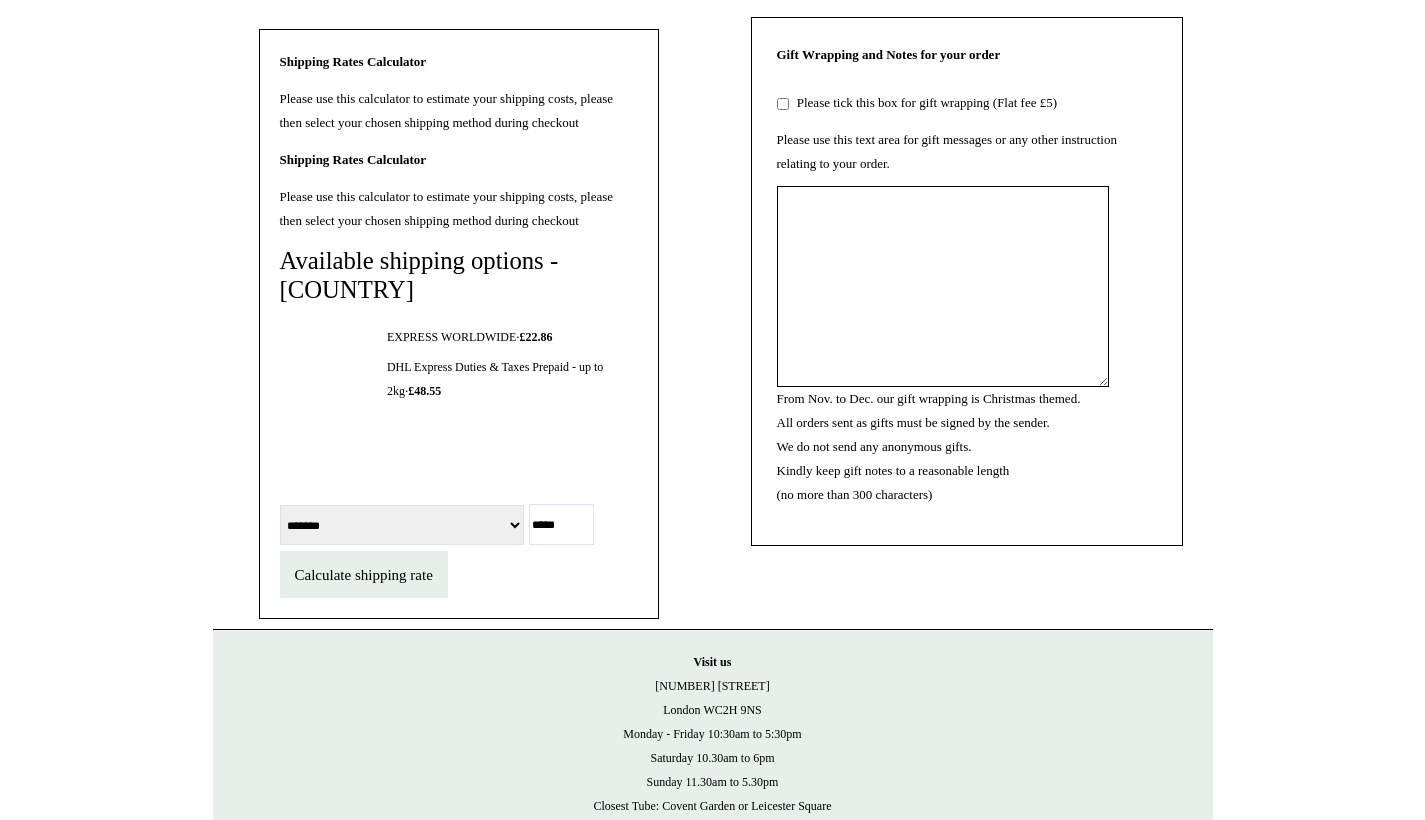click on "From Nov. to Dec. our gift wrapping is Christmas themed. All orders sent as gifts must be signed by the sender.  We do not send any anonymous gifts. Kindly keep gift notes to a reasonable length  (no more than 300 characters)" at bounding box center [943, 286] 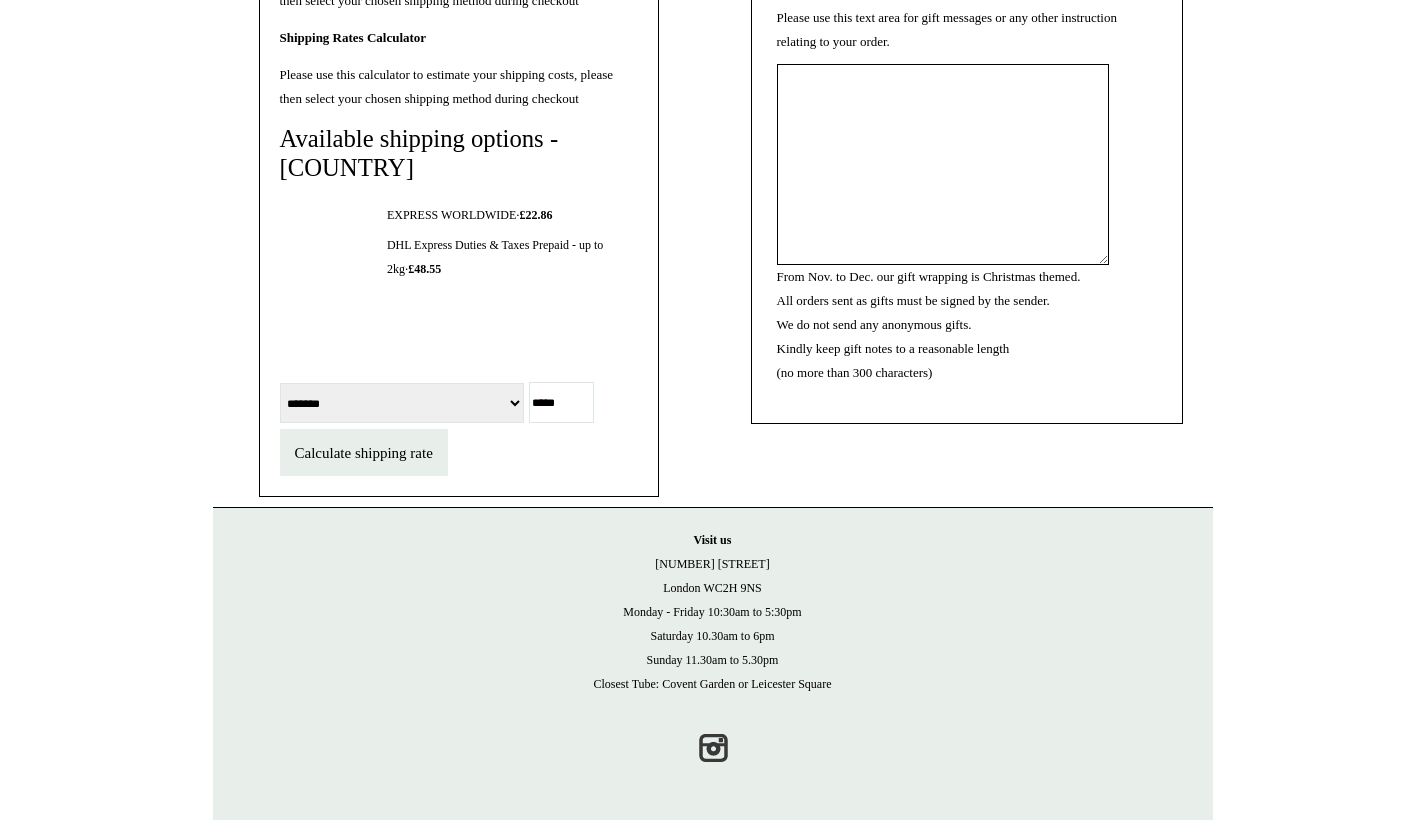 scroll, scrollTop: 2462, scrollLeft: 0, axis: vertical 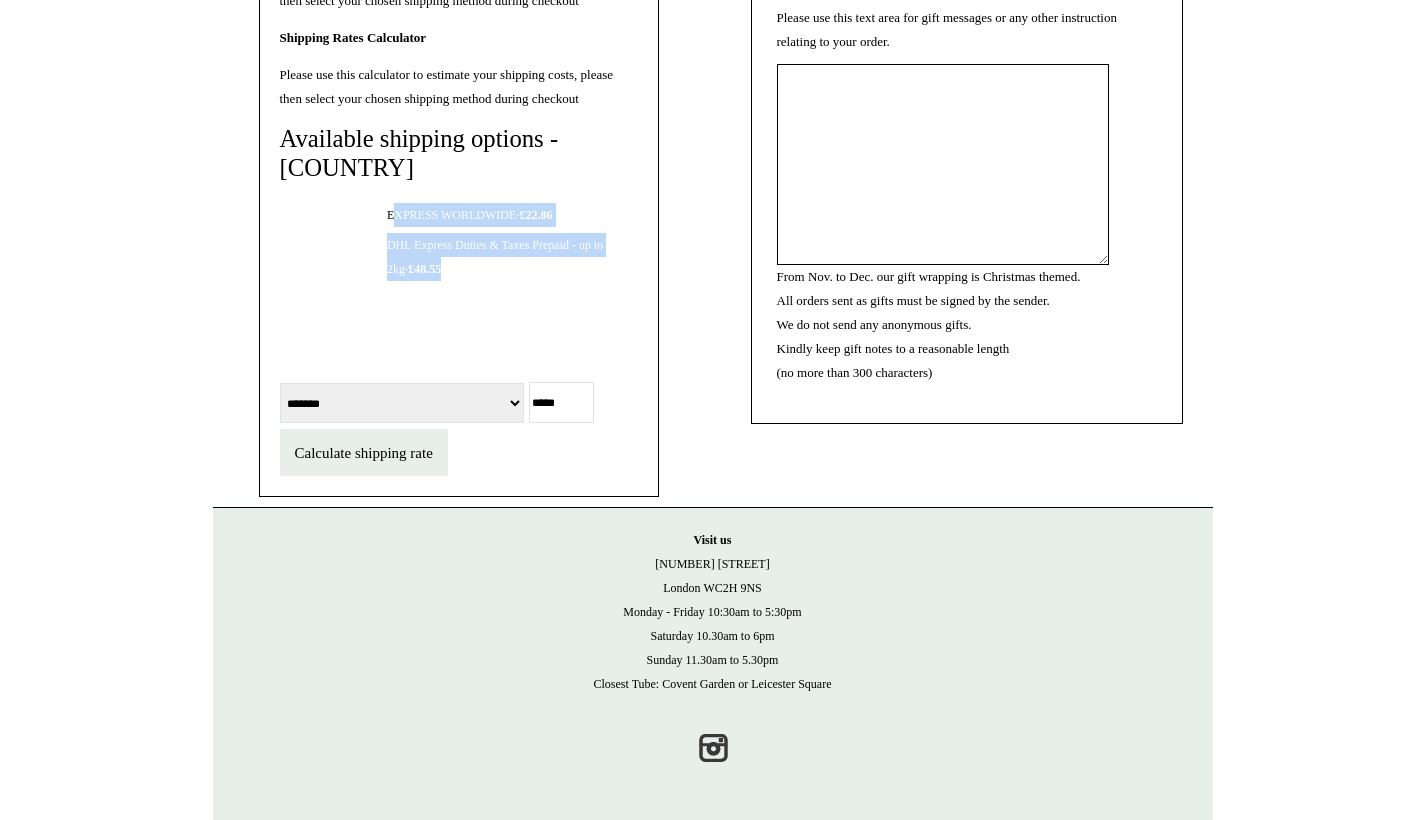 drag, startPoint x: 392, startPoint y: 162, endPoint x: 474, endPoint y: 228, distance: 105.26158 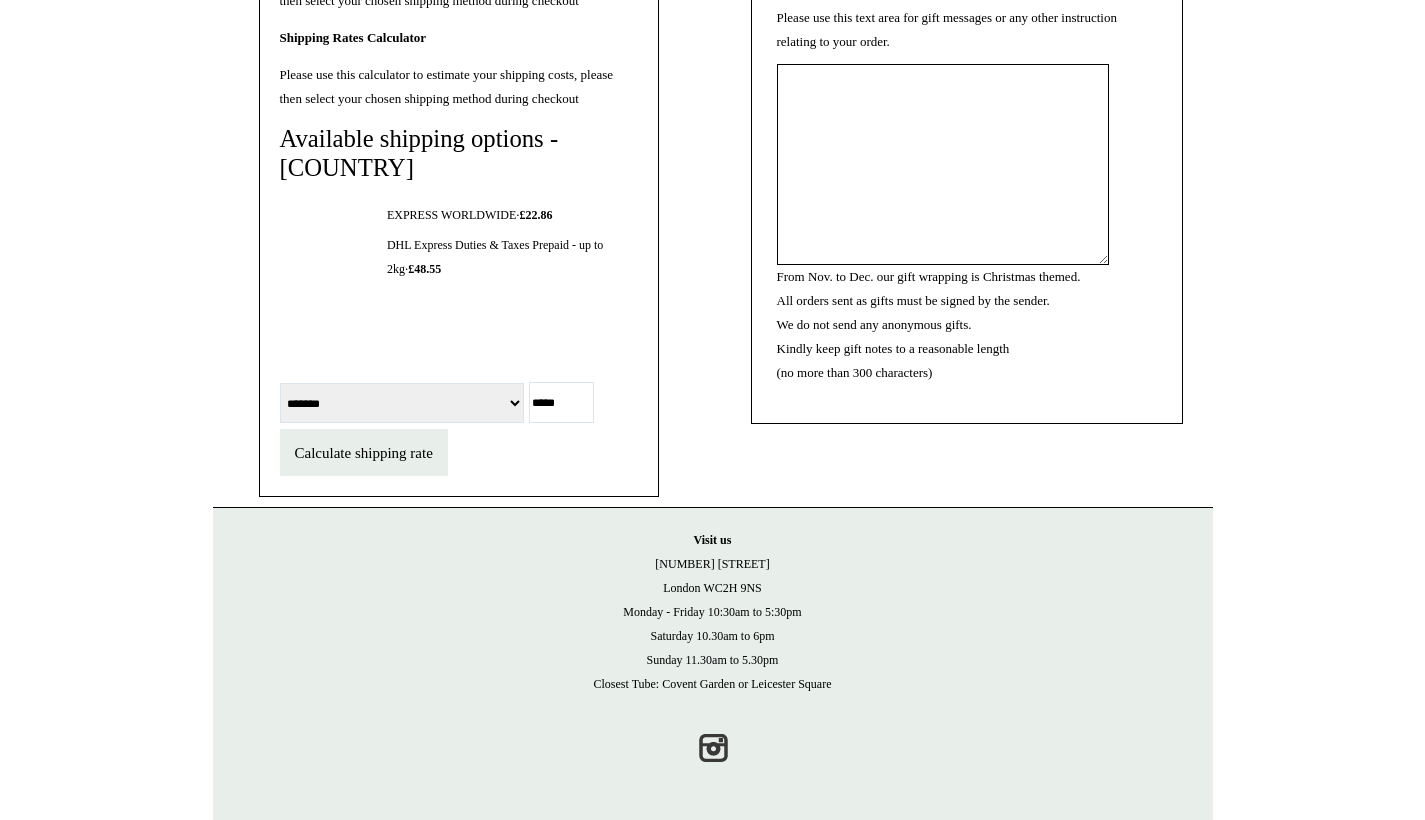 click on "EXPRESS WORLDWIDE  ·  £22.86 DHL Express Duties & Taxes Prepaid - up to 2kg  ·  £48.55" at bounding box center (512, 286) 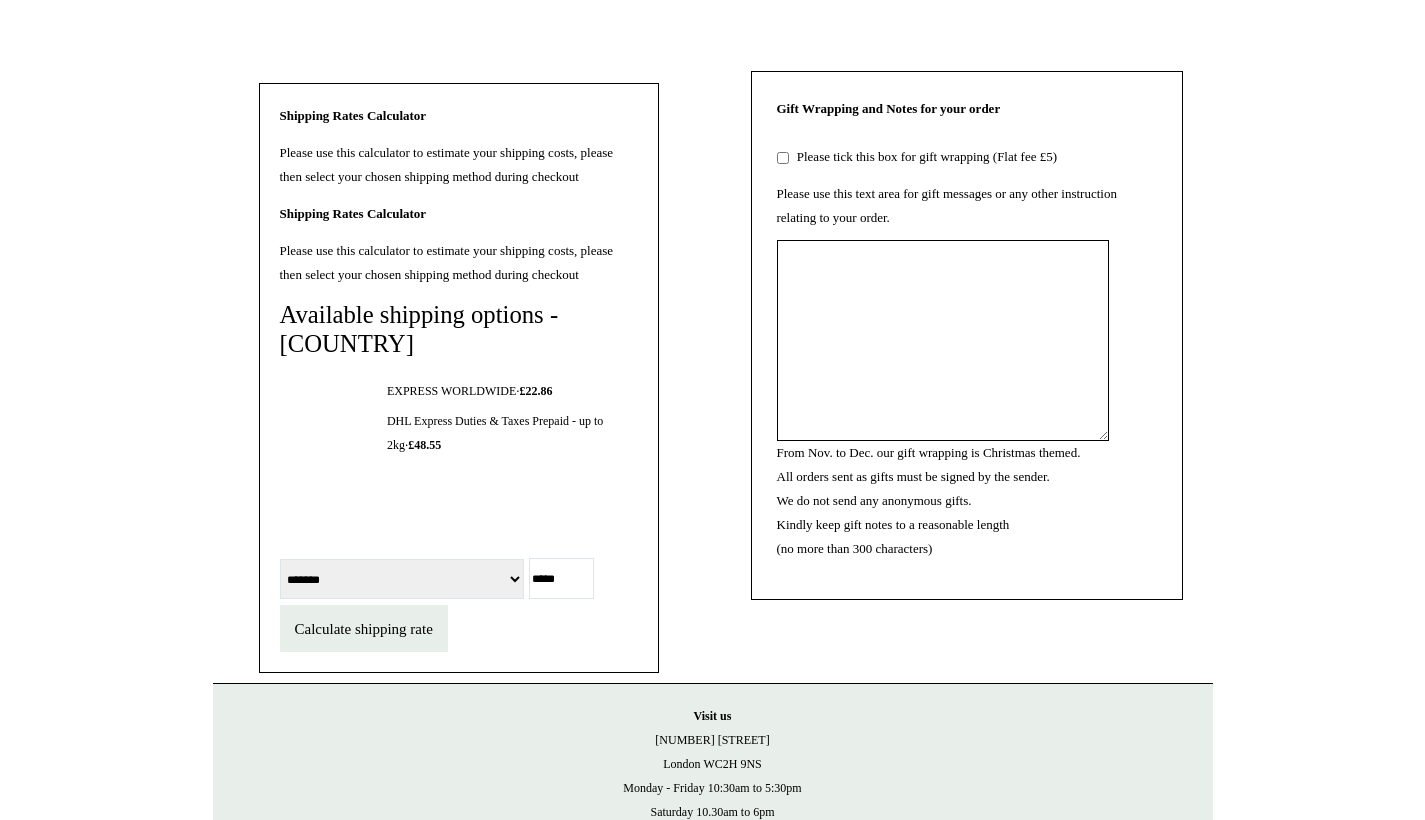 scroll, scrollTop: 1648, scrollLeft: 0, axis: vertical 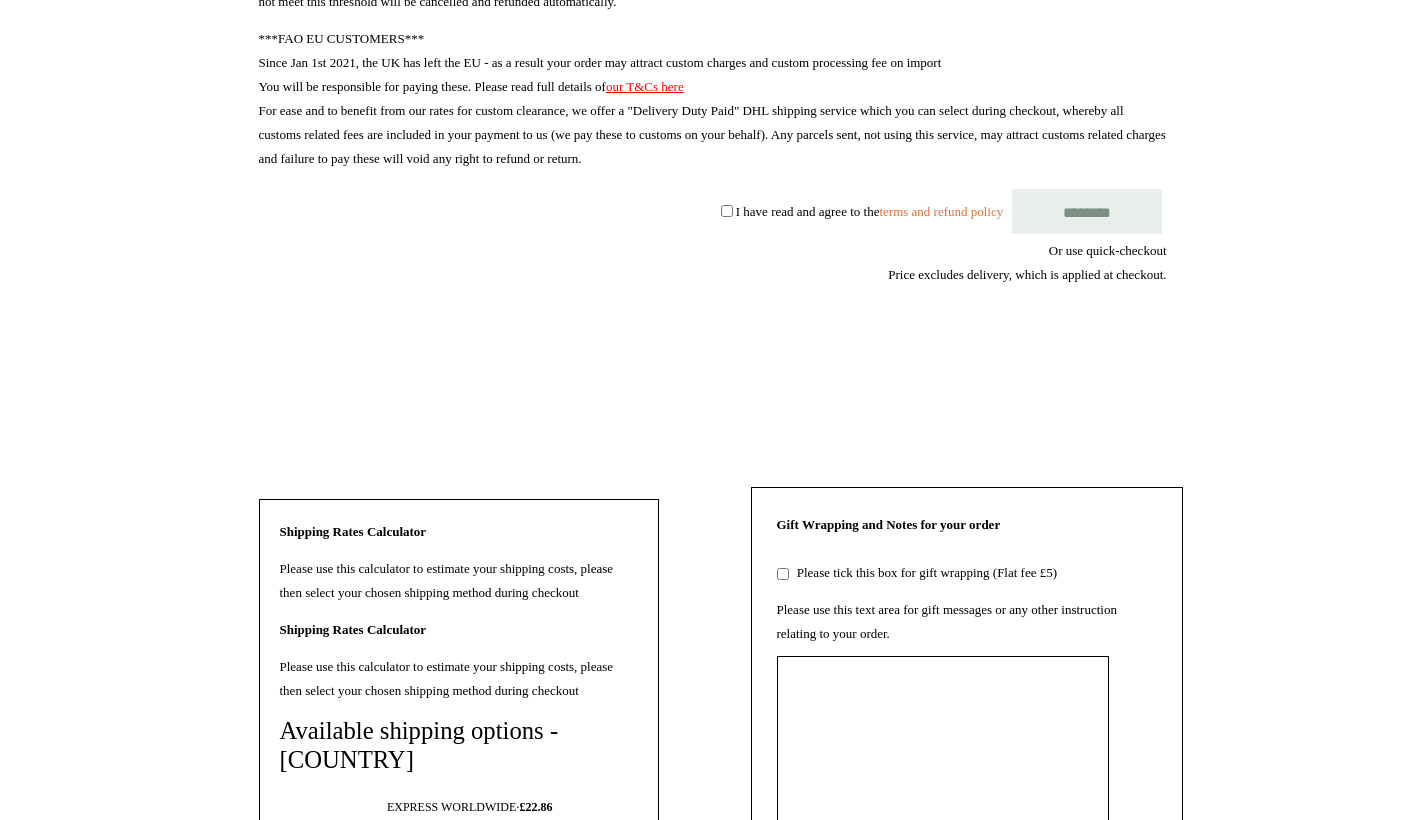 click on "********" at bounding box center [1087, 211] 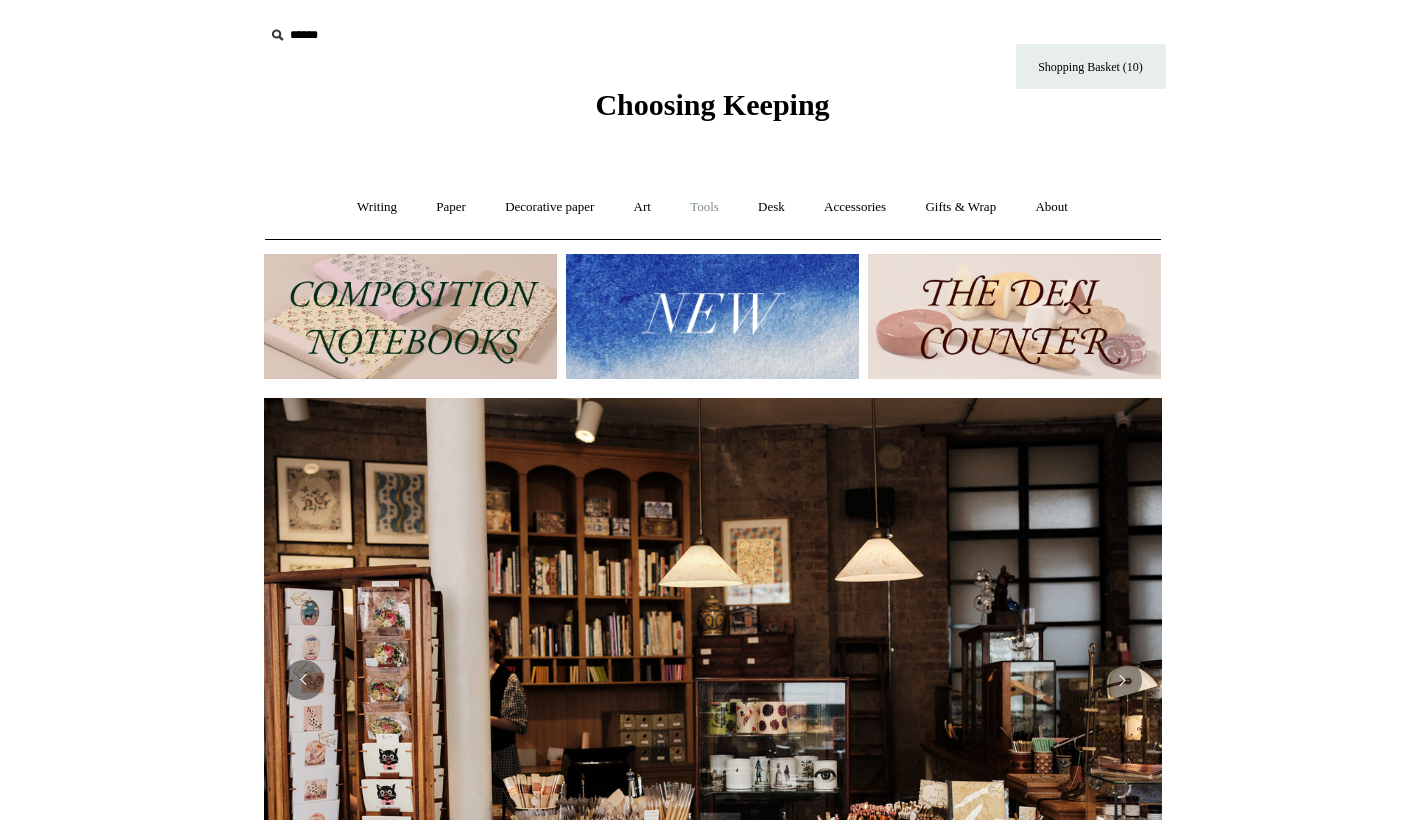 scroll, scrollTop: 357, scrollLeft: 0, axis: vertical 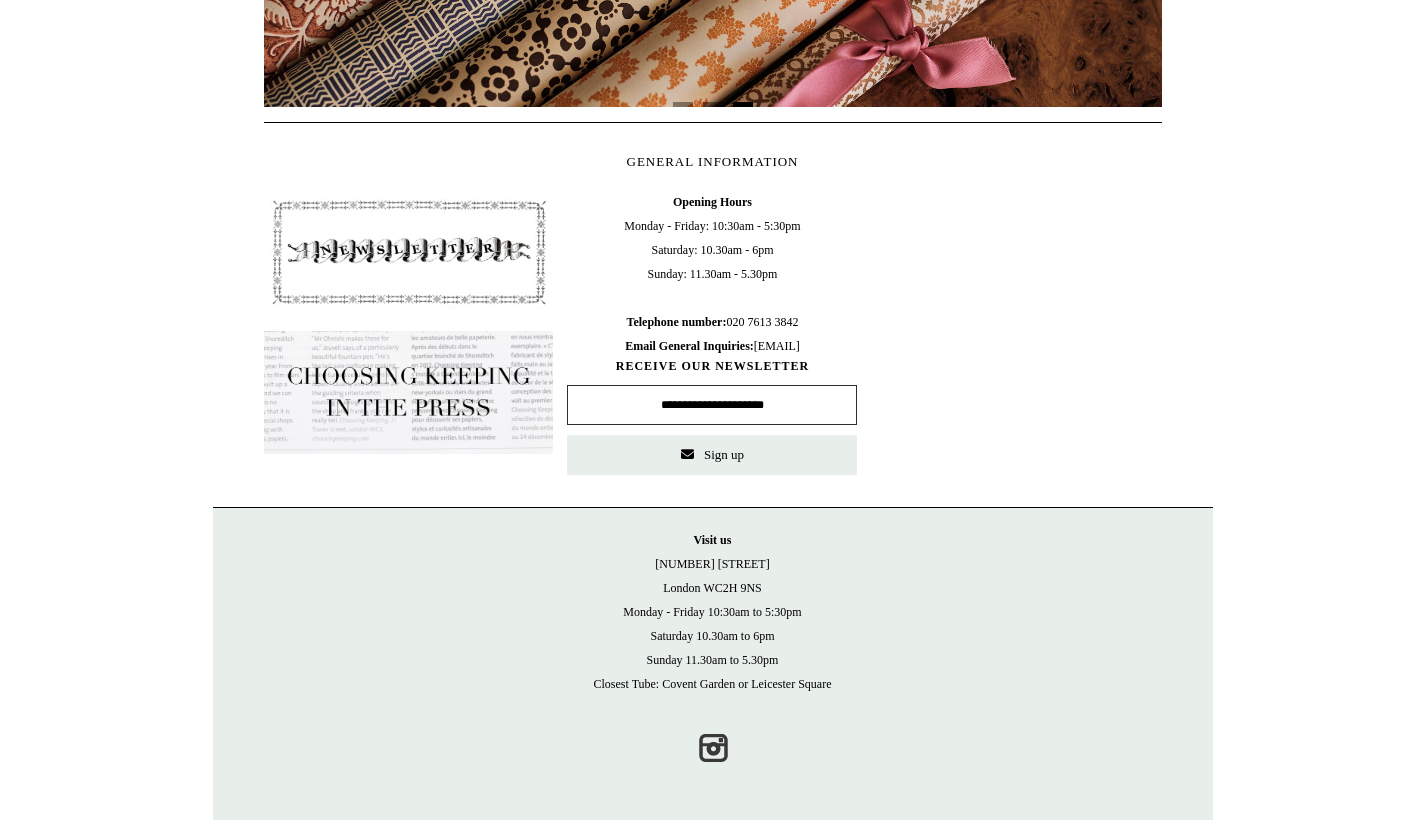 click at bounding box center [712, 405] 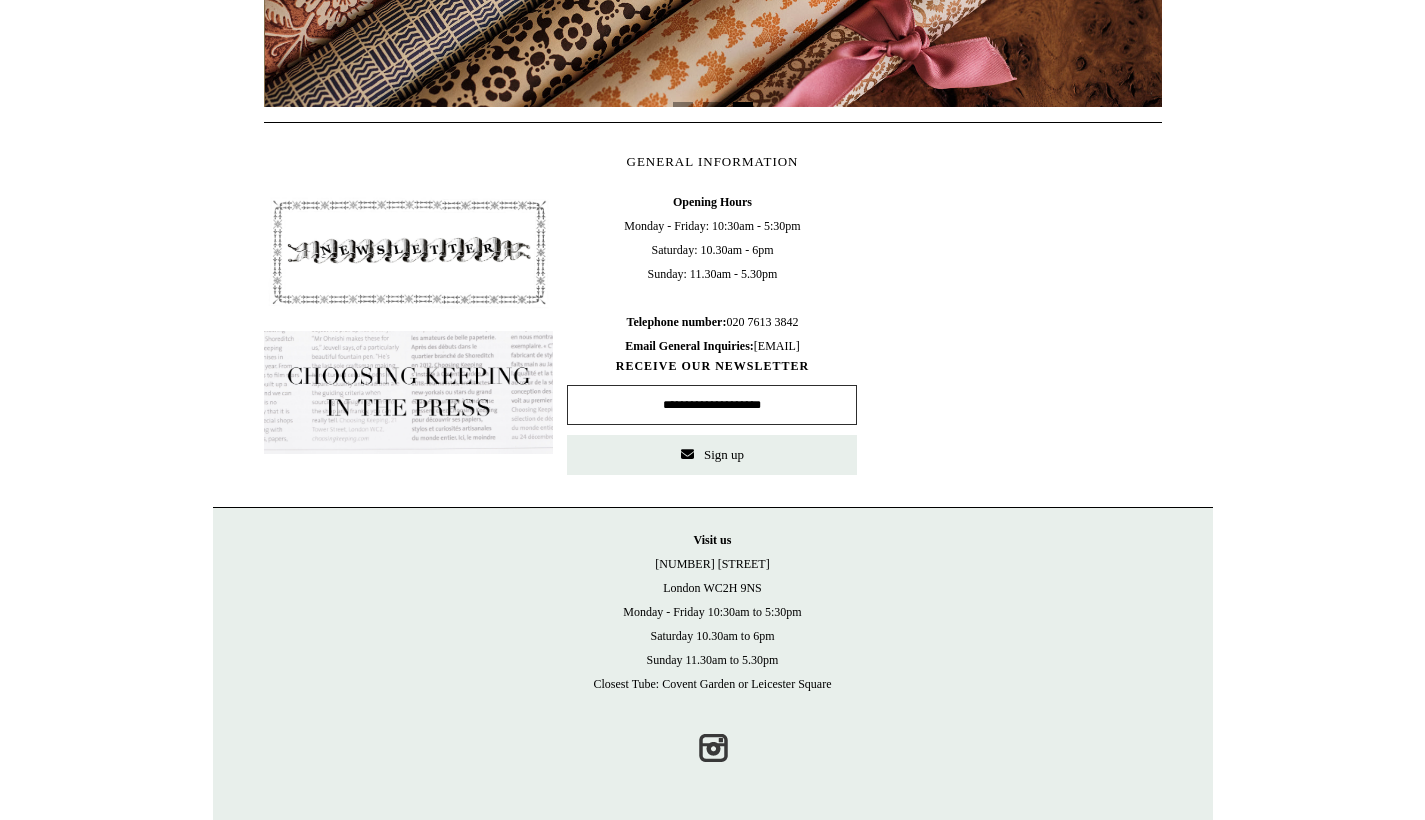 scroll, scrollTop: 0, scrollLeft: 1796, axis: horizontal 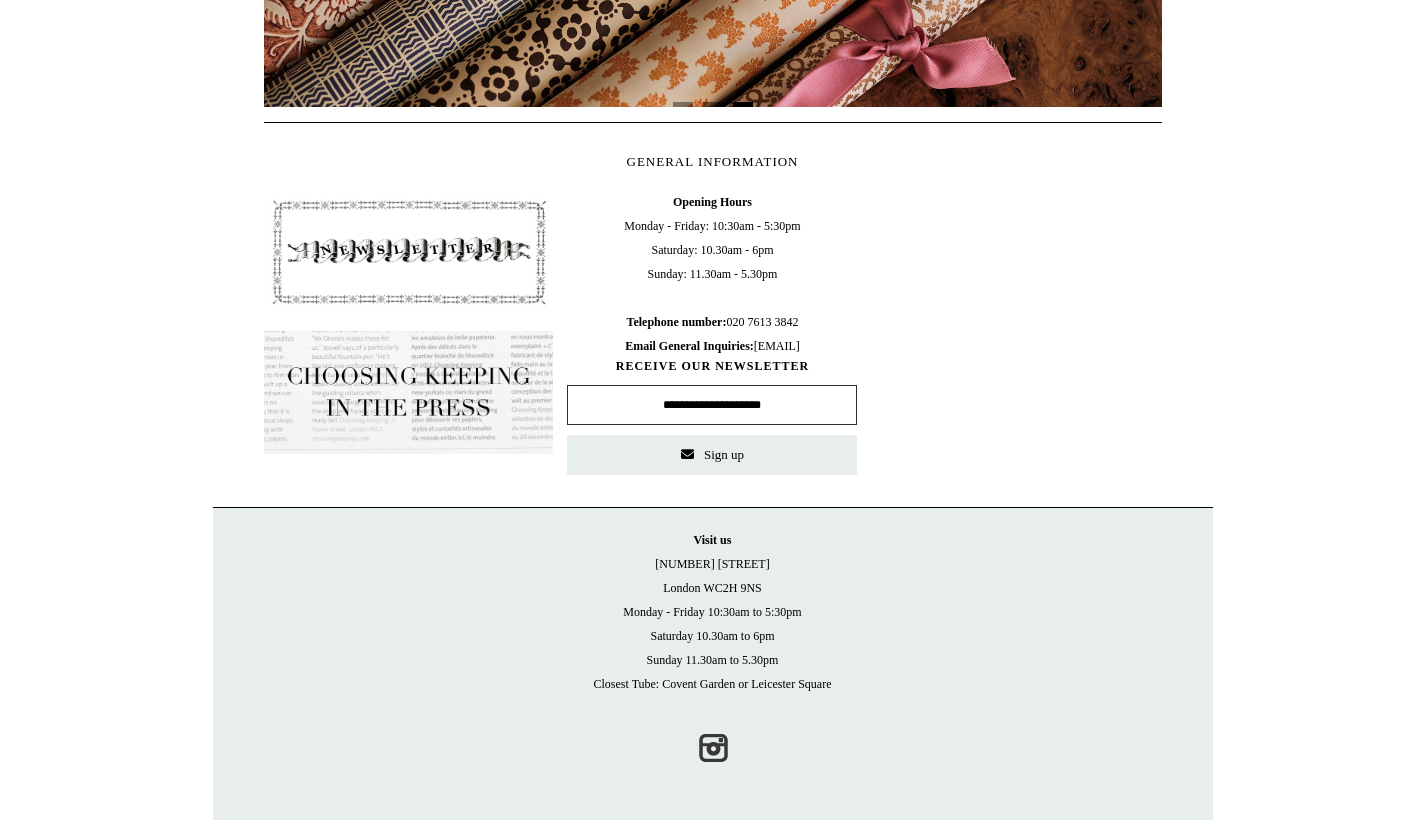 type on "**********" 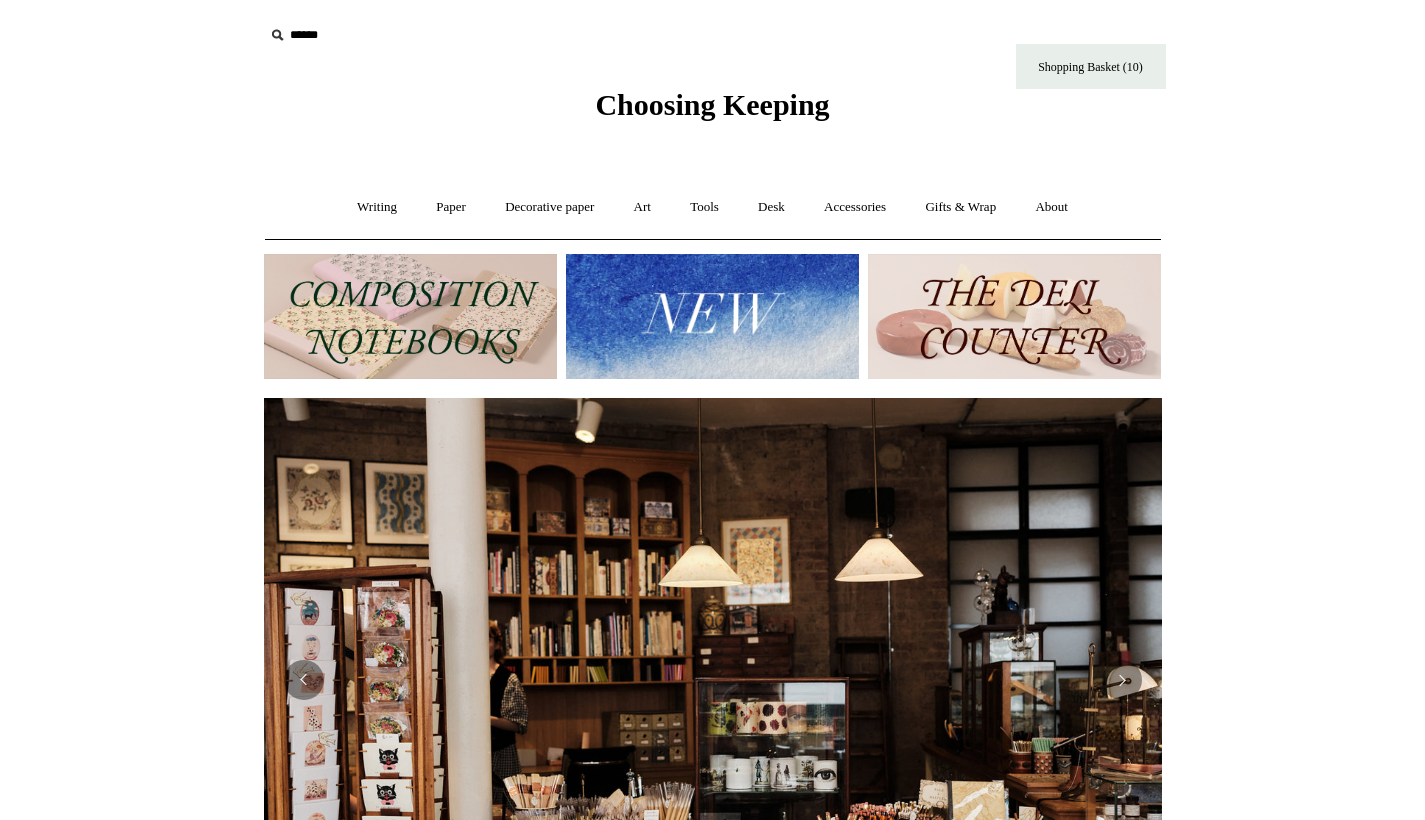 scroll, scrollTop: 0, scrollLeft: 0, axis: both 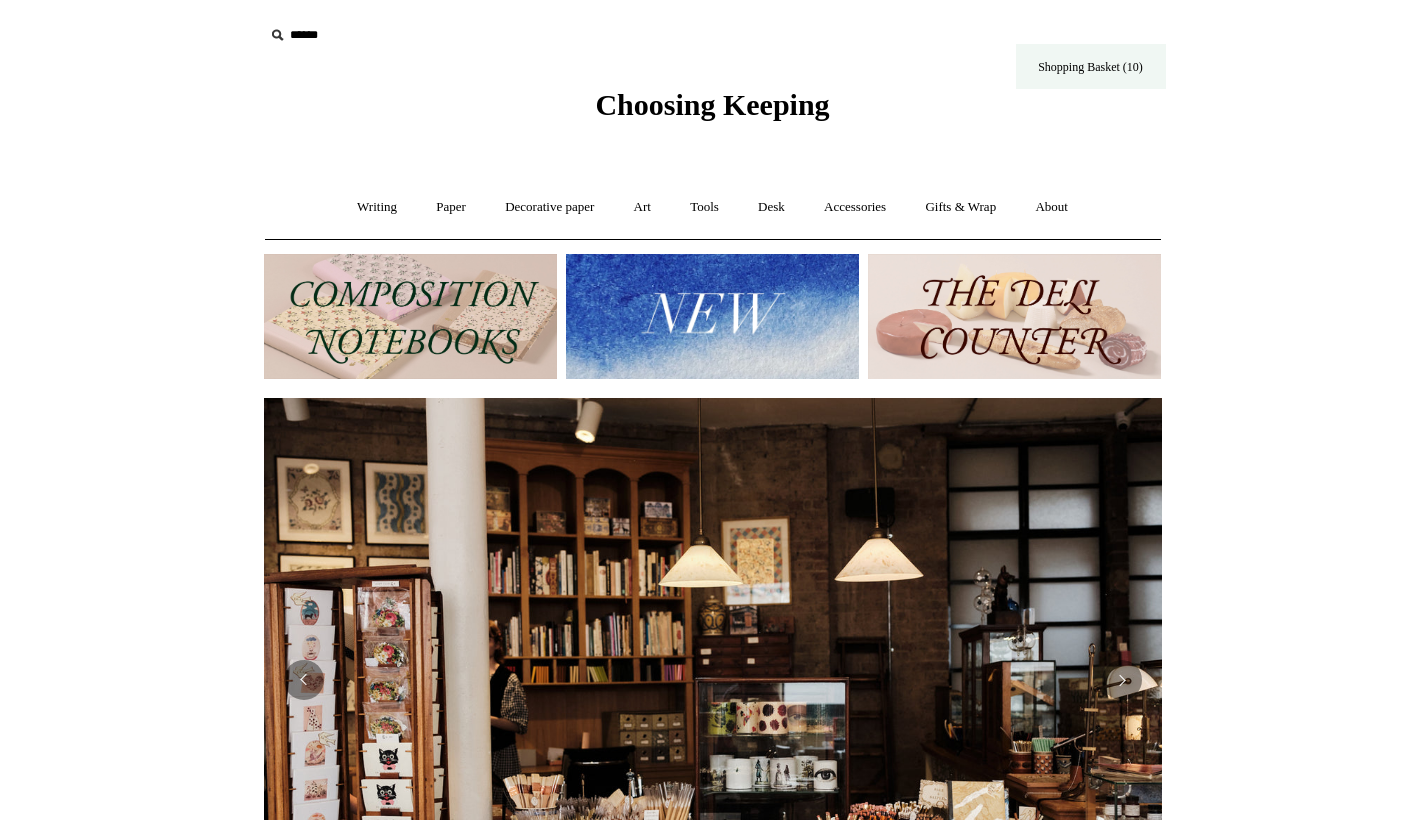 click on "Shopping Basket (10)" at bounding box center [1091, 66] 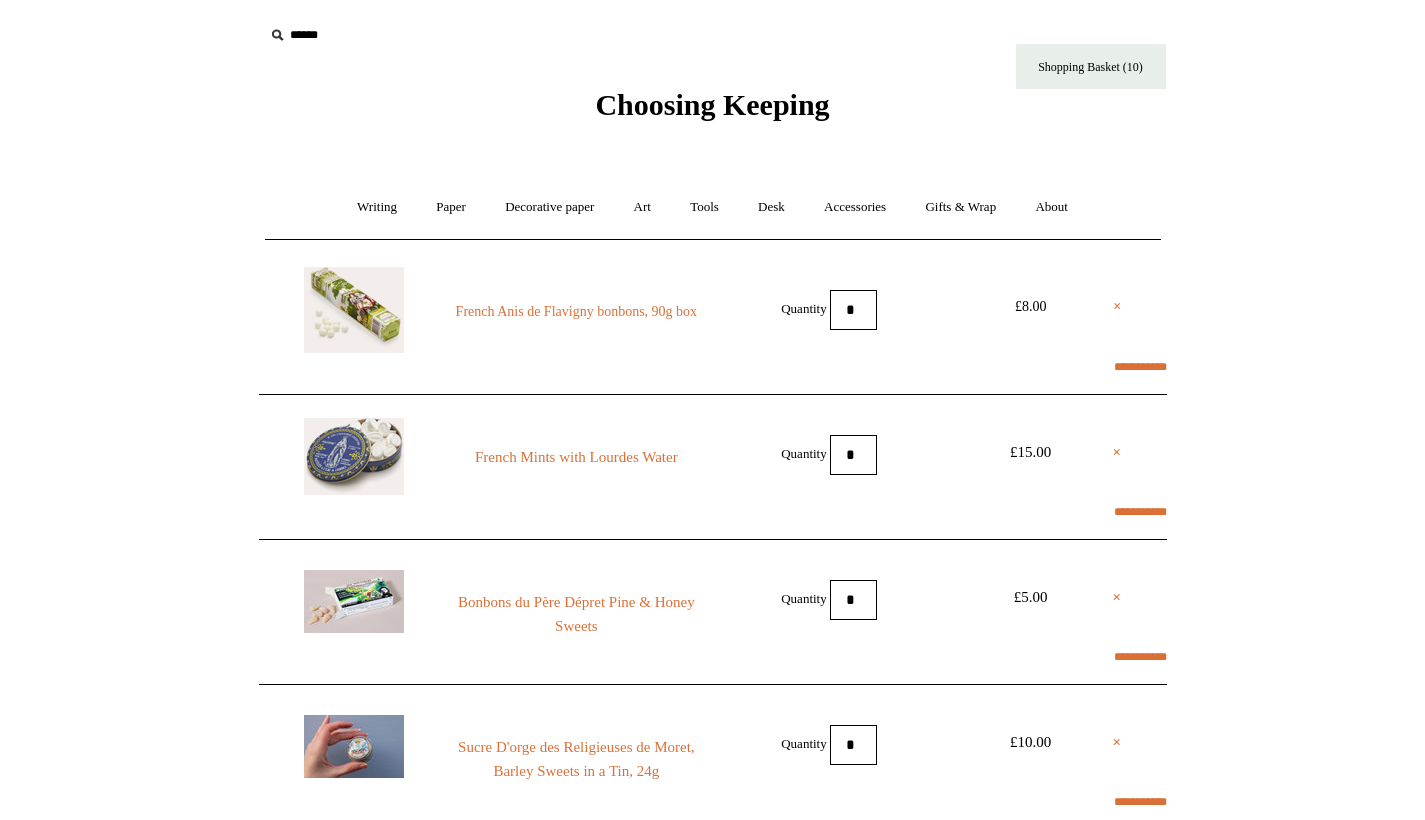 scroll, scrollTop: 0, scrollLeft: 0, axis: both 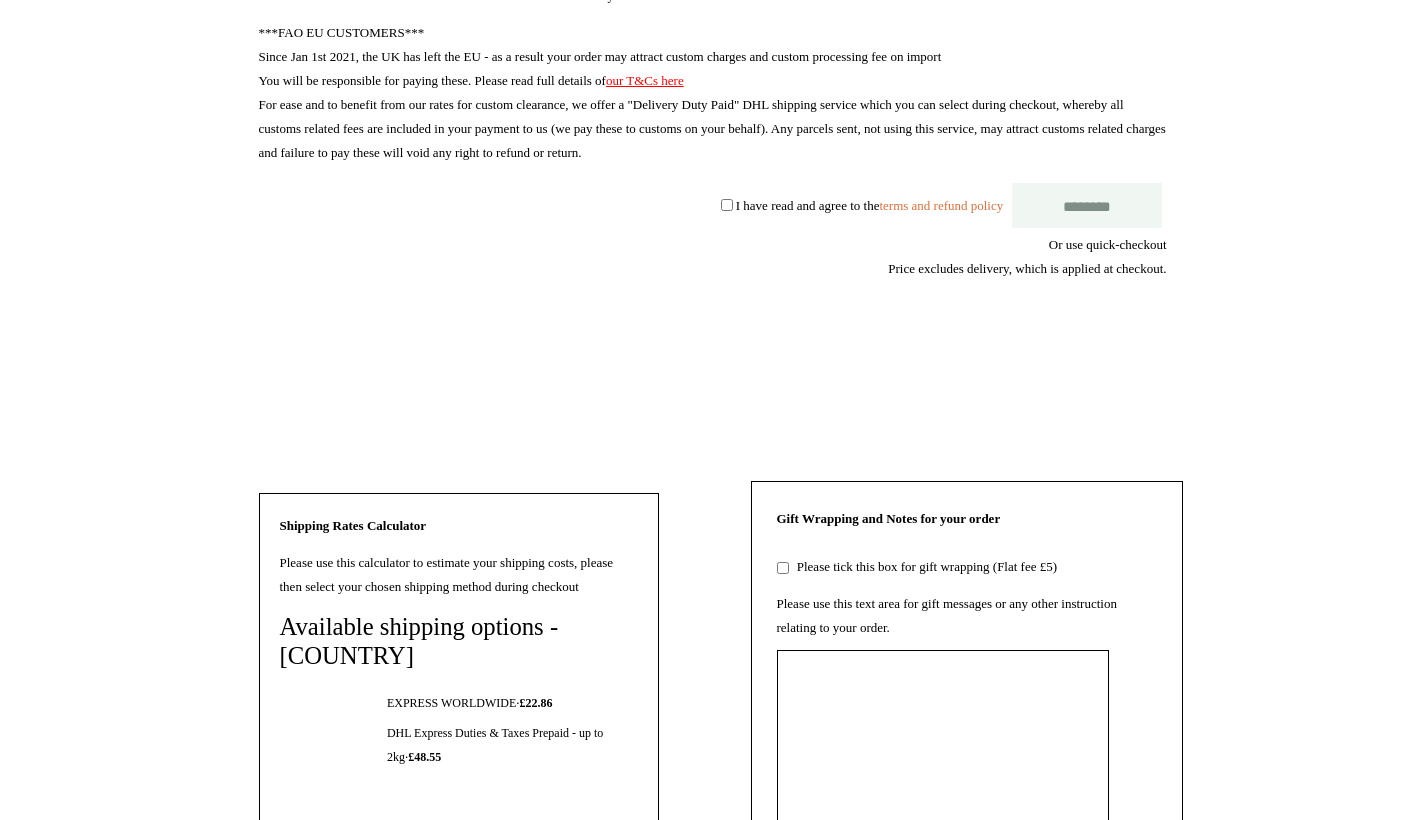 click on "***£10 MINIMUM ORDER*** For ecological and financial reasons, Choosing Keeping does not accept or process orders totalling less than £10 (not including shipping or gift wrapping). Orders which do not meet this threshold will be cancelled and refunded automatically.
***FAO EU CUSTOMERS***  Since Jan 1st 2021, the UK has left the EU - as a result your order may attract custom charges and custom processing fee on import   You will be responsible for paying these. Please read full details of   our T&Cs here   For ease and to benefit from our rates for custom clearance, we offer a "Delivery Duty Paid" DHL shipping service which you can select during checkout, whereby all customs related fees are included in your payment to us (we pay these to customs on your behalf). Any parcels sent, not using this service, may attract customs related charges and failure to pay these will void any right to refund or return.
********" at bounding box center [713, 187] 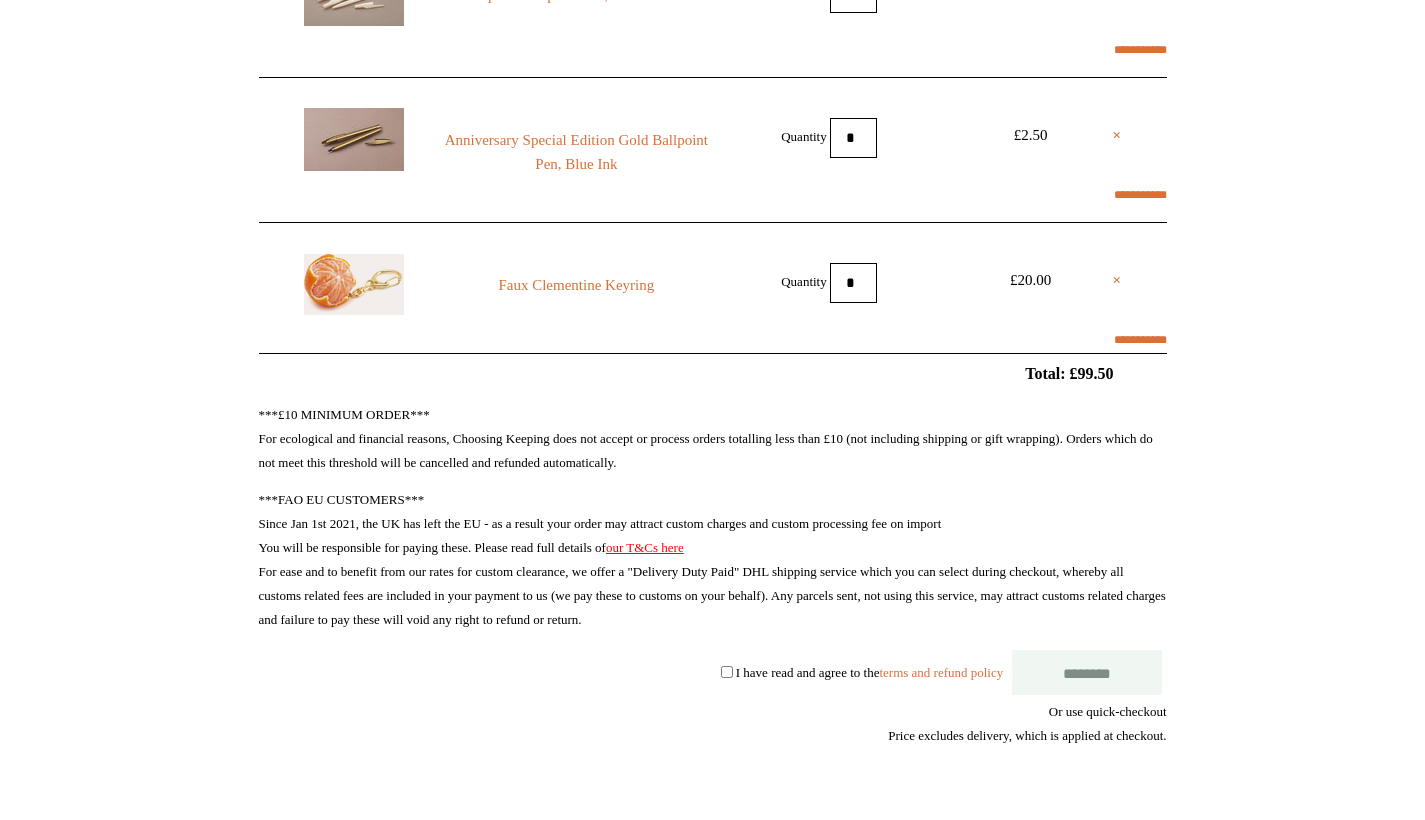 scroll, scrollTop: 1428, scrollLeft: 0, axis: vertical 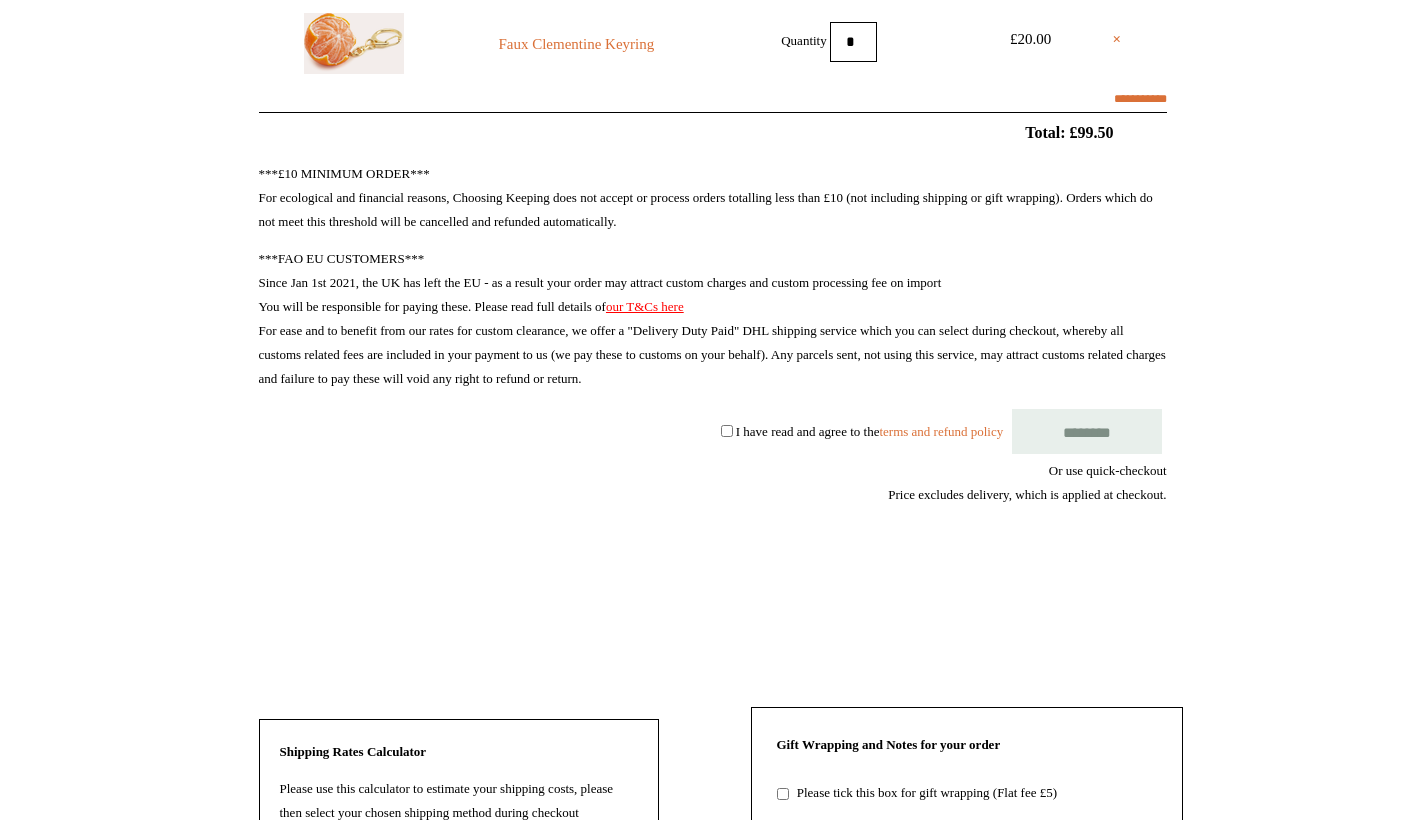 click on "********" at bounding box center (1087, 431) 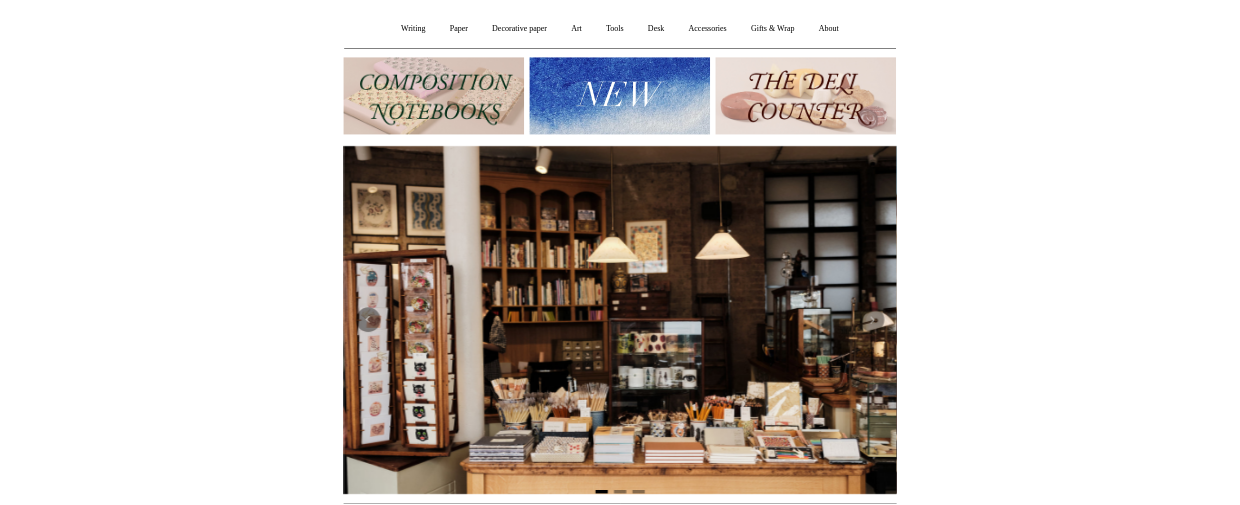 scroll, scrollTop: 335, scrollLeft: 0, axis: vertical 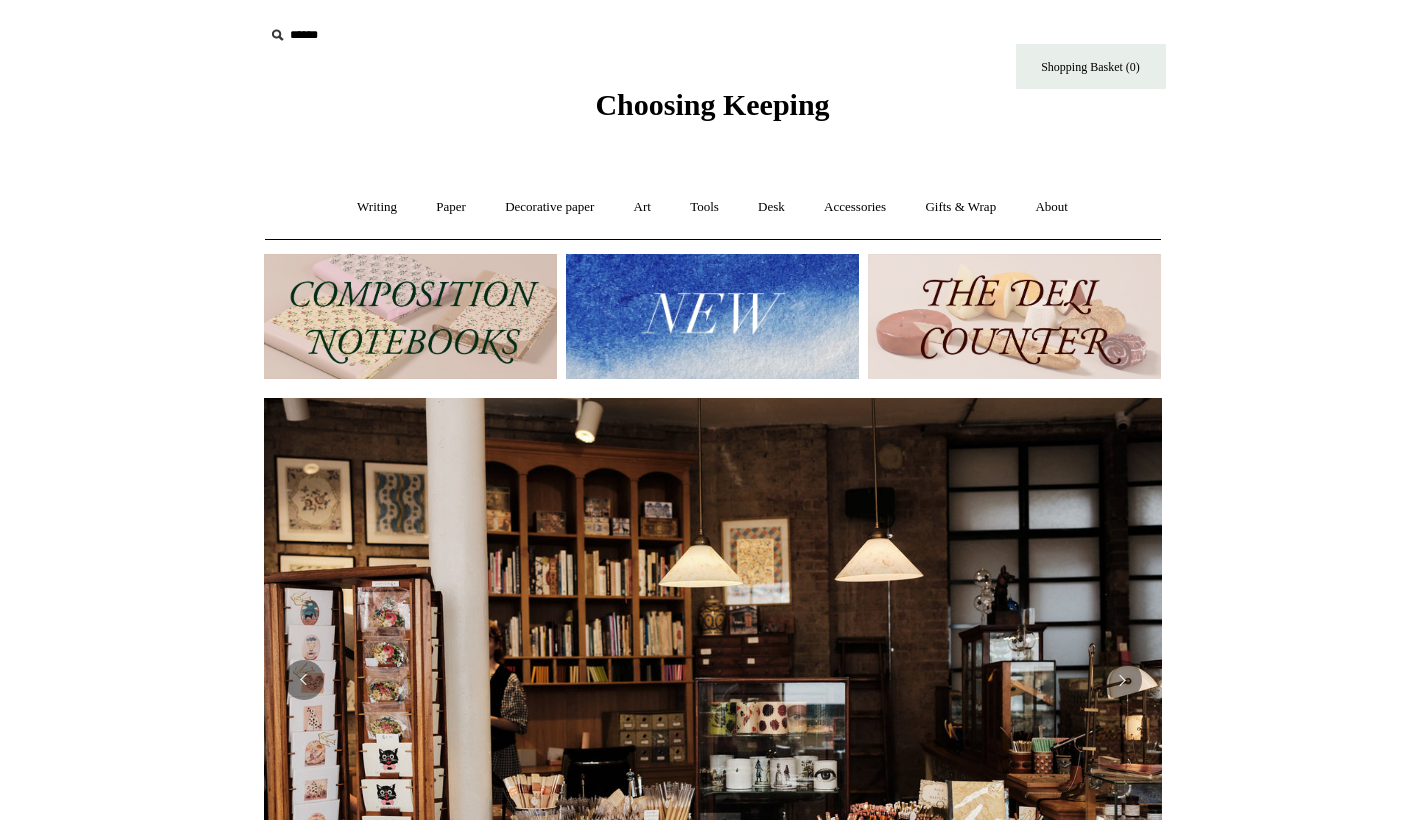 click on "Choosing Keeping" at bounding box center [712, 104] 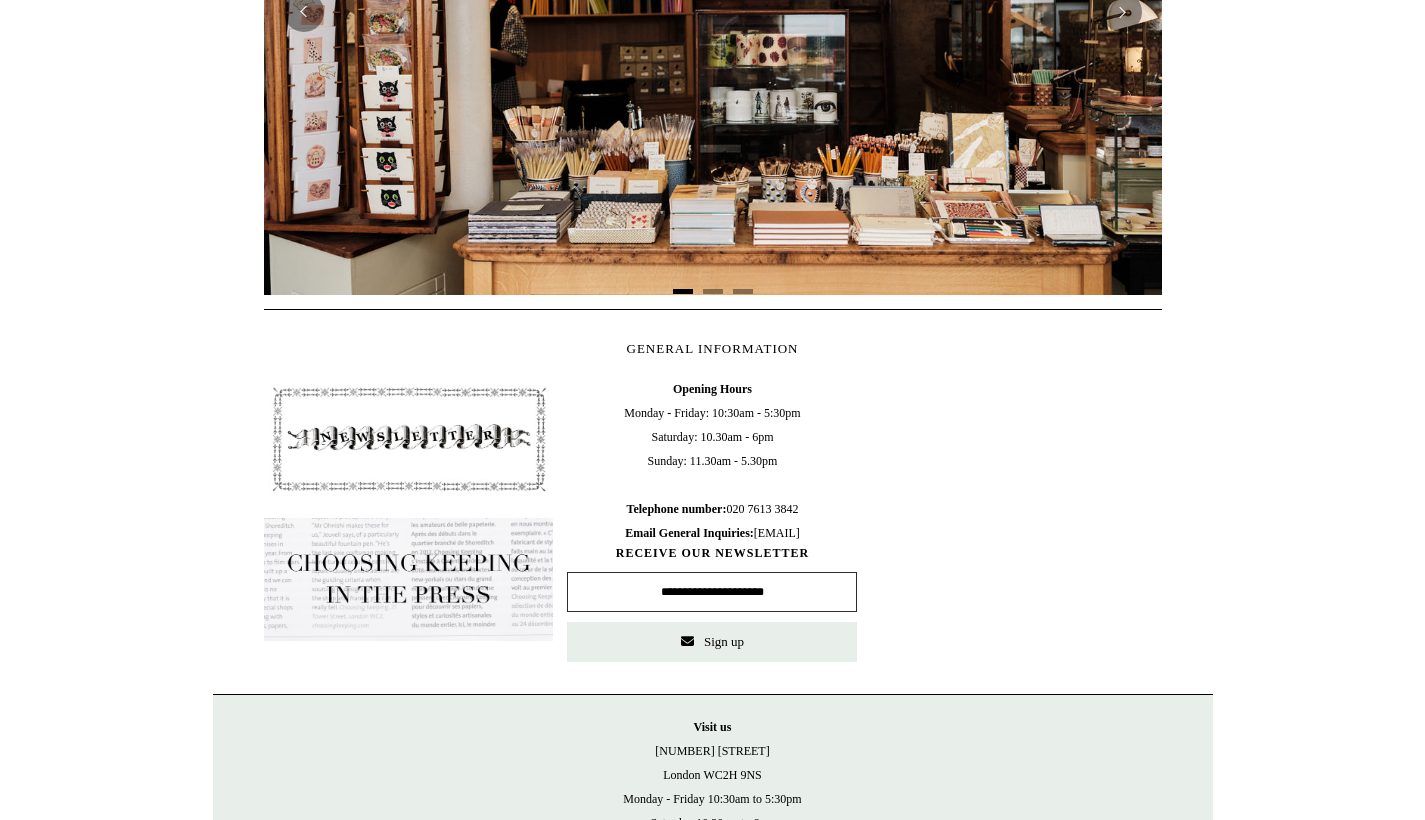 scroll, scrollTop: 864, scrollLeft: 0, axis: vertical 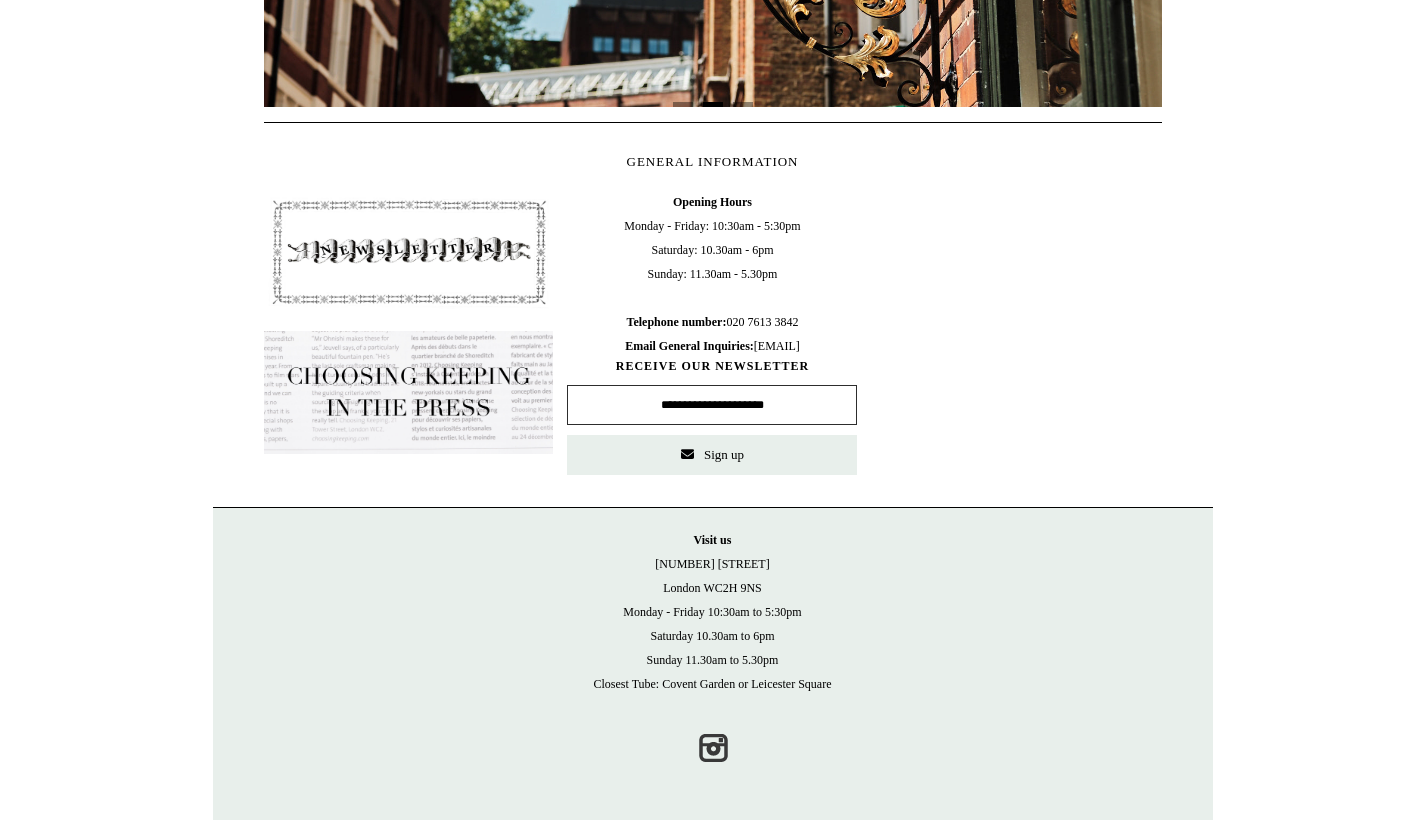 click at bounding box center [409, 252] 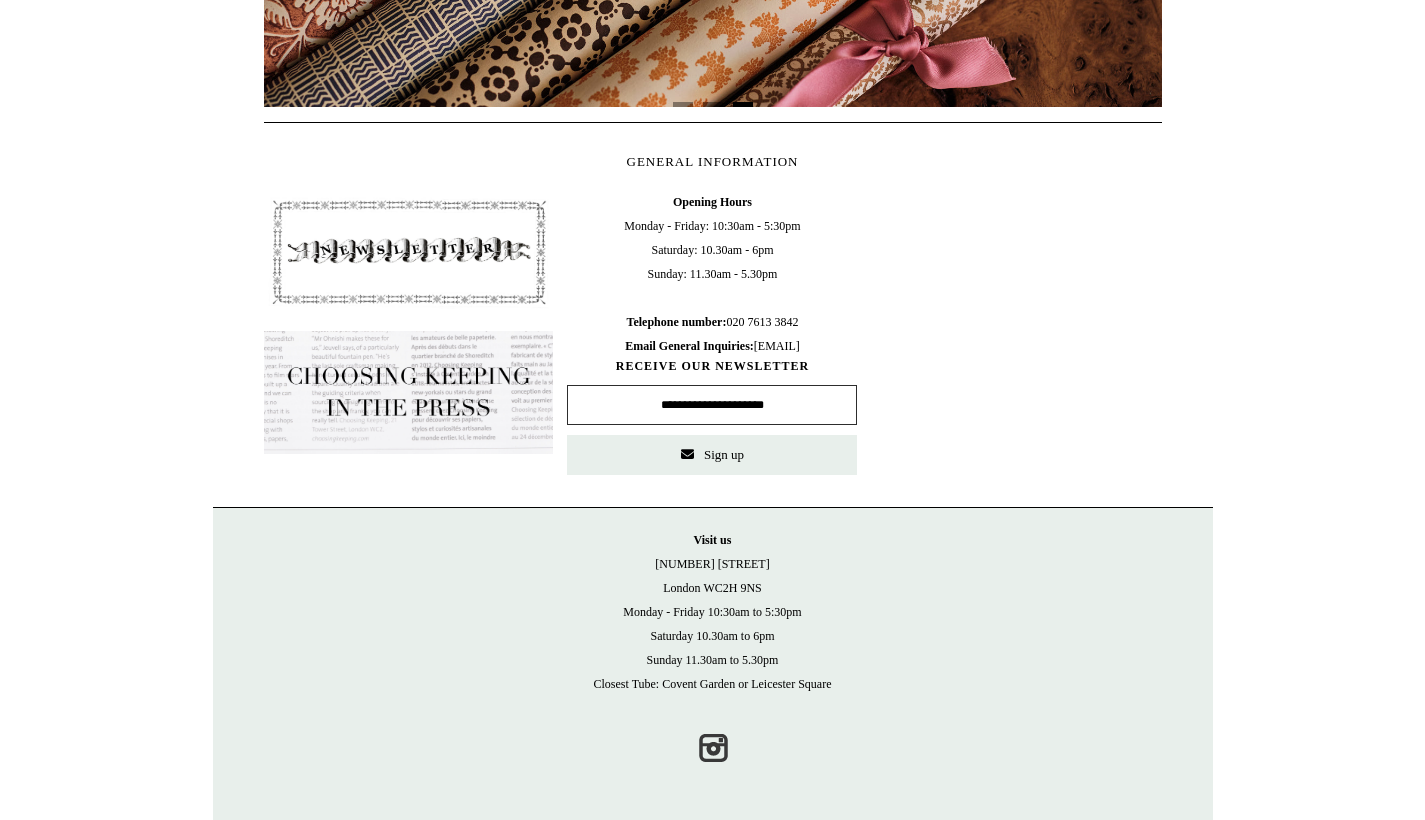 scroll, scrollTop: 0, scrollLeft: 1796, axis: horizontal 